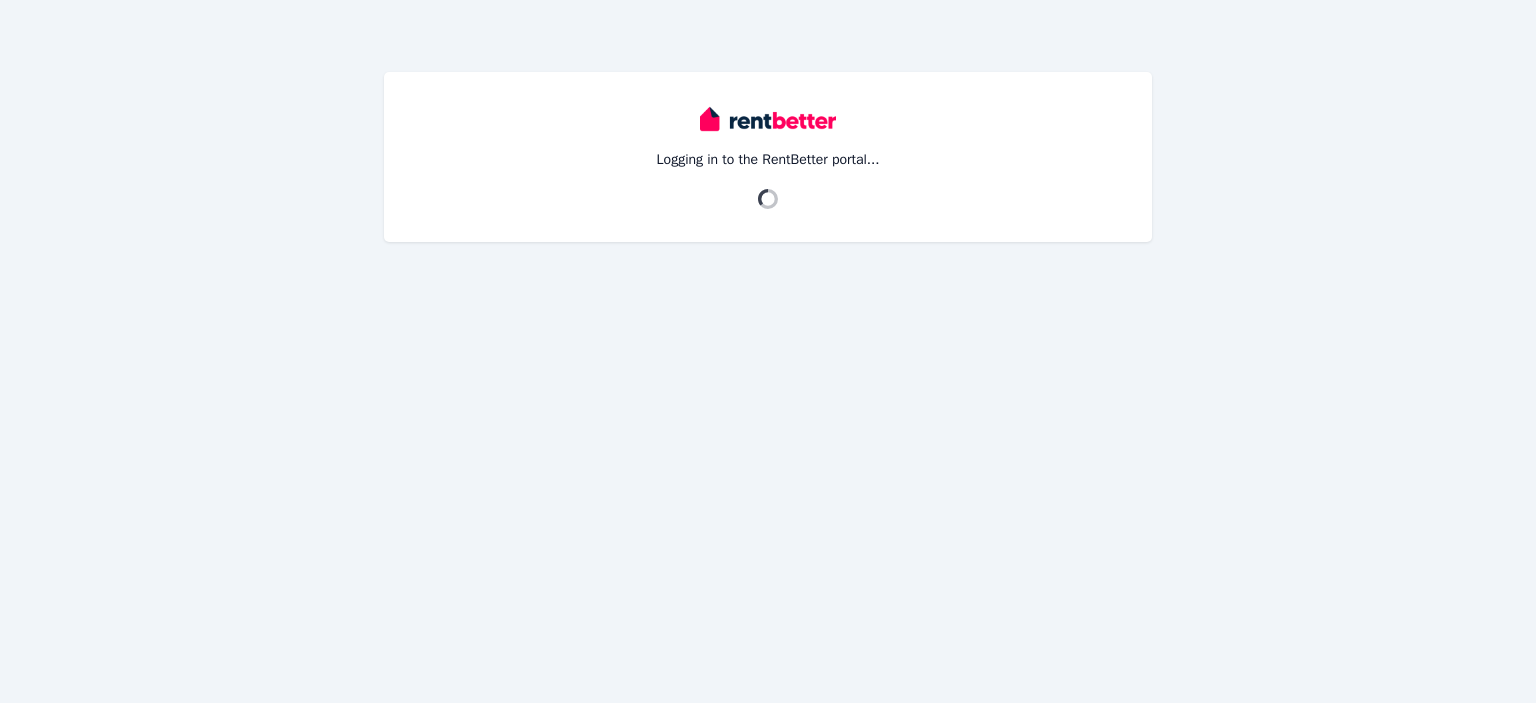 scroll, scrollTop: 0, scrollLeft: 0, axis: both 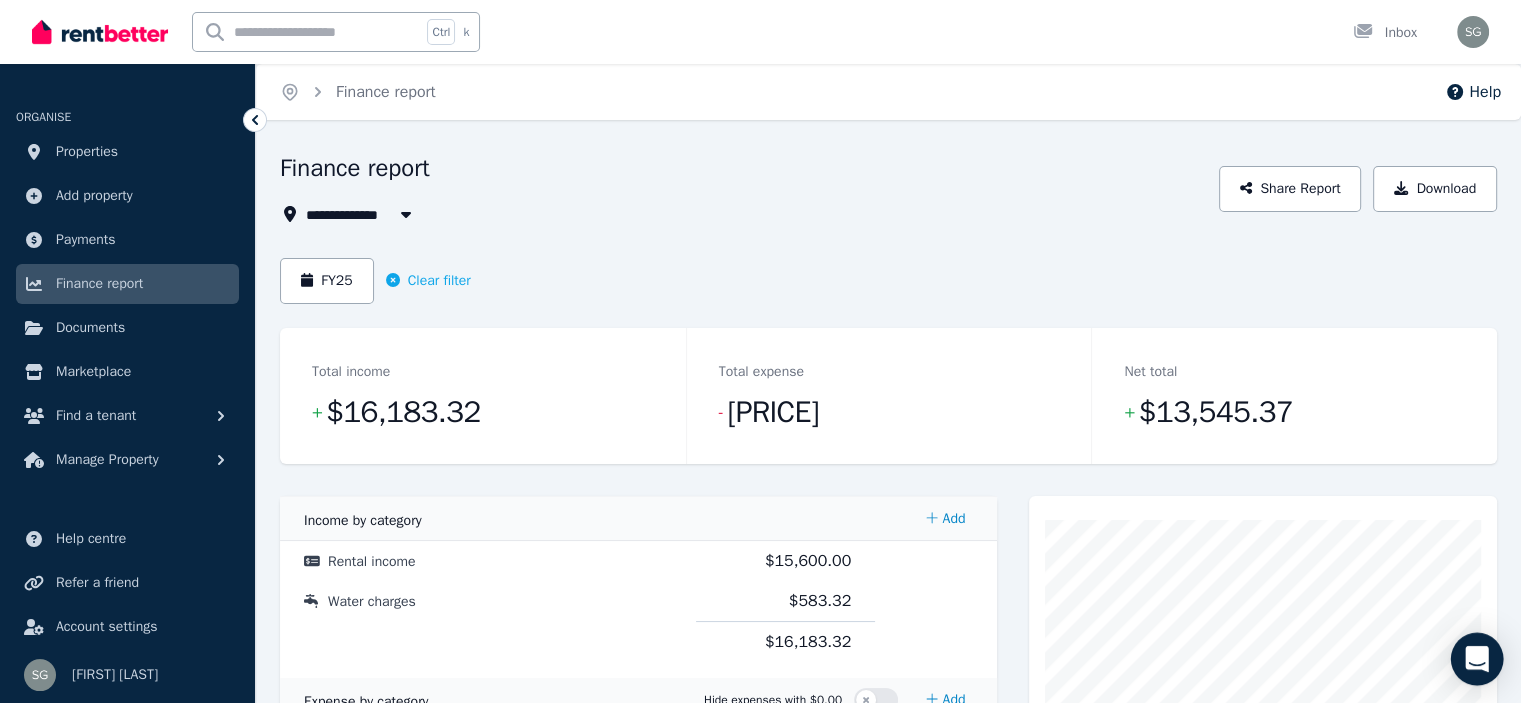 click on "**********" at bounding box center [760, 351] 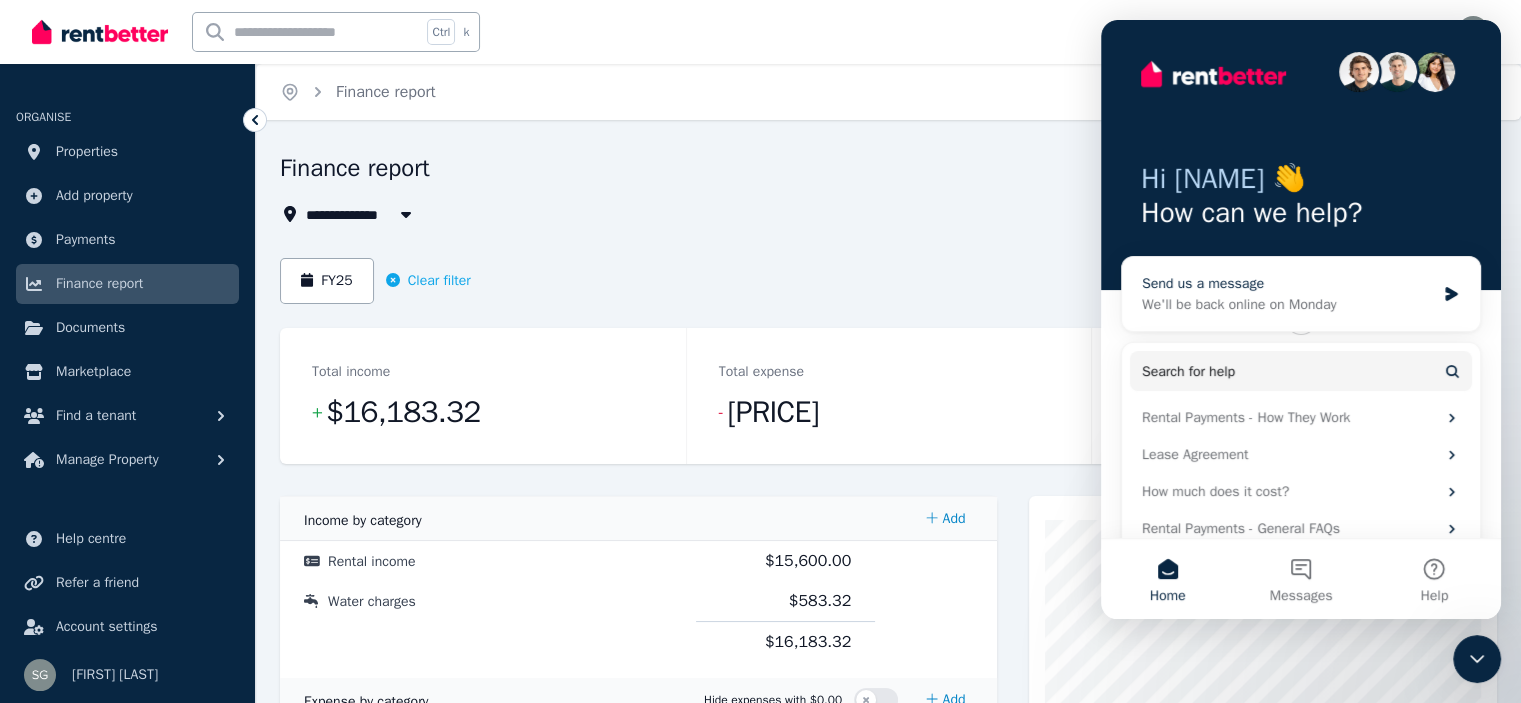 scroll, scrollTop: 0, scrollLeft: 0, axis: both 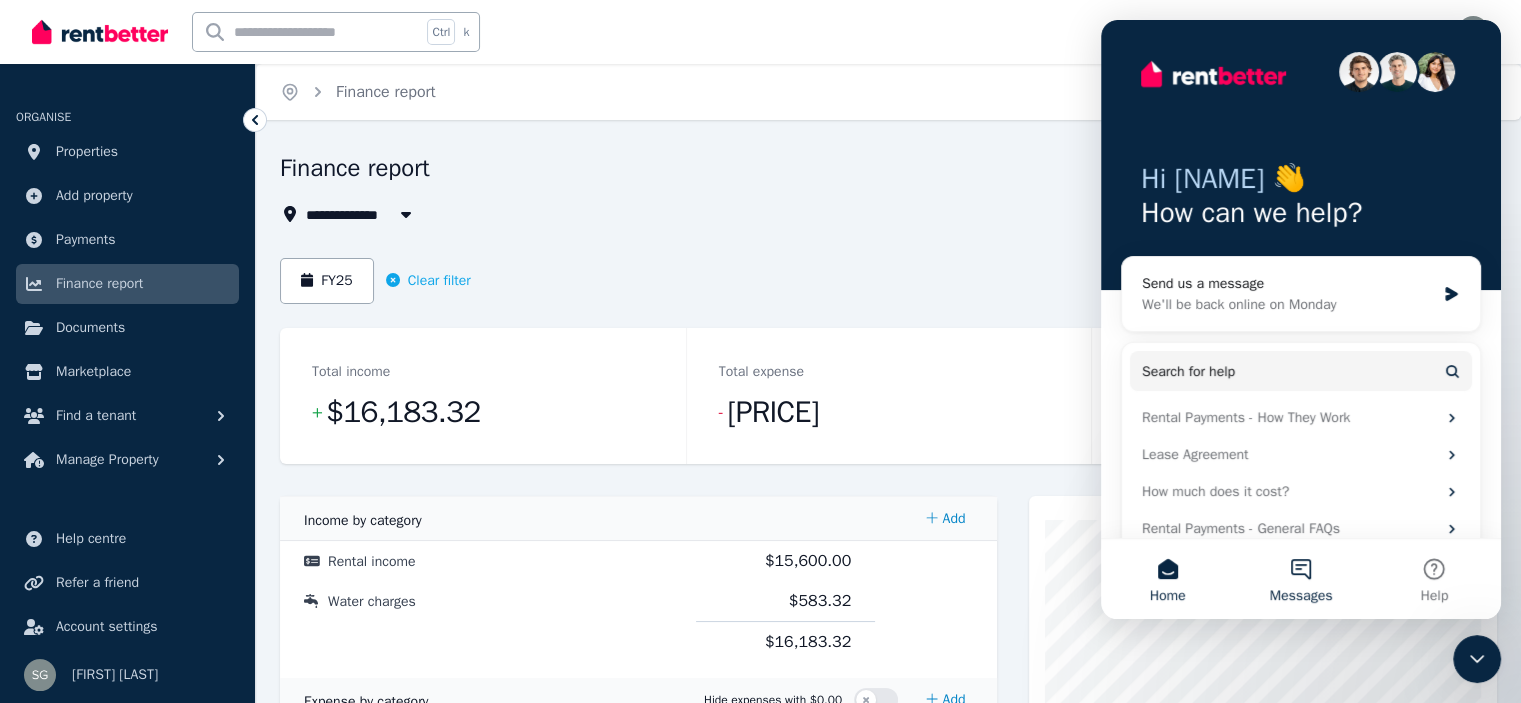 click on "Messages" at bounding box center [1300, 579] 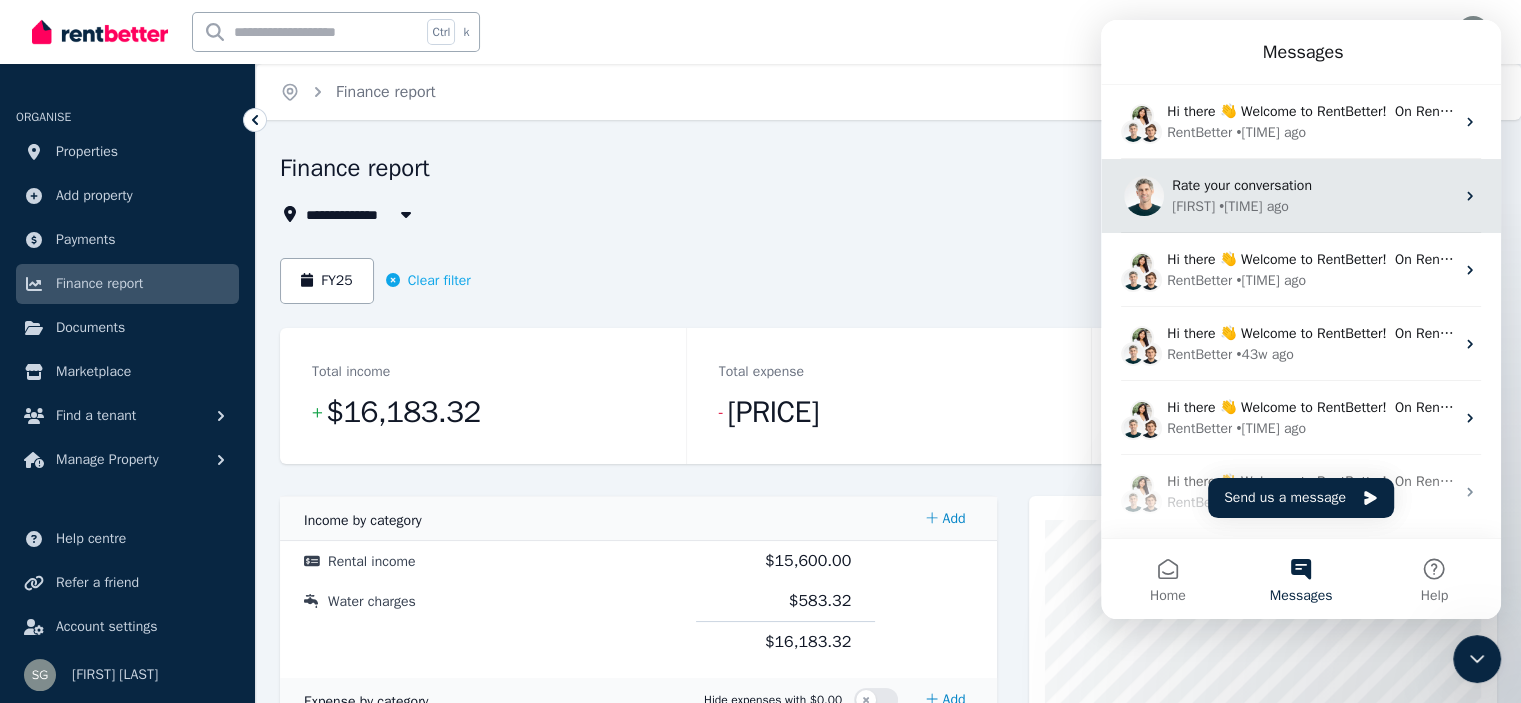 click on "Jeremy •  14w ago" at bounding box center (1313, 206) 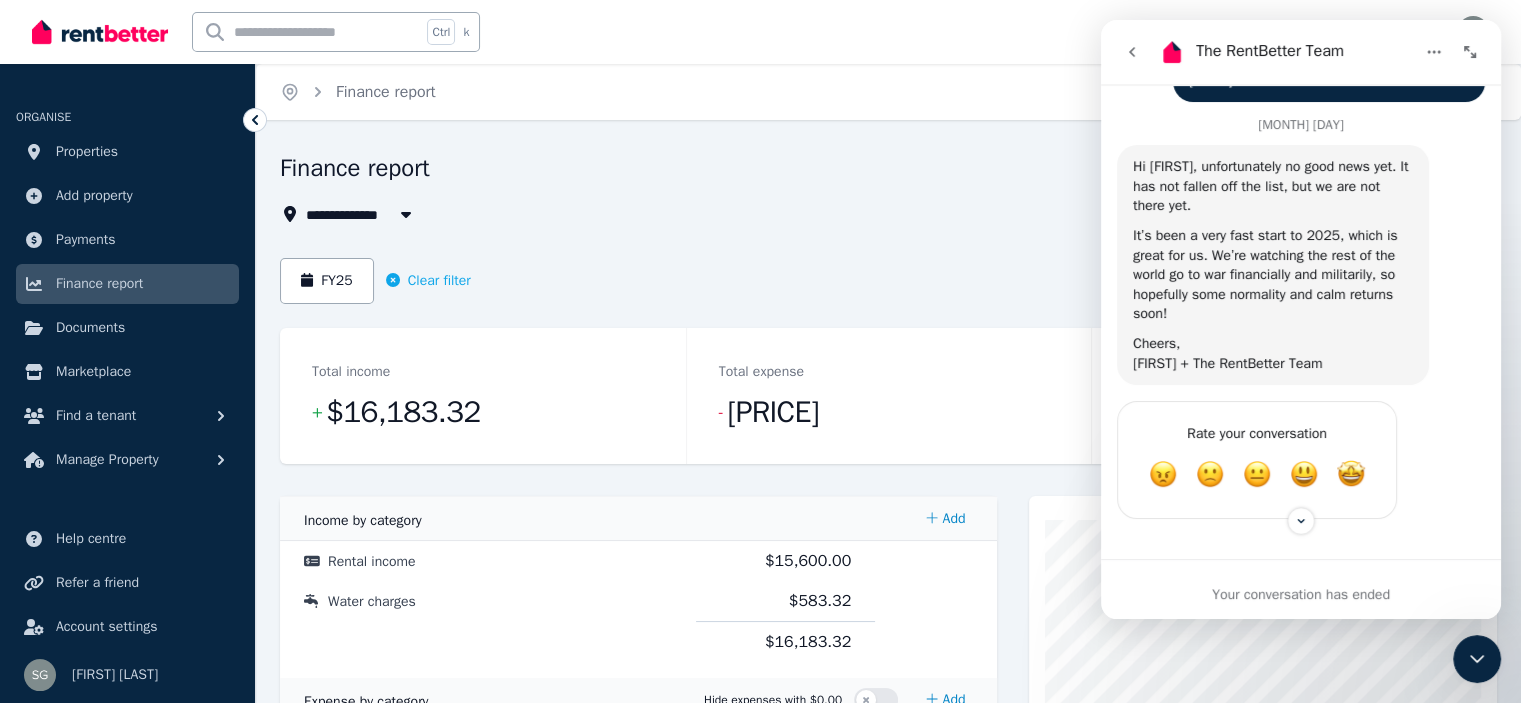 scroll, scrollTop: 3403, scrollLeft: 0, axis: vertical 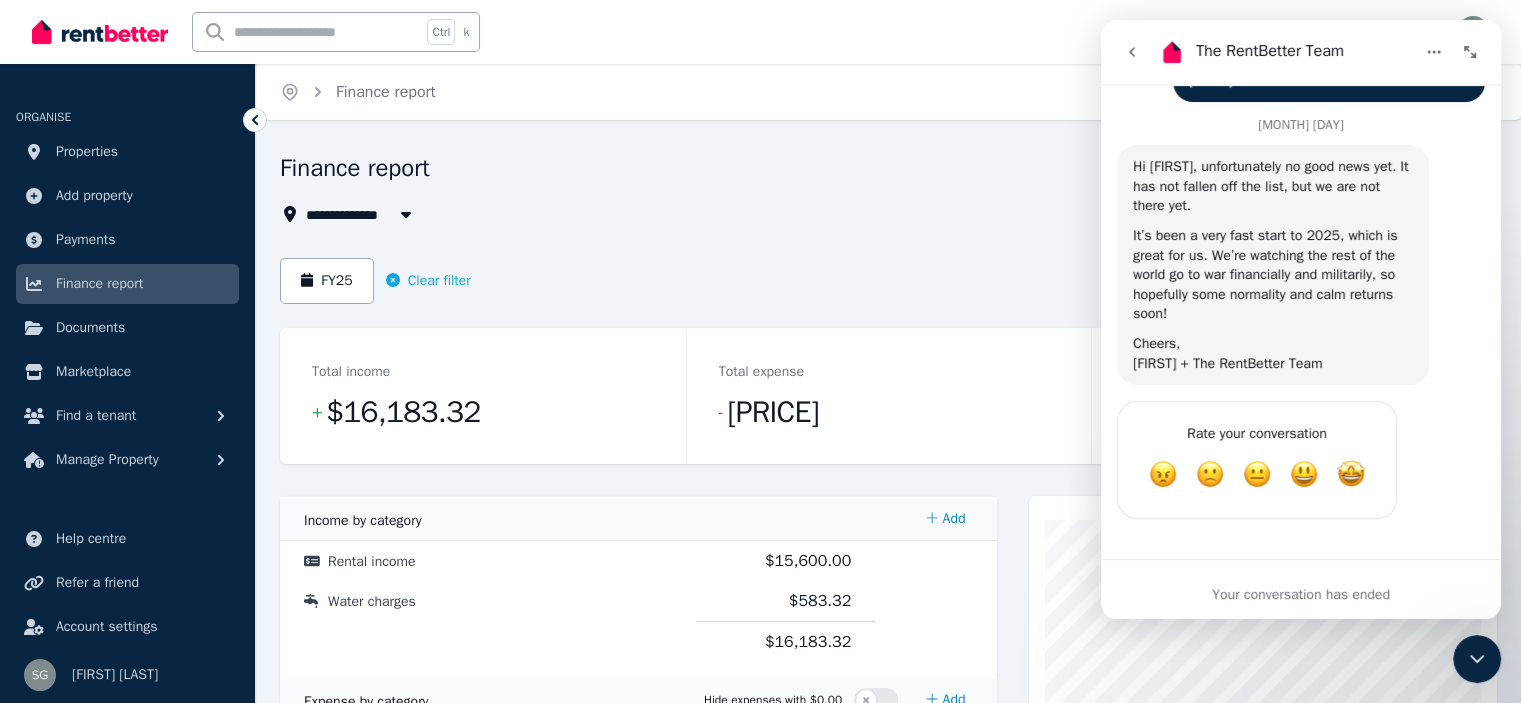 click on "Your conversation has ended" at bounding box center (1301, 594) 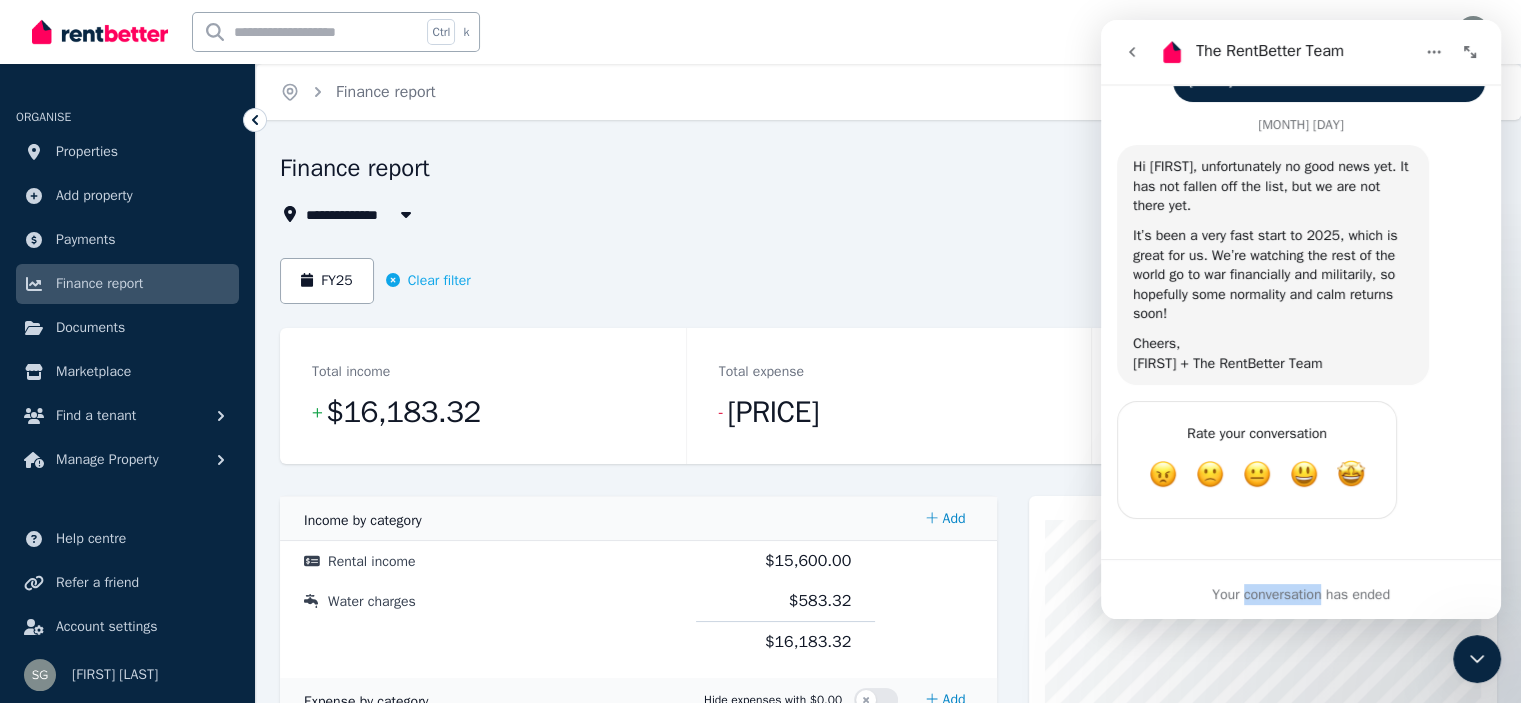 click on "Your conversation has ended" at bounding box center (1301, 594) 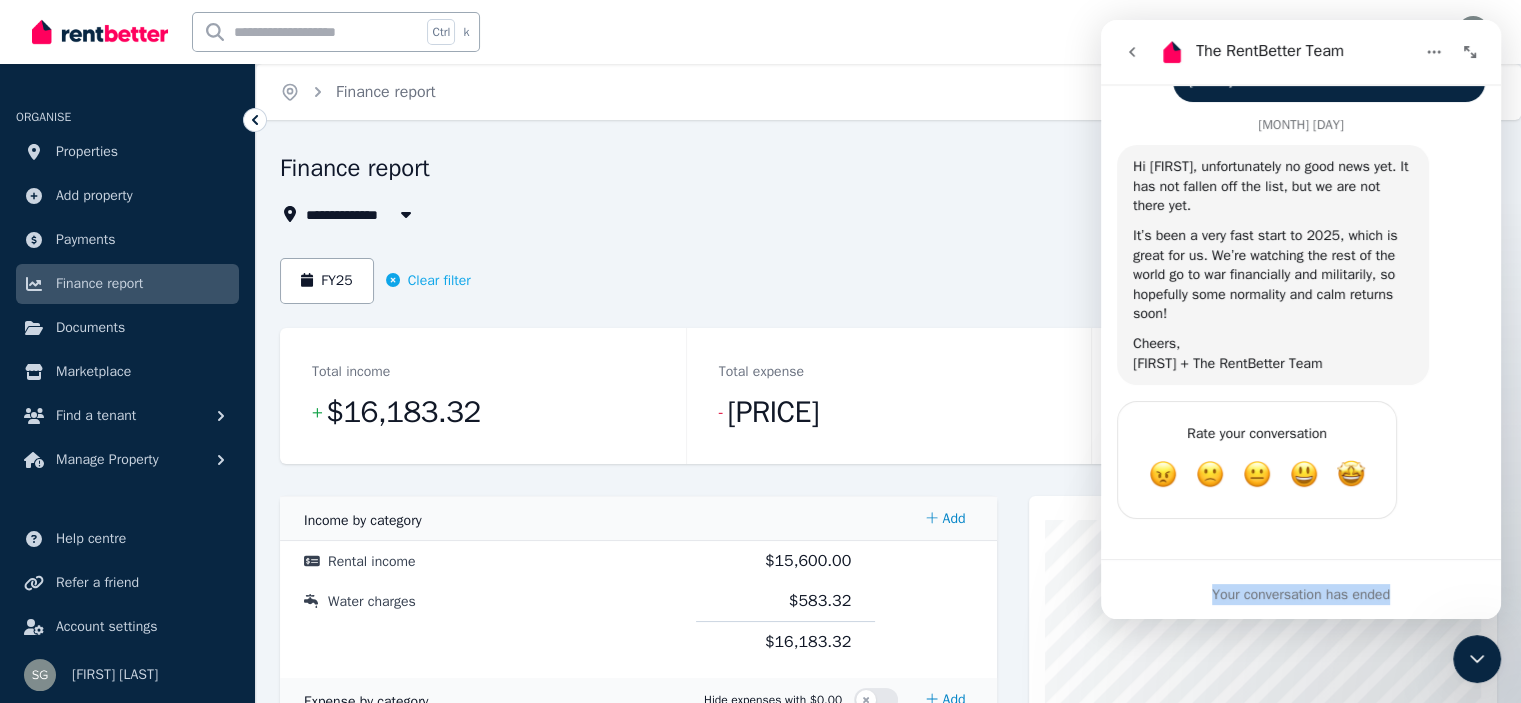 click on "Your conversation has ended" at bounding box center [1301, 594] 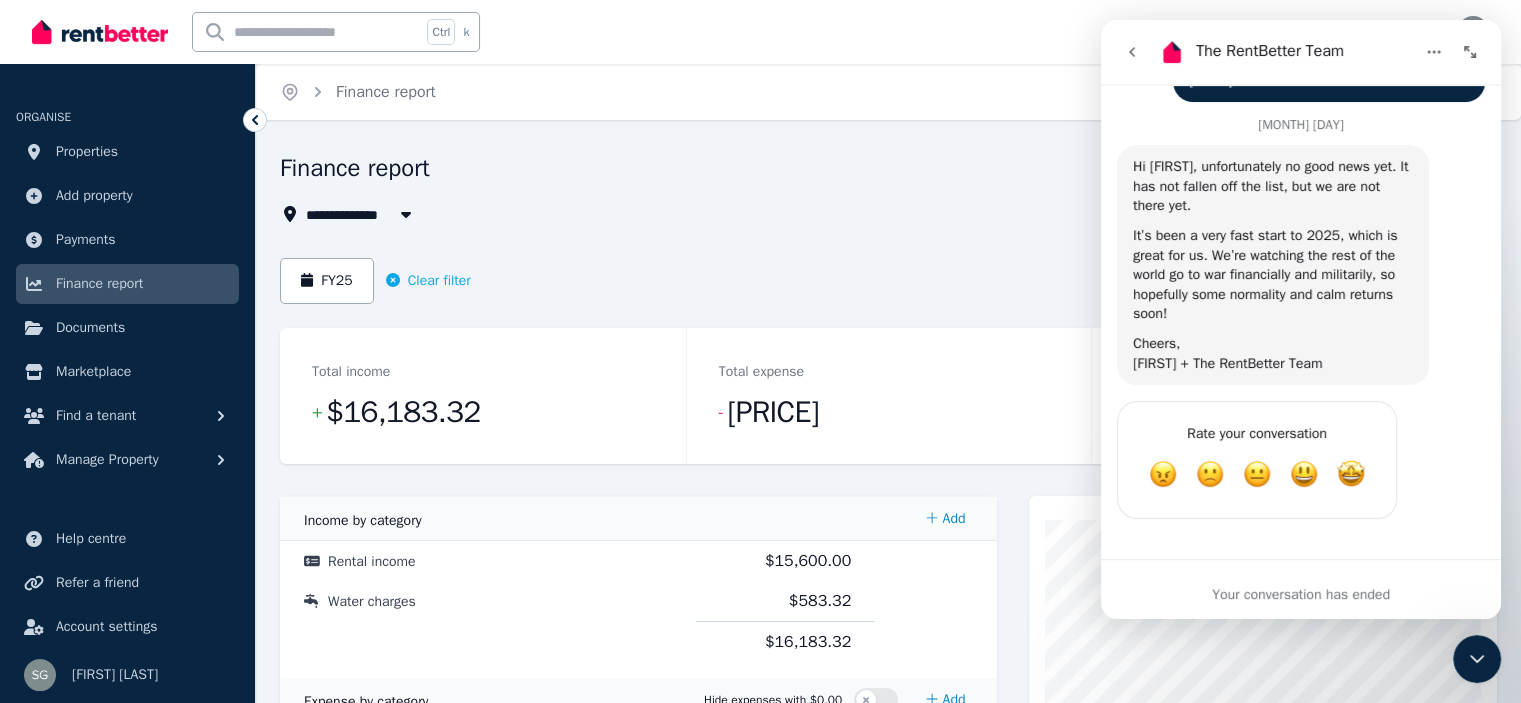 click on "It’s been a very fast start to 2025, which is great for us. We’re watching the rest of the world go to war financially and militarily, so hopefully some normality and calm returns soon!" at bounding box center [1273, 275] 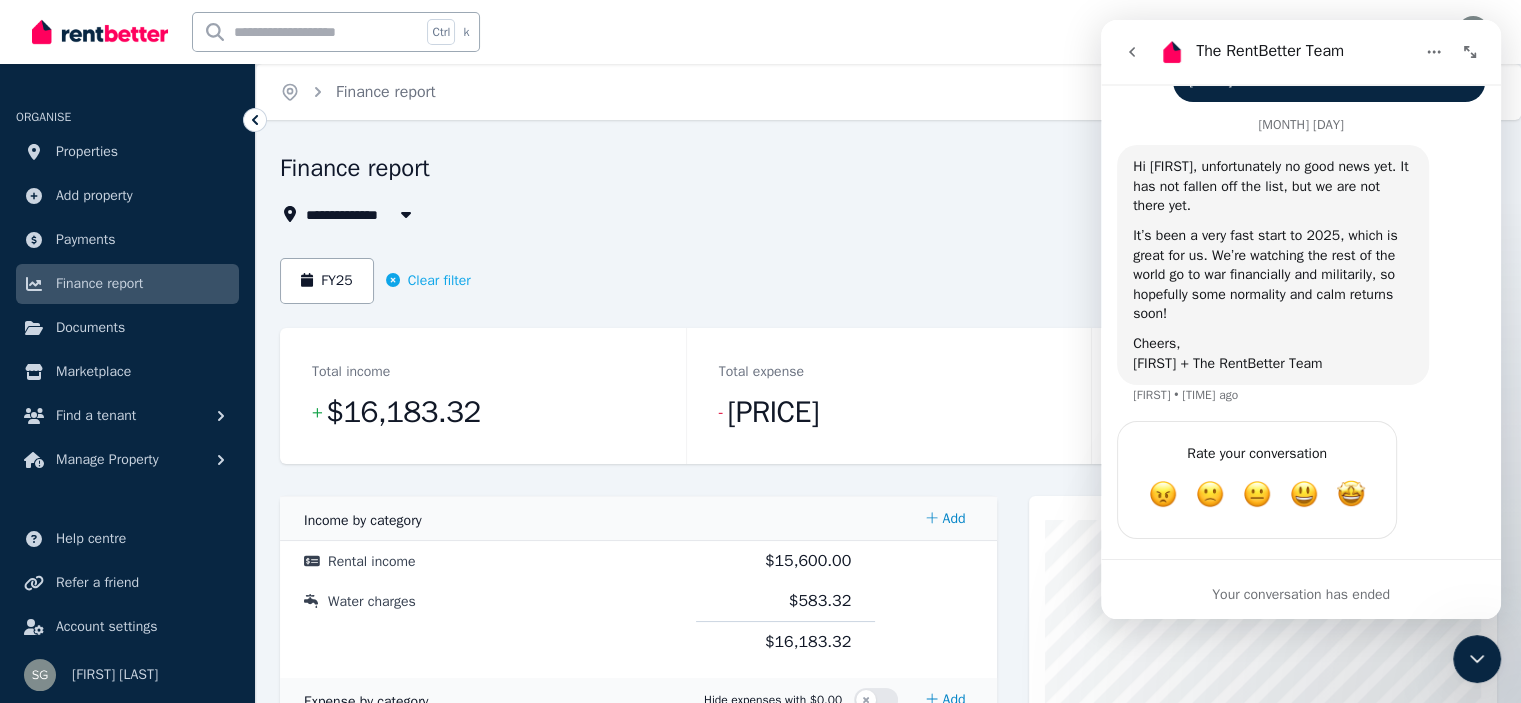 scroll, scrollTop: 3423, scrollLeft: 0, axis: vertical 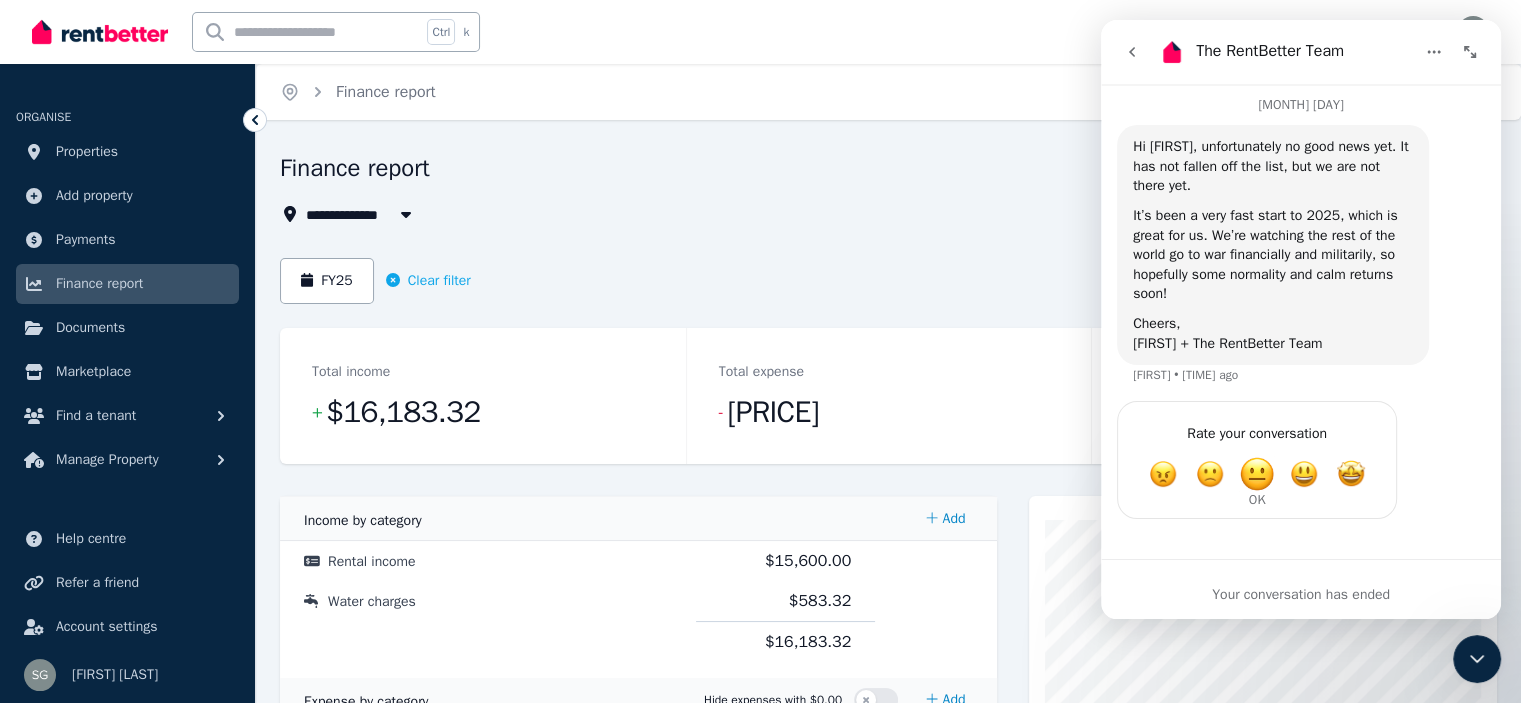 click at bounding box center (1257, 474) 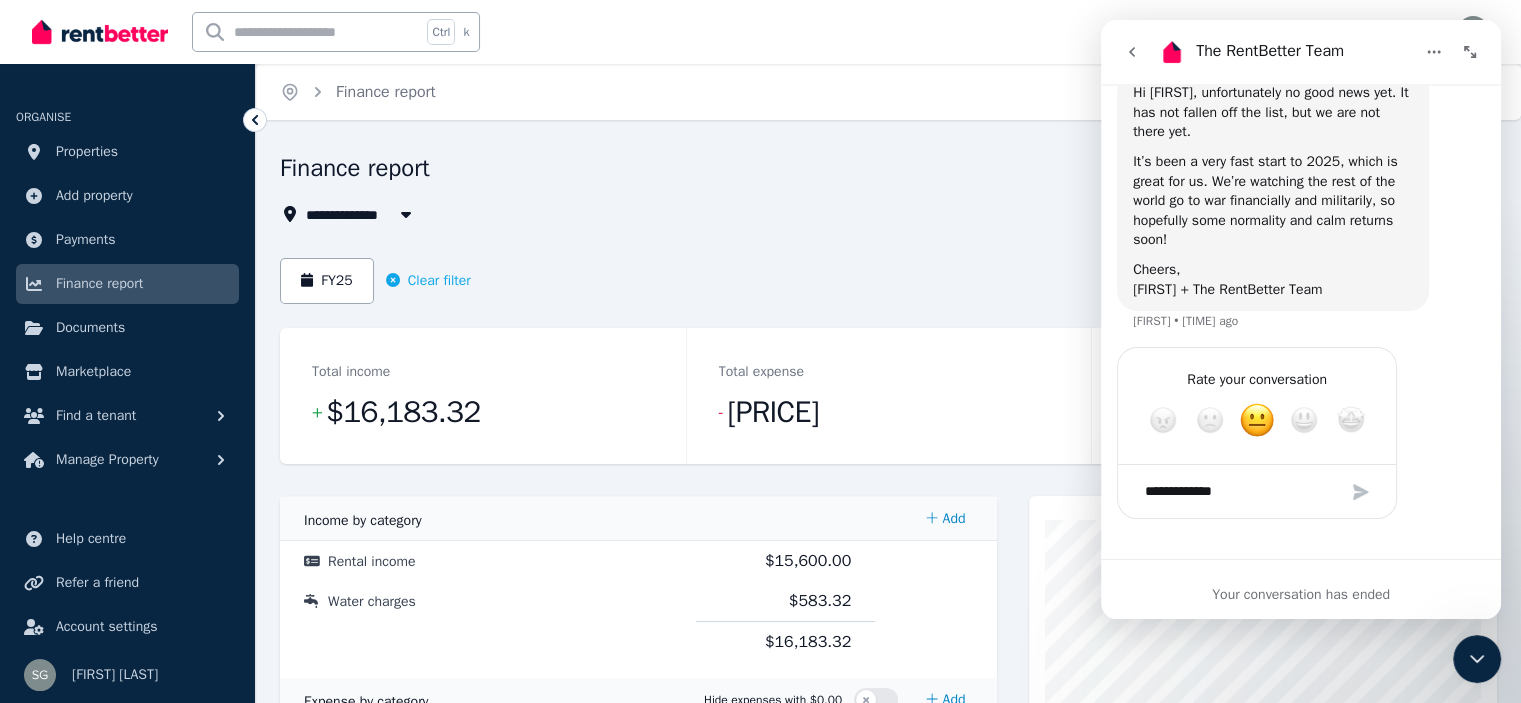type on "**********" 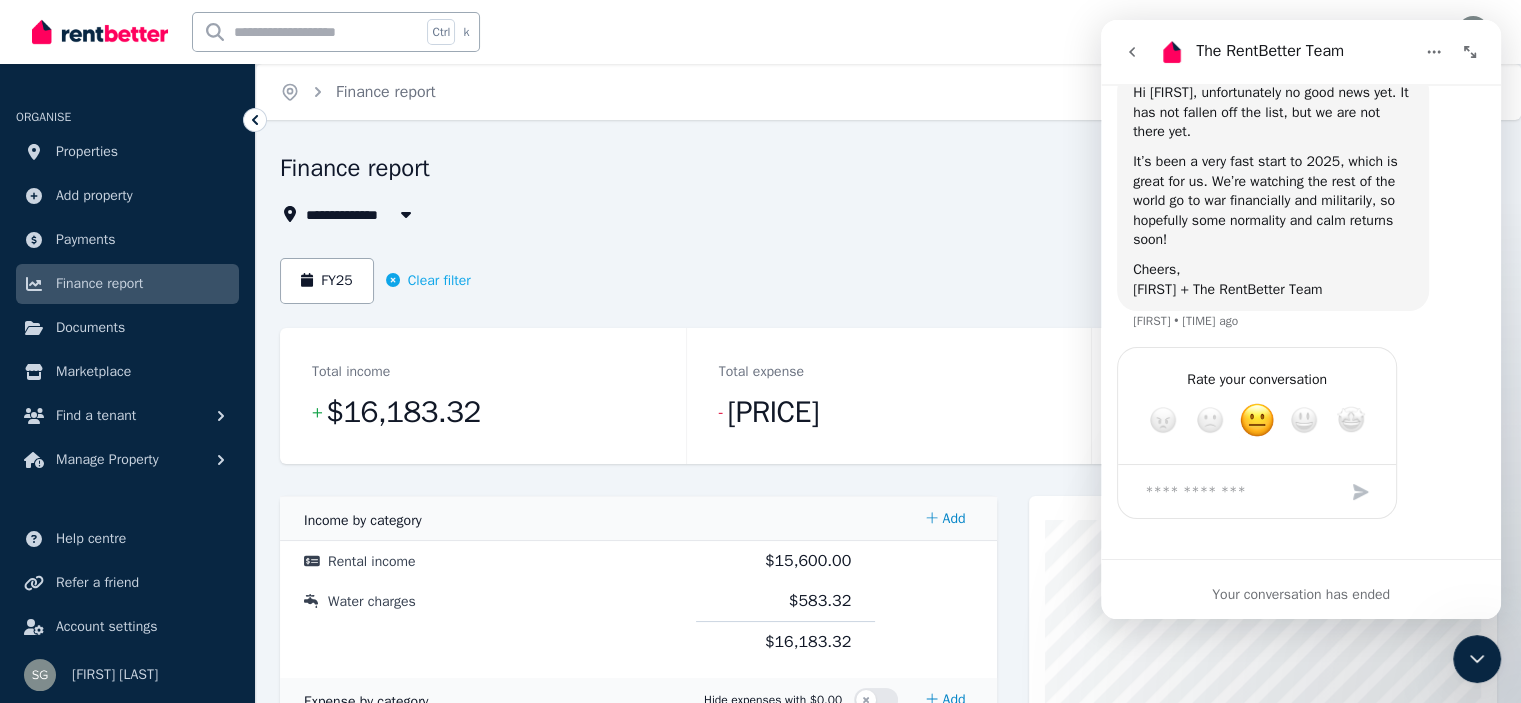 click at bounding box center [1237, 491] 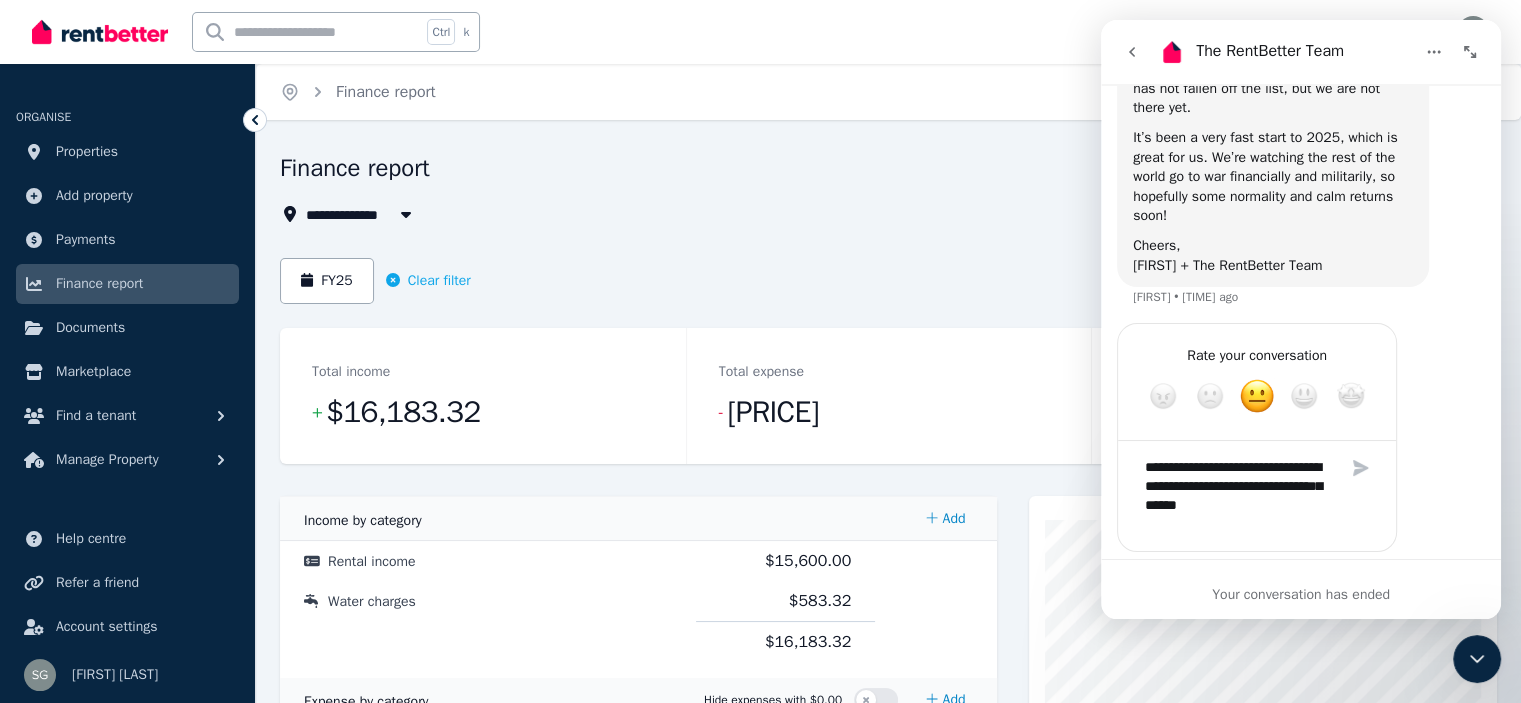 scroll, scrollTop: 3588, scrollLeft: 0, axis: vertical 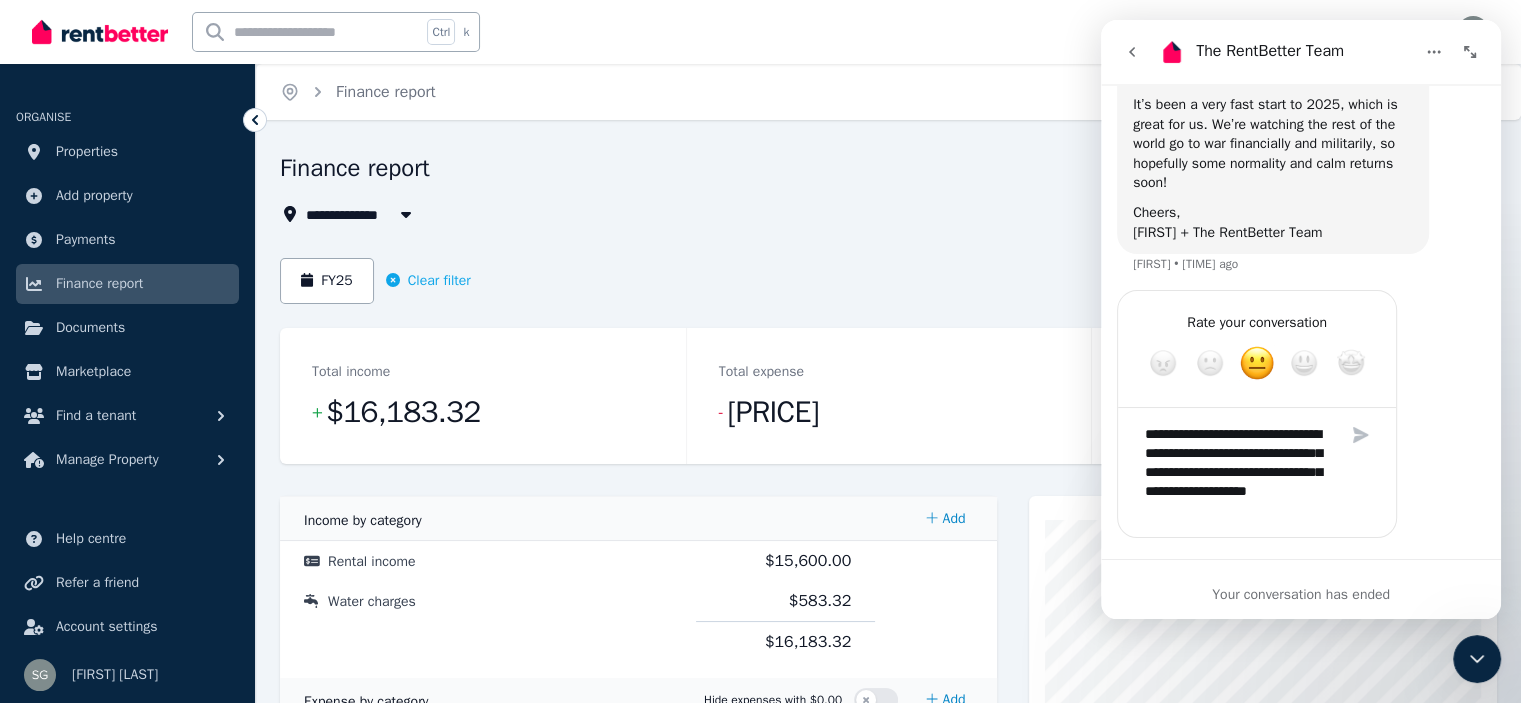 click on "**********" at bounding box center (1237, 472) 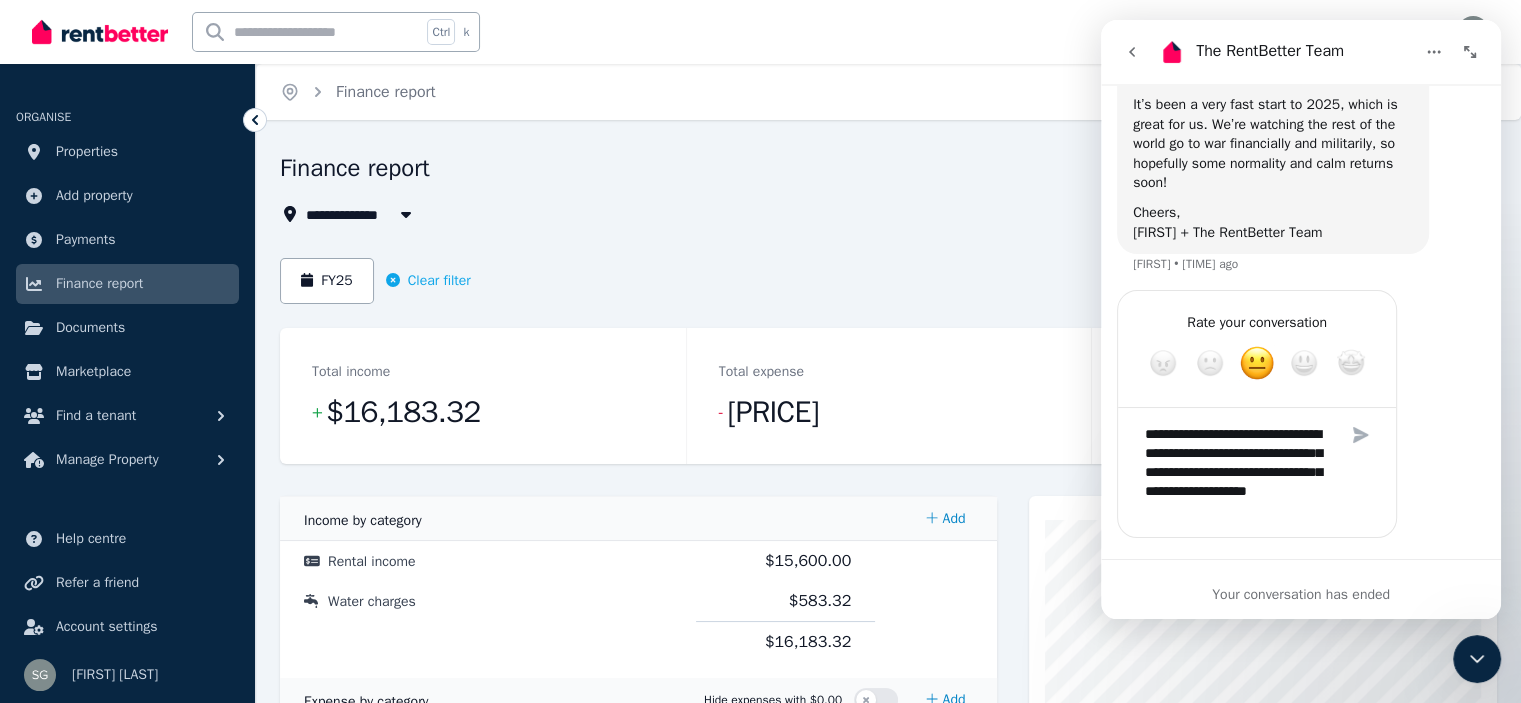 type on "**********" 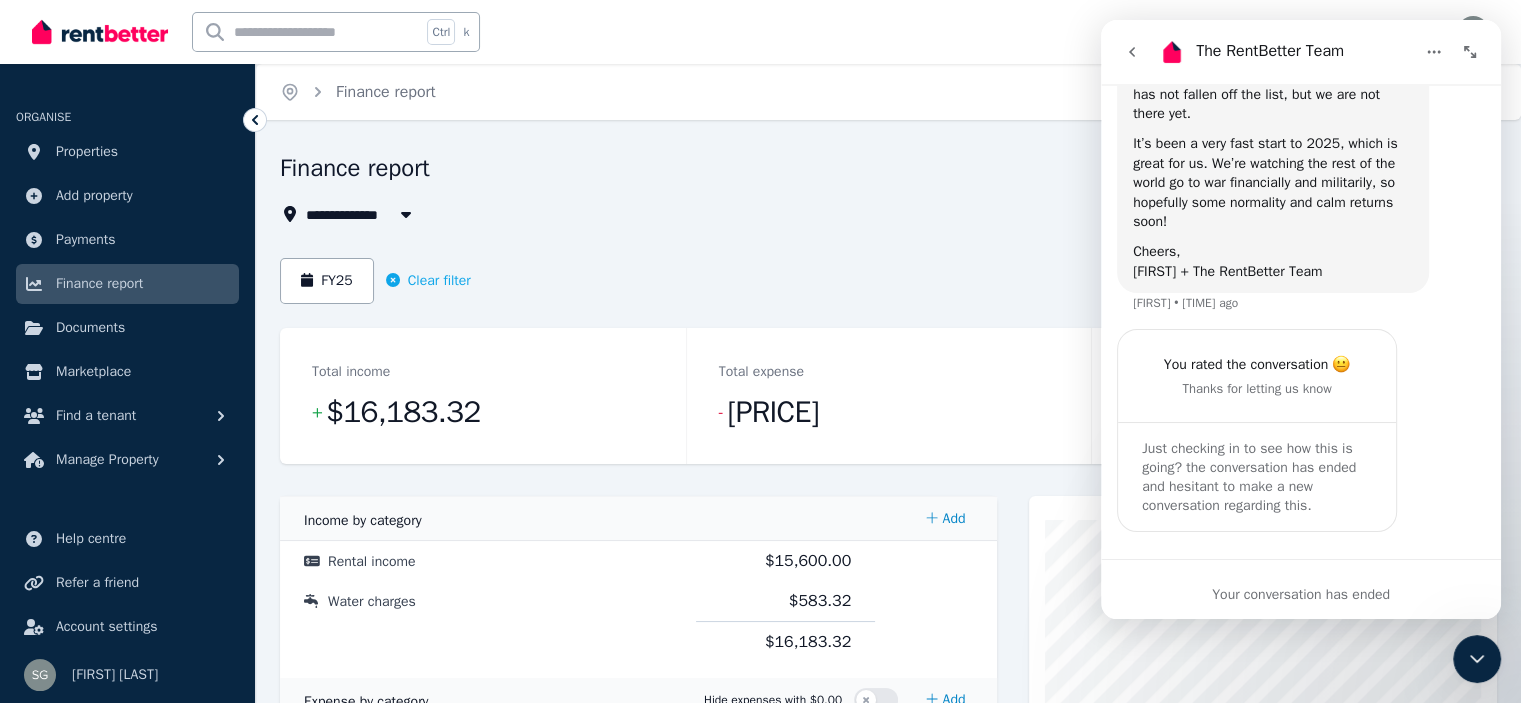 scroll, scrollTop: 3592, scrollLeft: 0, axis: vertical 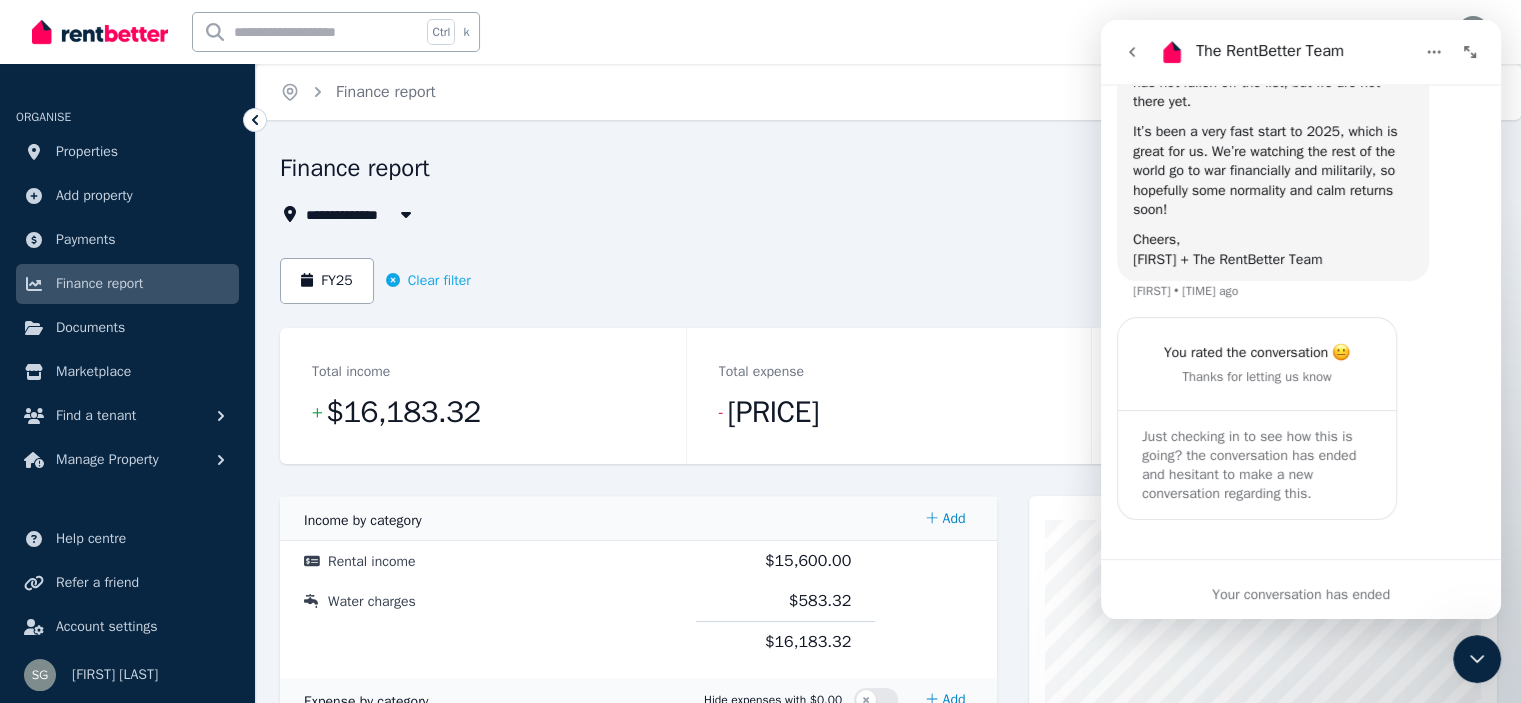 click on "FY25 Clear filter" at bounding box center [888, 281] 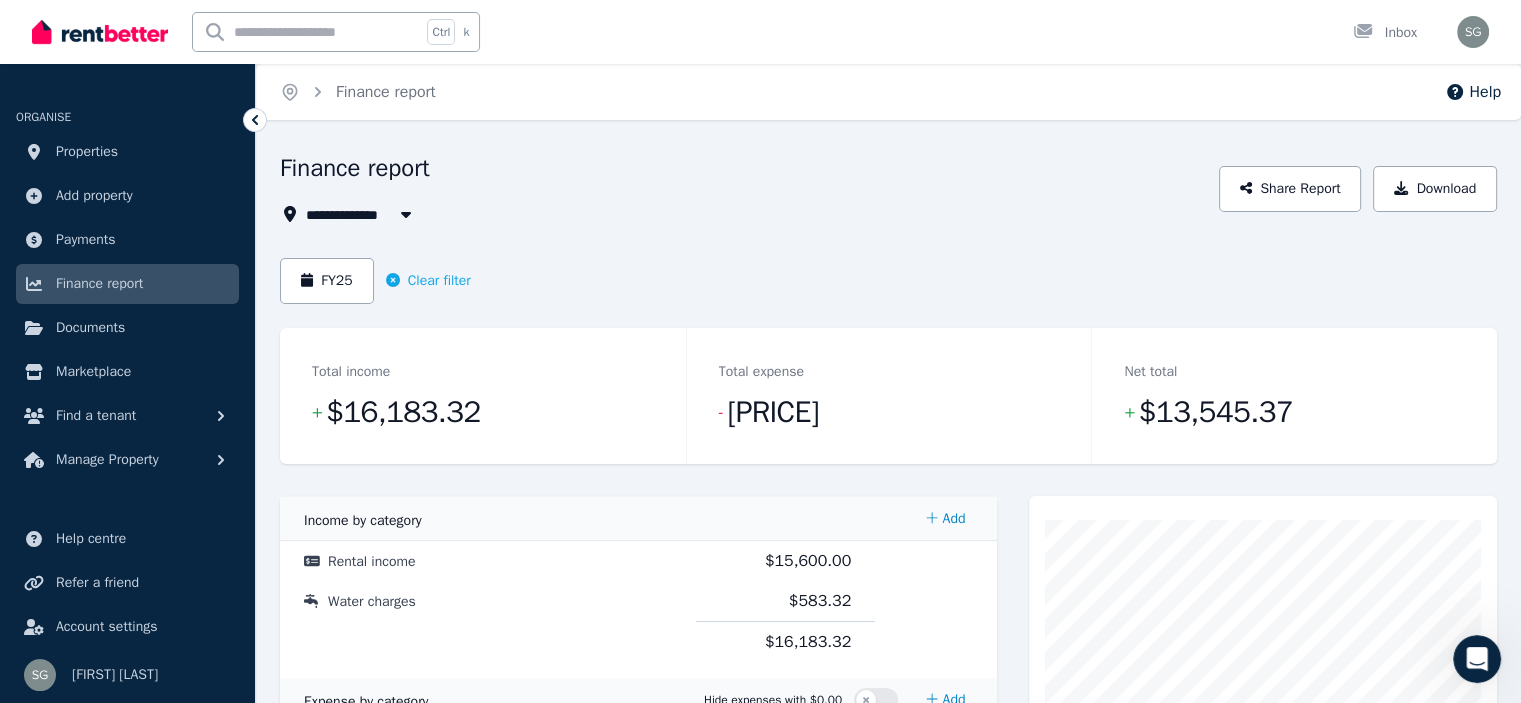 scroll, scrollTop: 0, scrollLeft: 0, axis: both 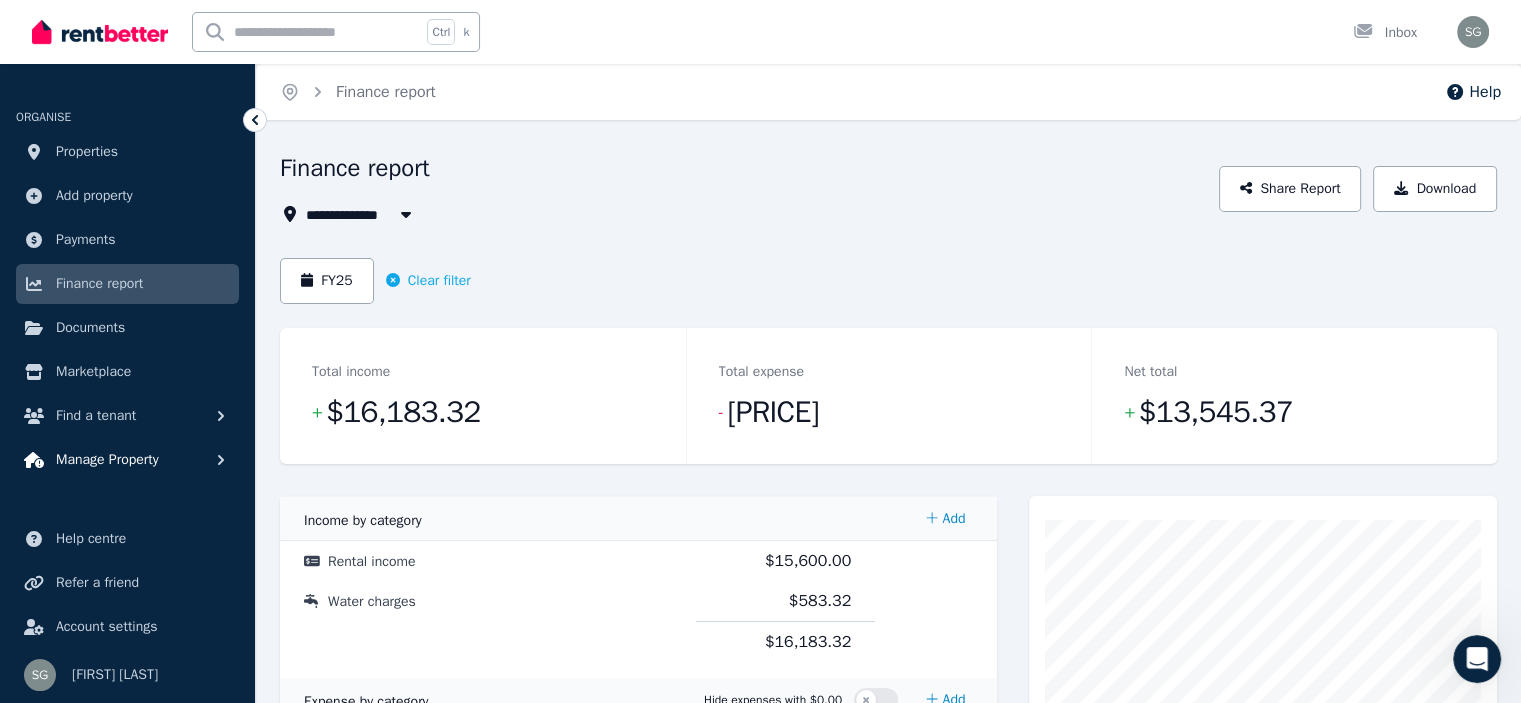 click on "Manage Property" at bounding box center (127, 460) 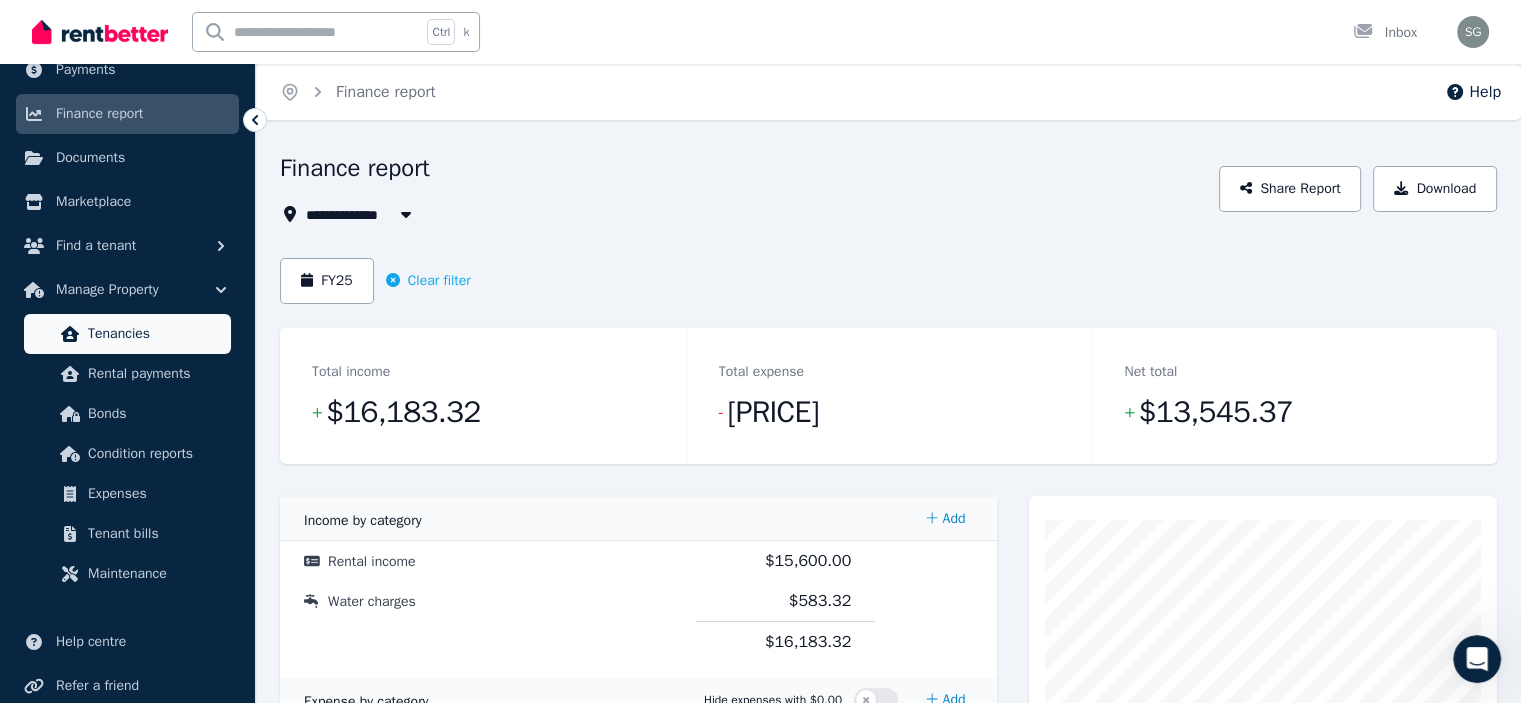 scroll, scrollTop: 195, scrollLeft: 0, axis: vertical 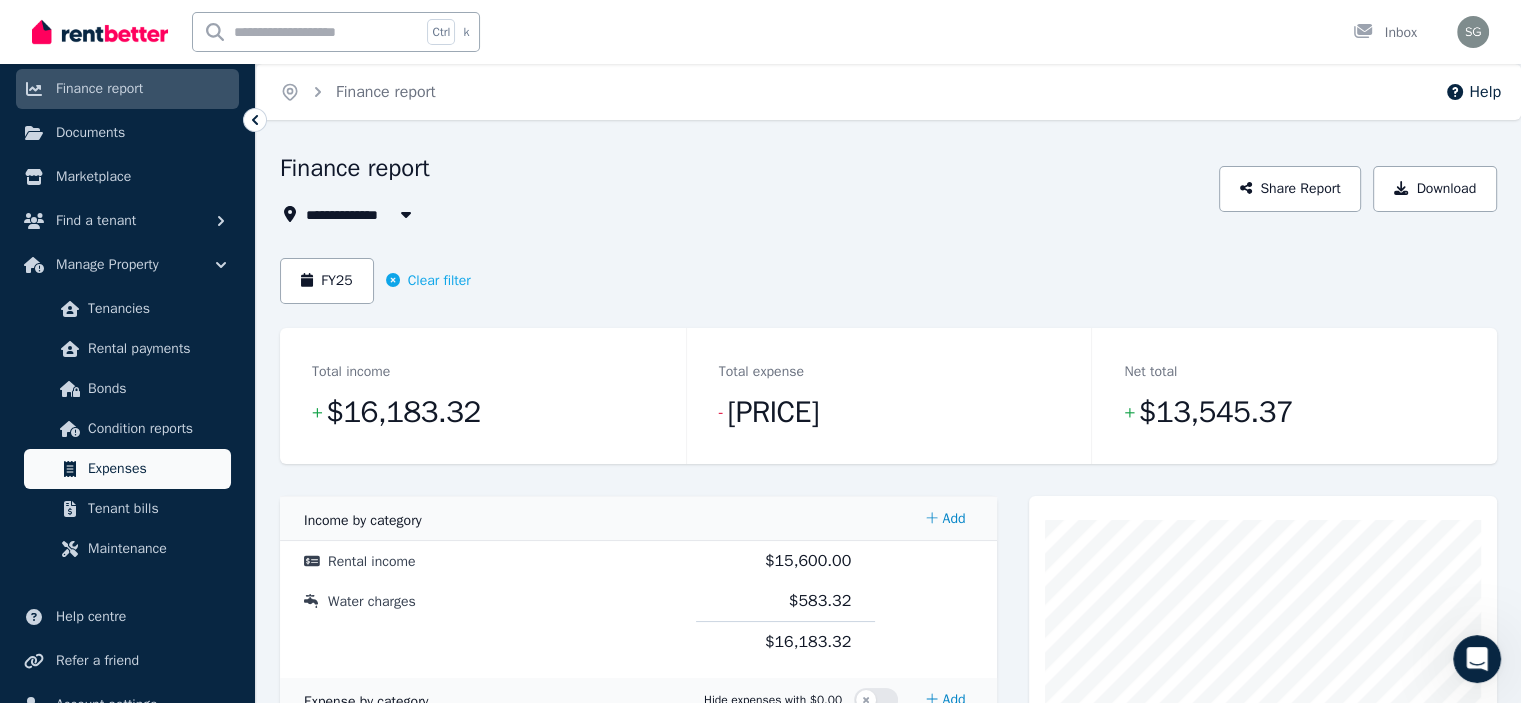 click on "Expenses" at bounding box center (155, 469) 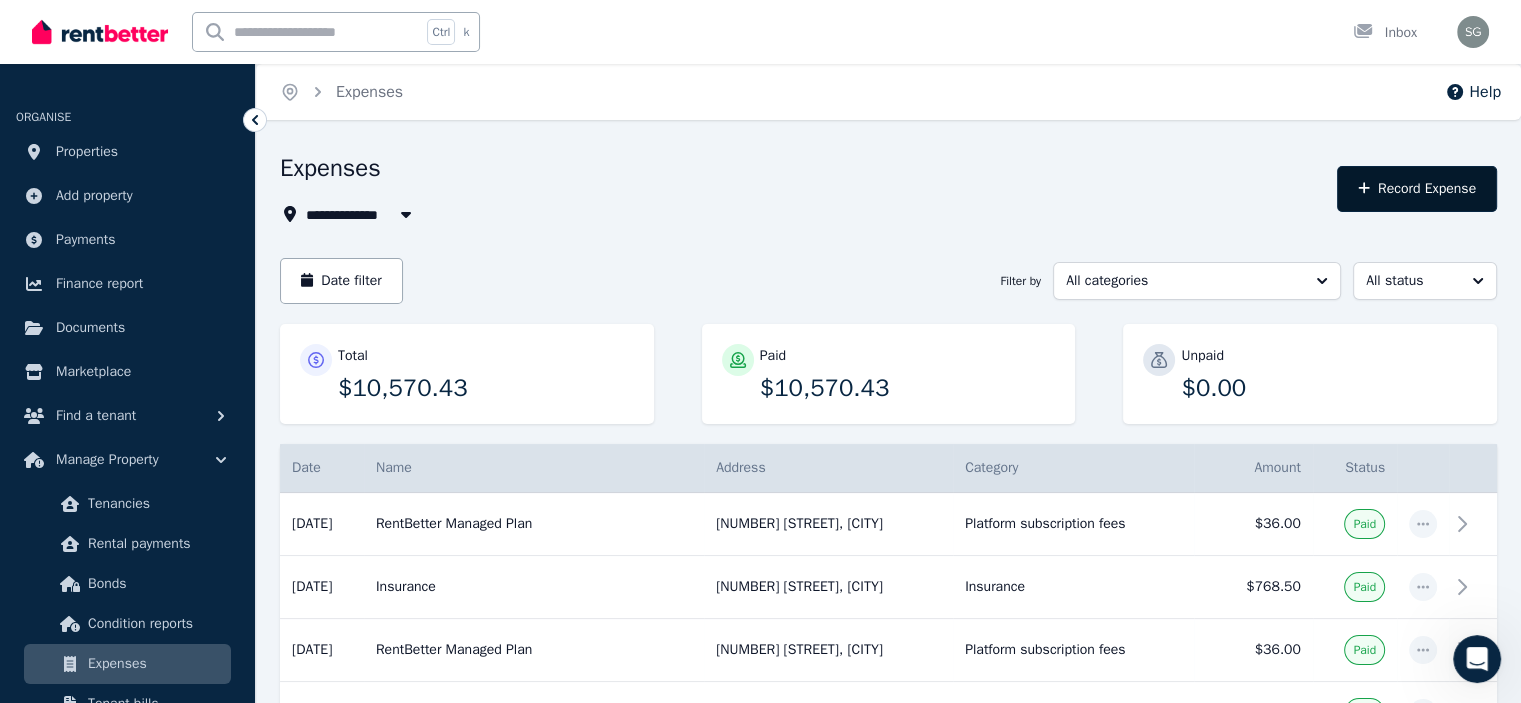 click on "Record Expense" at bounding box center (1417, 189) 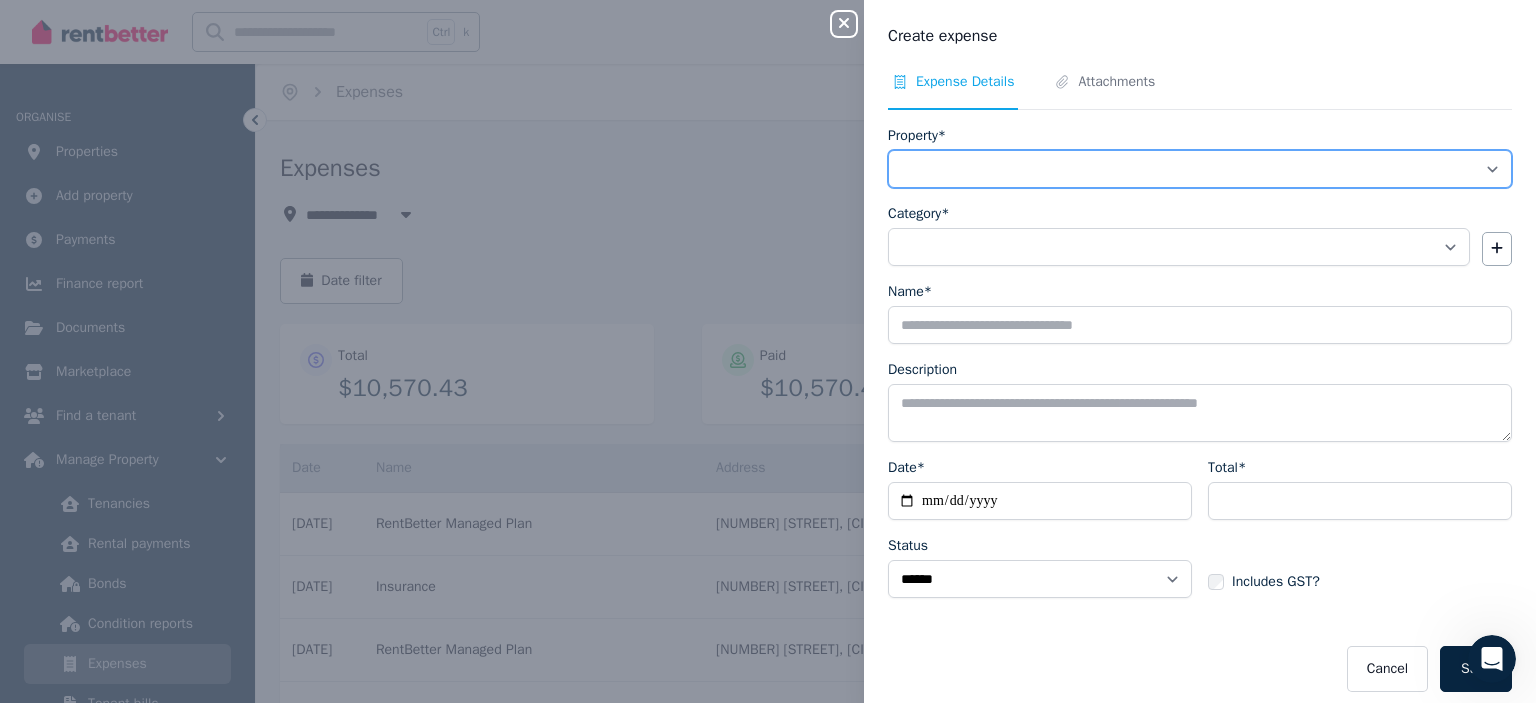 click on "**********" at bounding box center [1200, 169] 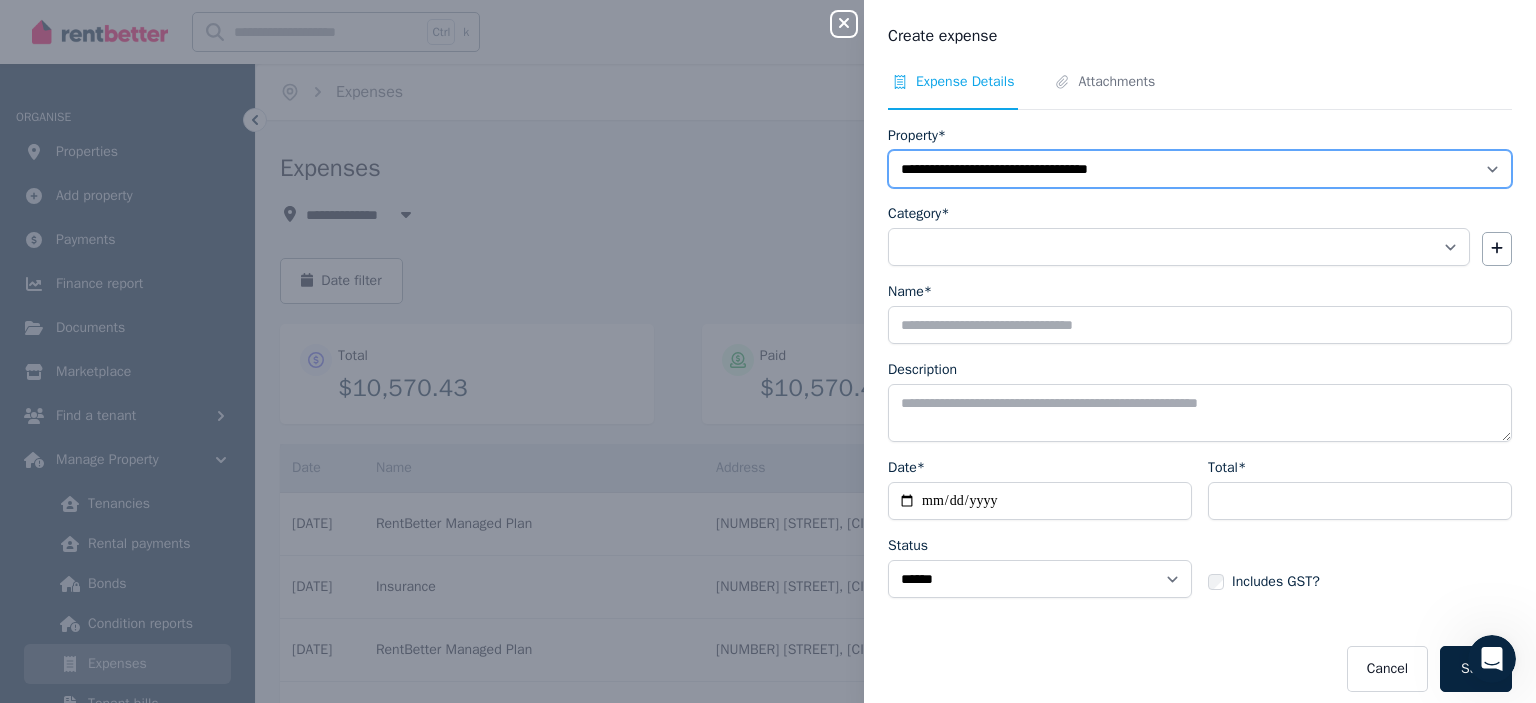 click on "**********" at bounding box center [1200, 169] 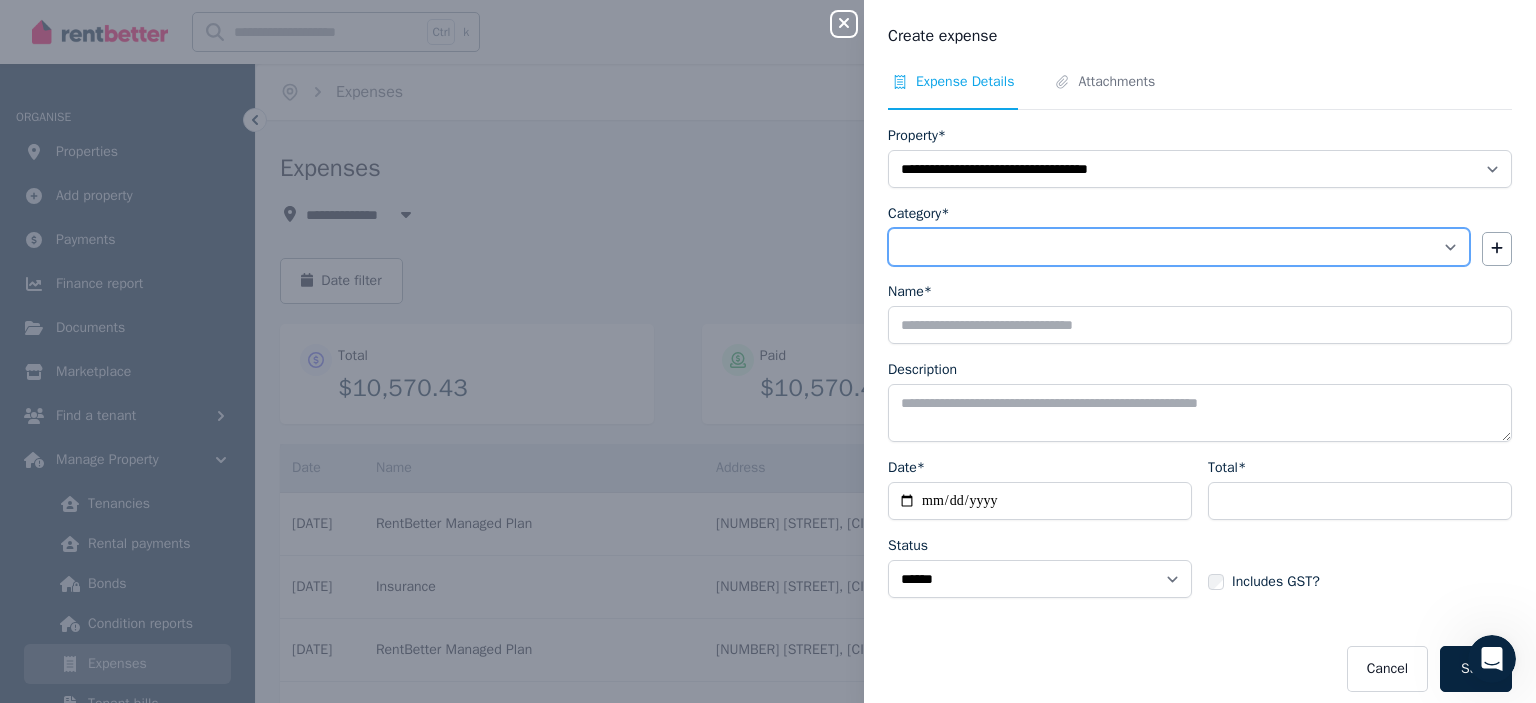 drag, startPoint x: 1104, startPoint y: 239, endPoint x: 1123, endPoint y: 251, distance: 22.472204 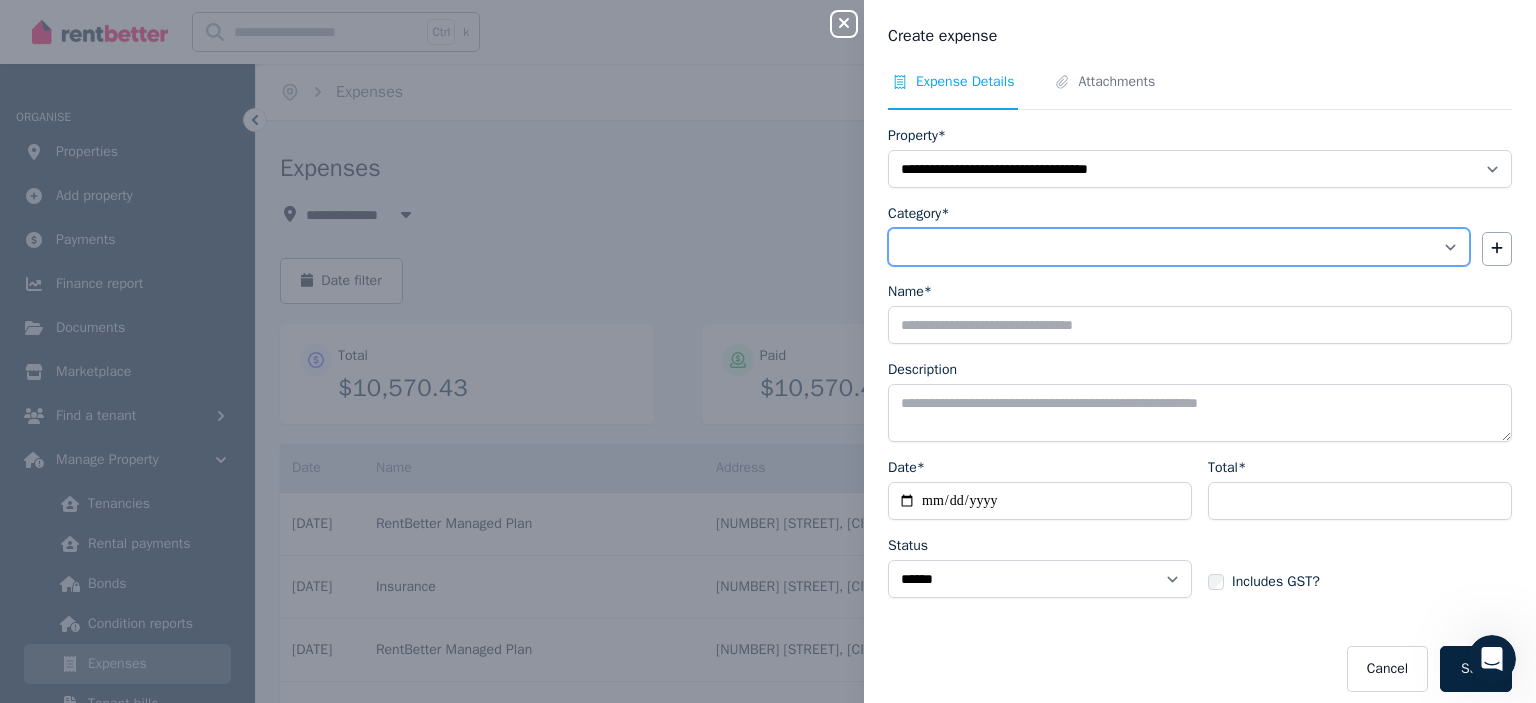 click on "**********" at bounding box center (1179, 247) 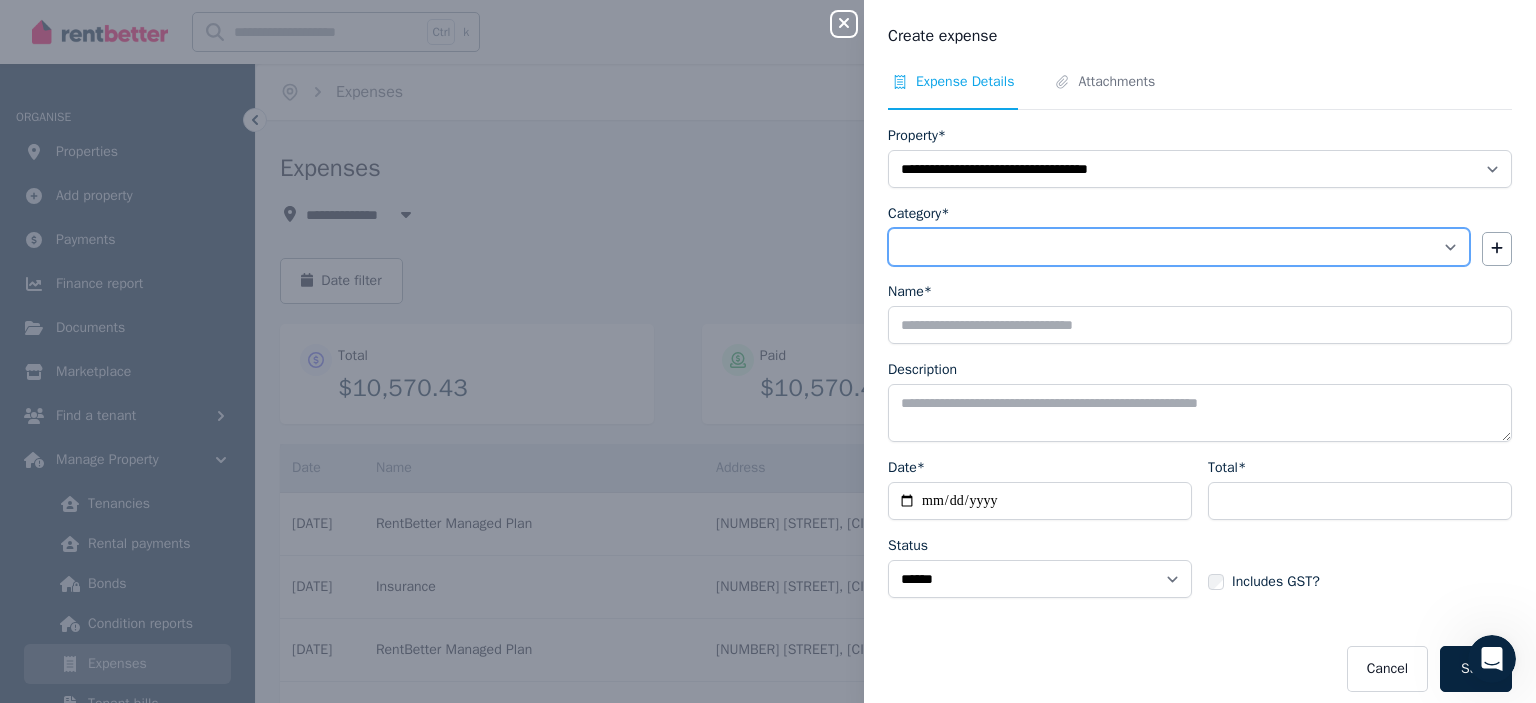 select on "**********" 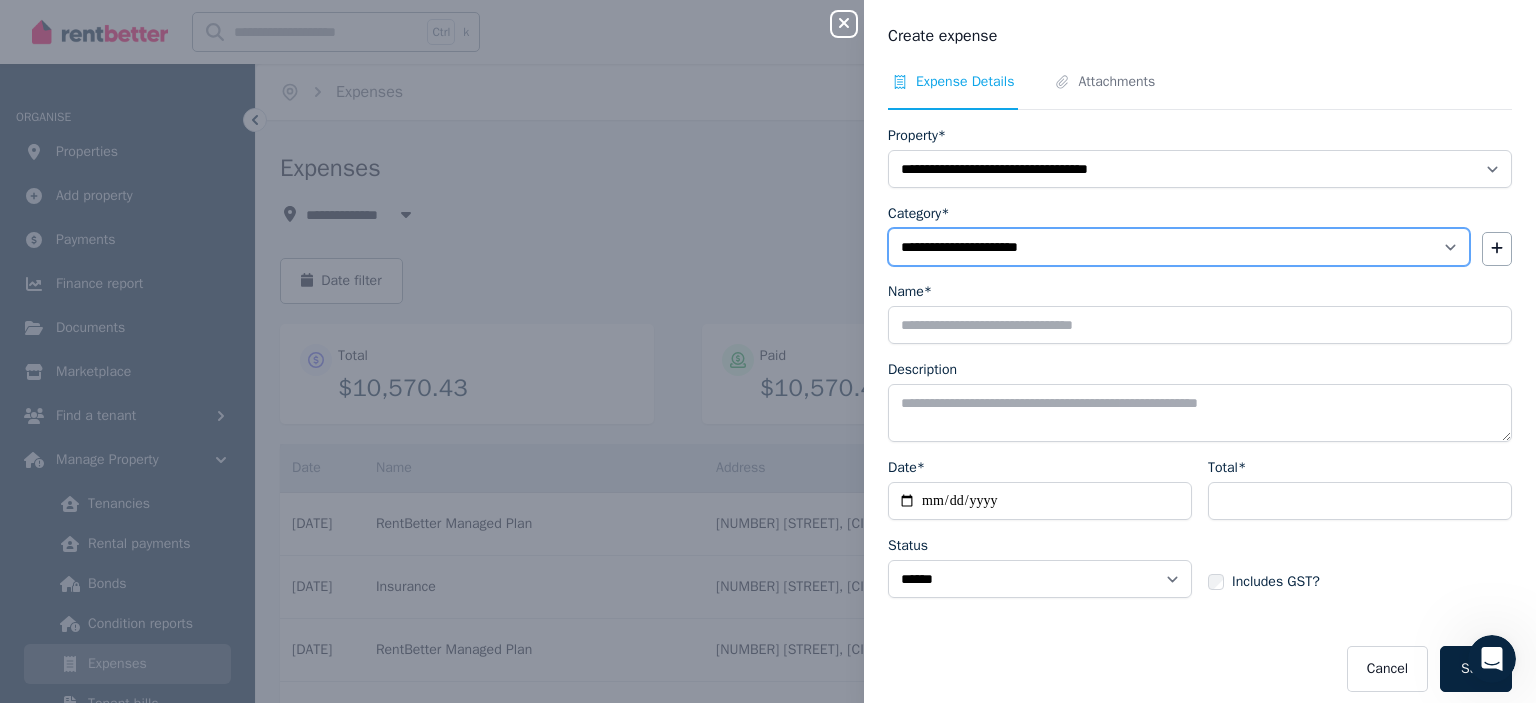click on "**********" at bounding box center (1179, 247) 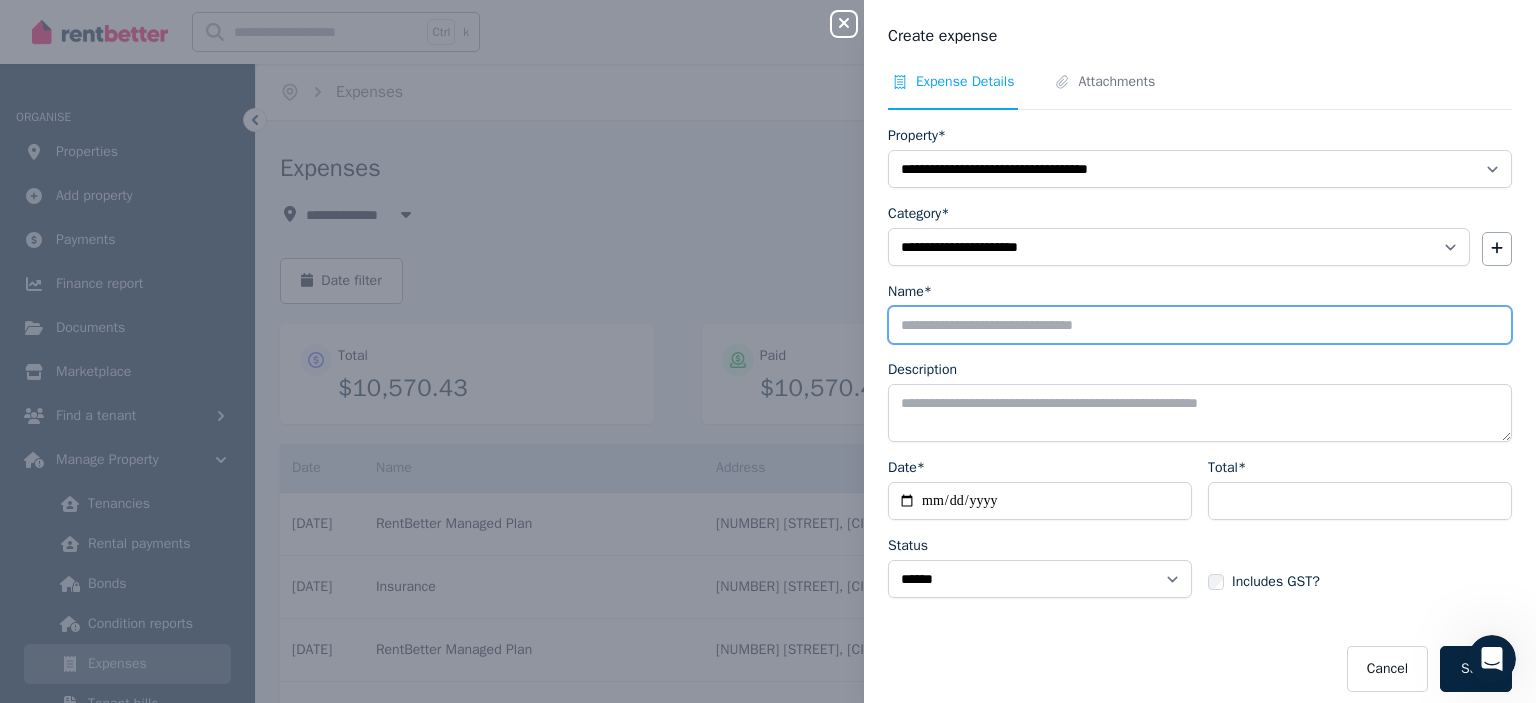 click on "Name*" at bounding box center [1200, 325] 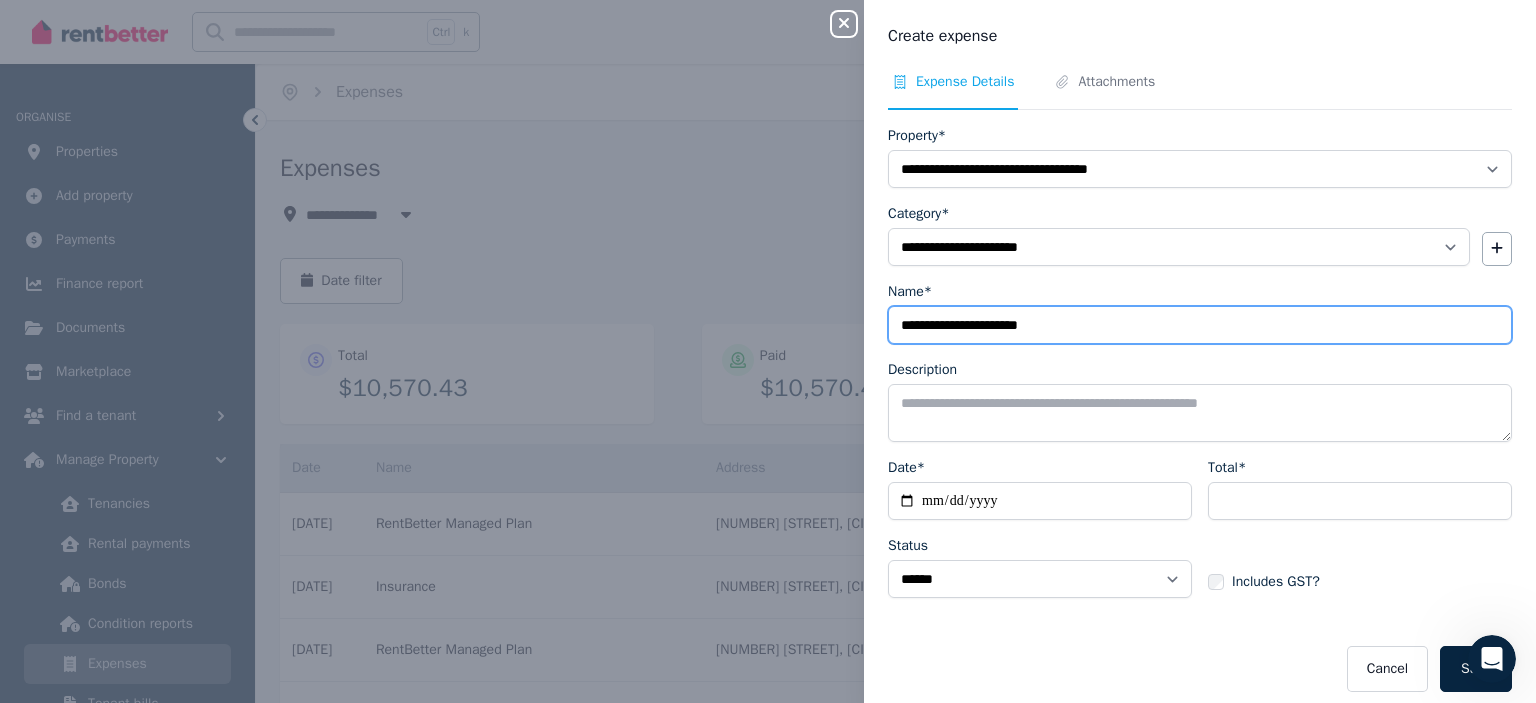 type on "**********" 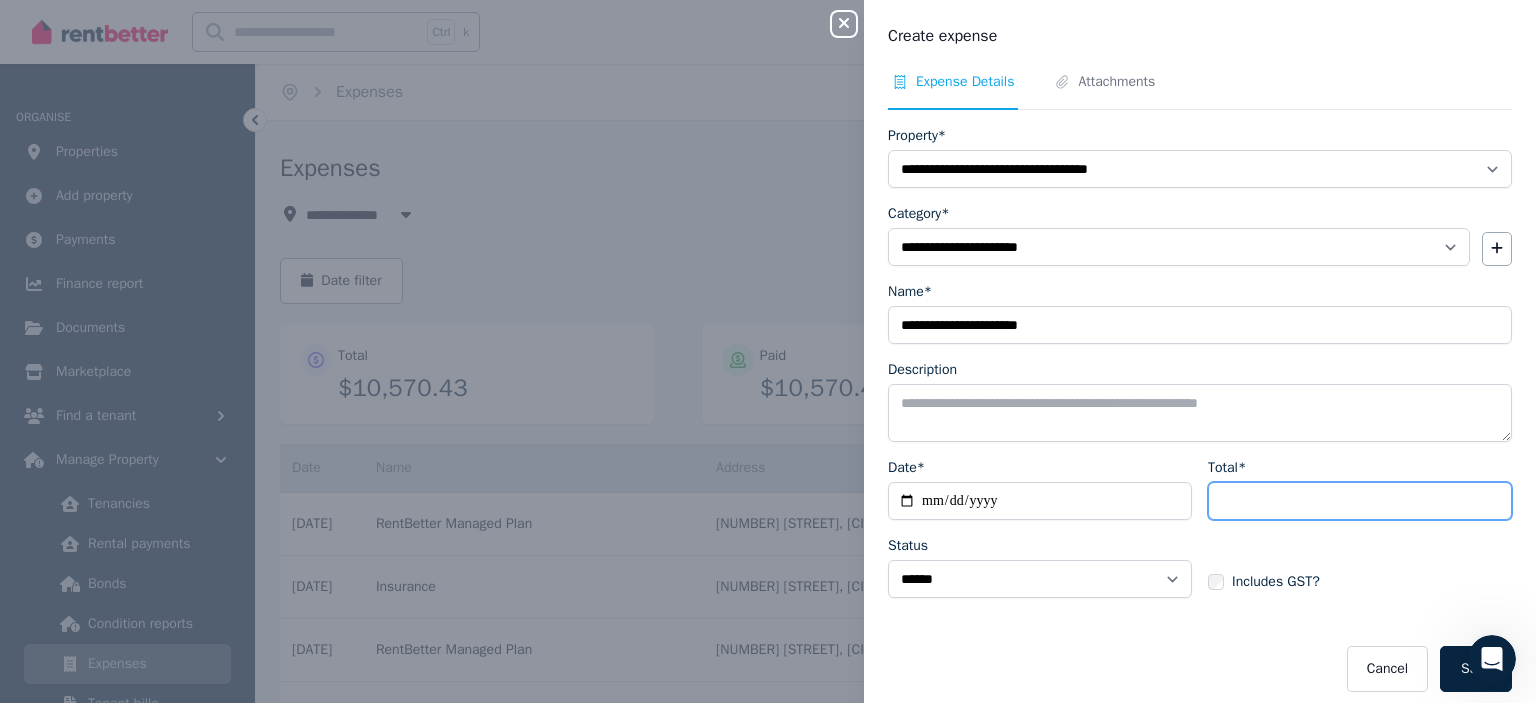 click on "Total*" at bounding box center [1360, 501] 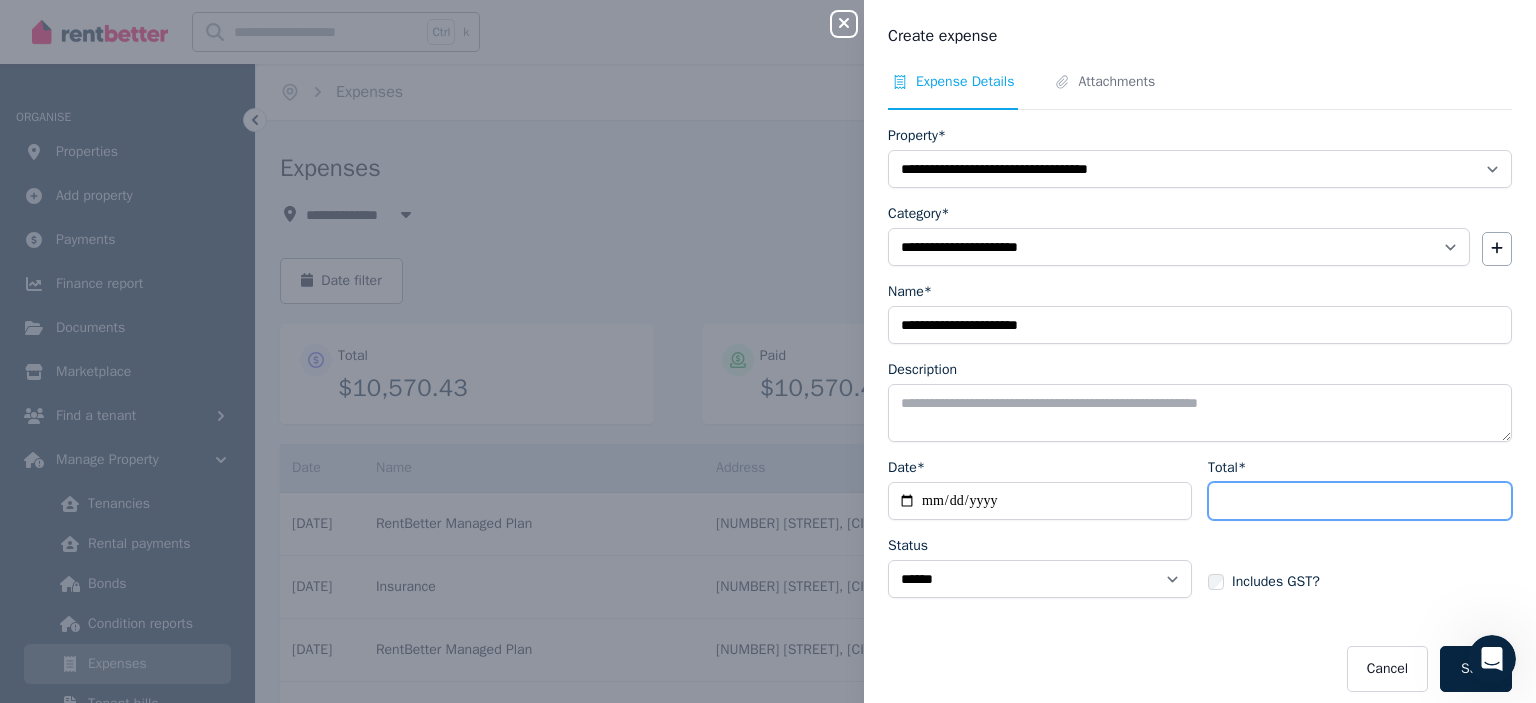 type on "*******" 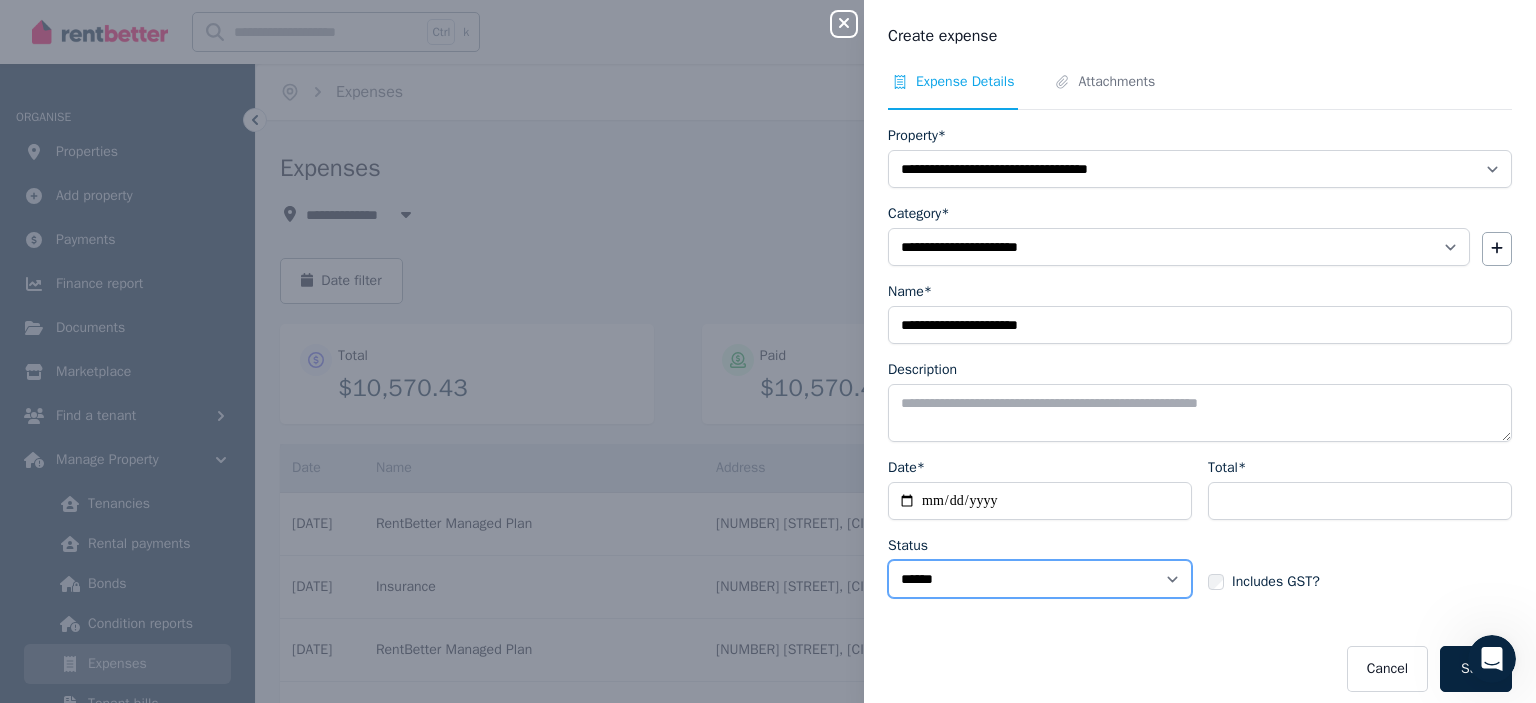 click on "****** ****" at bounding box center [1040, 579] 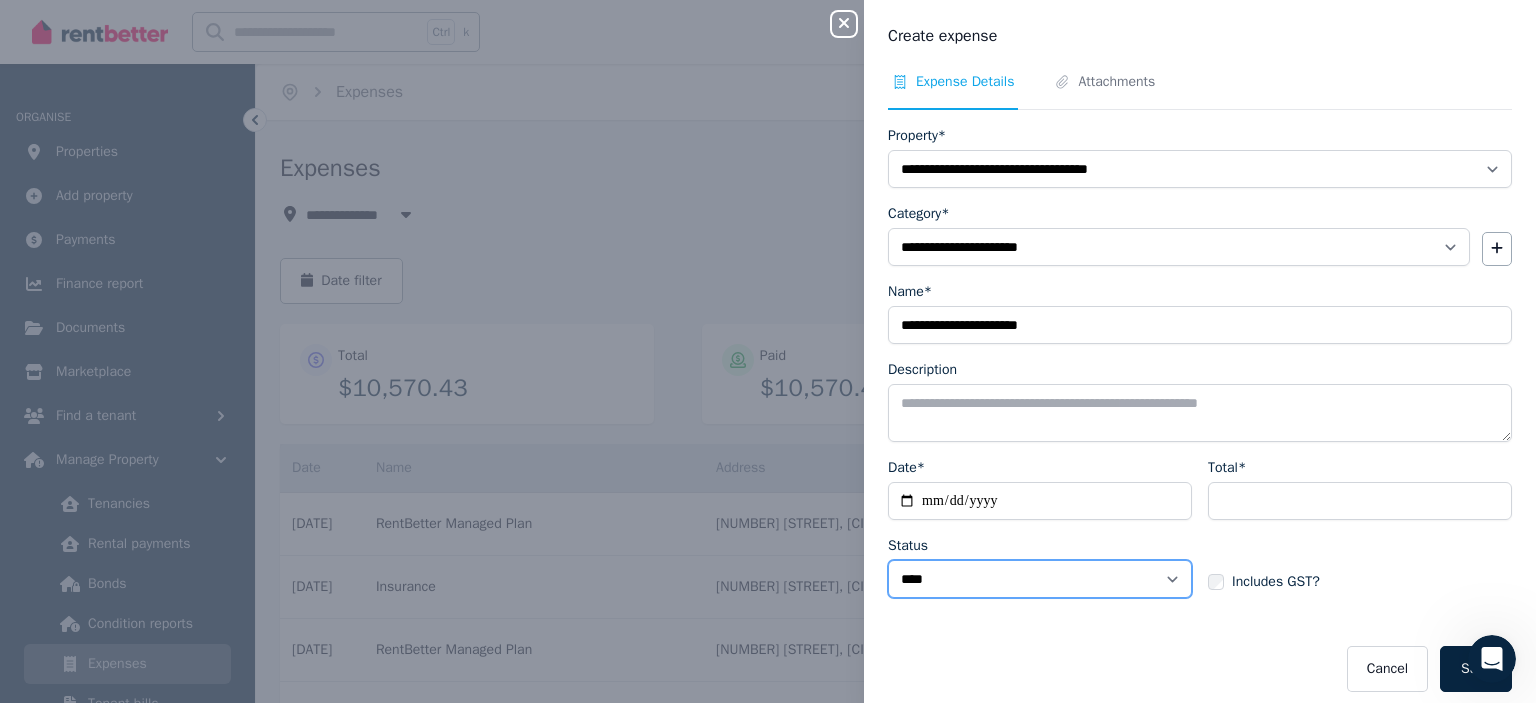 click on "****** ****" at bounding box center (1040, 579) 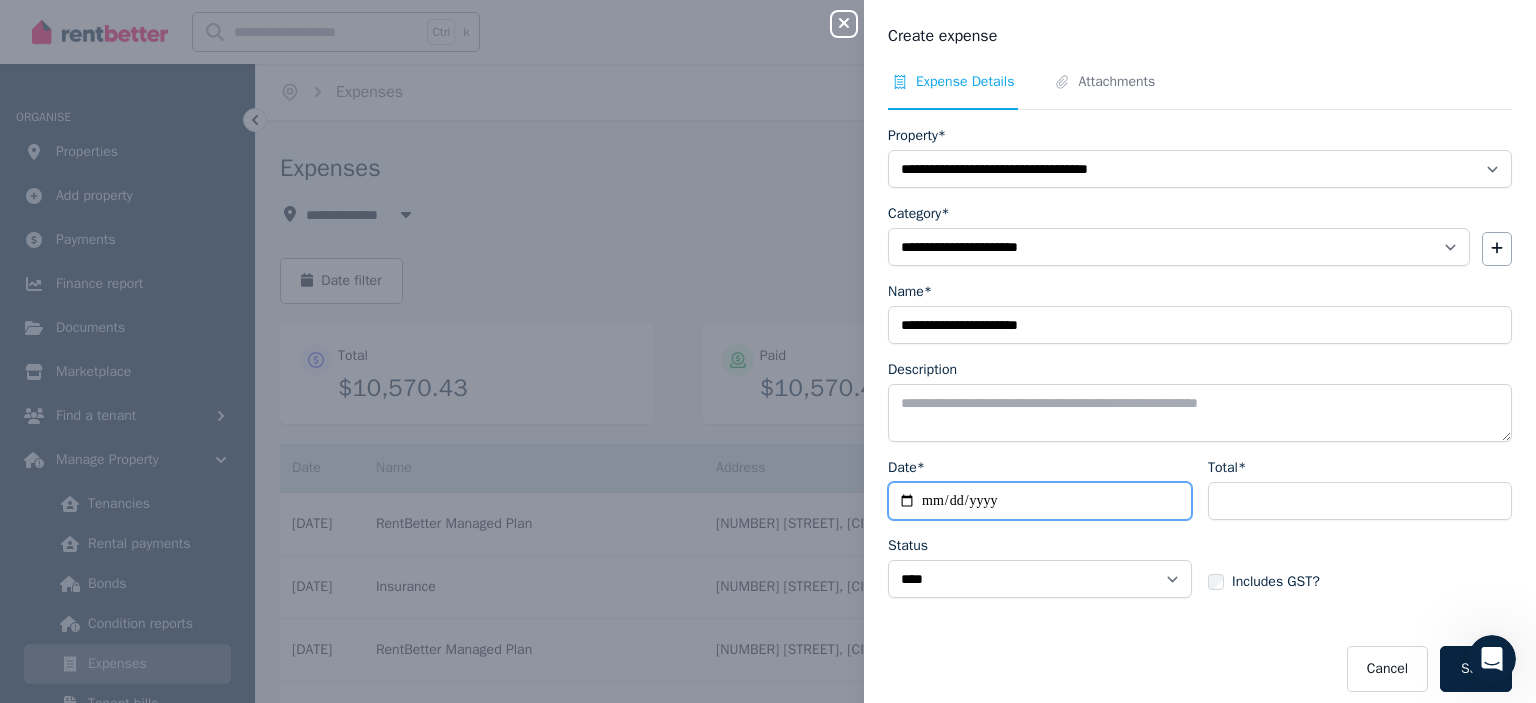 click on "Date*" at bounding box center (1040, 501) 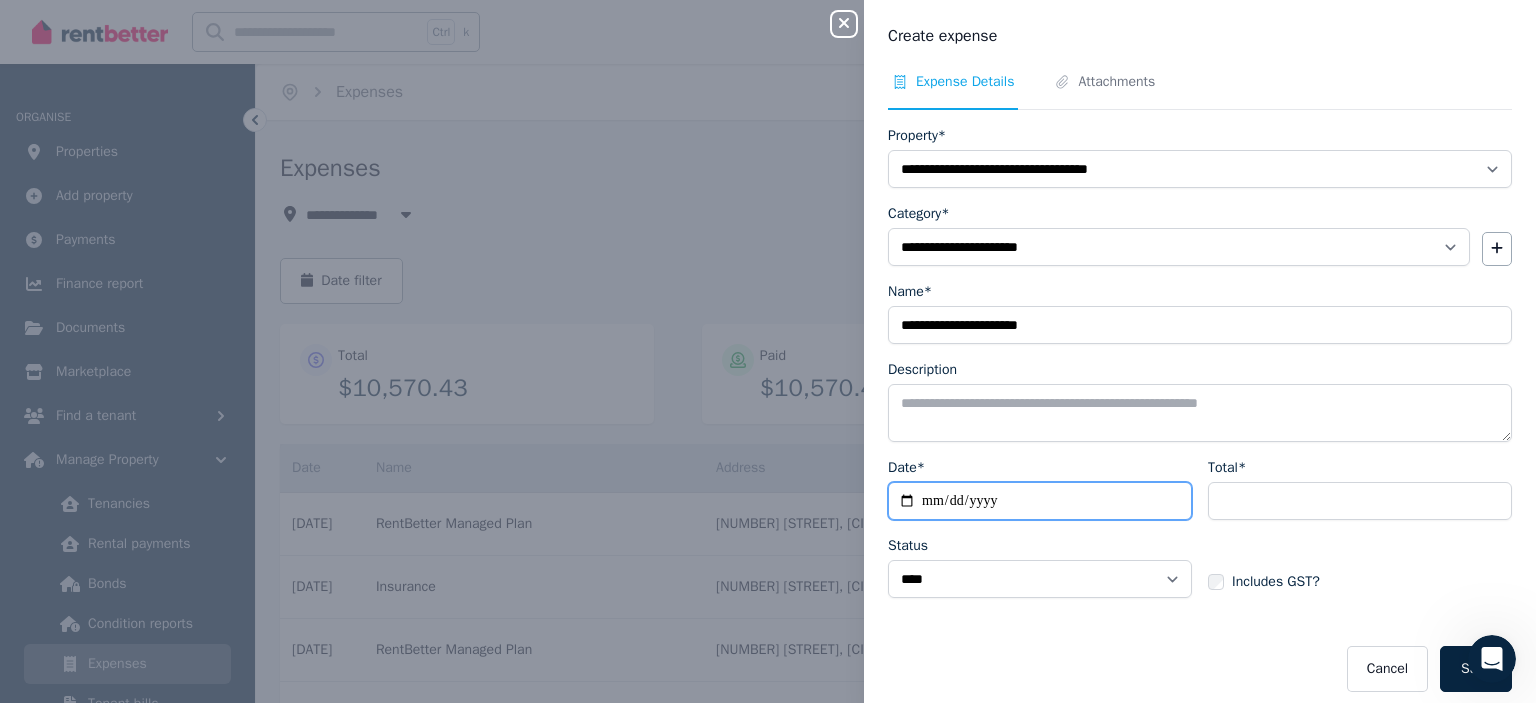 type on "**********" 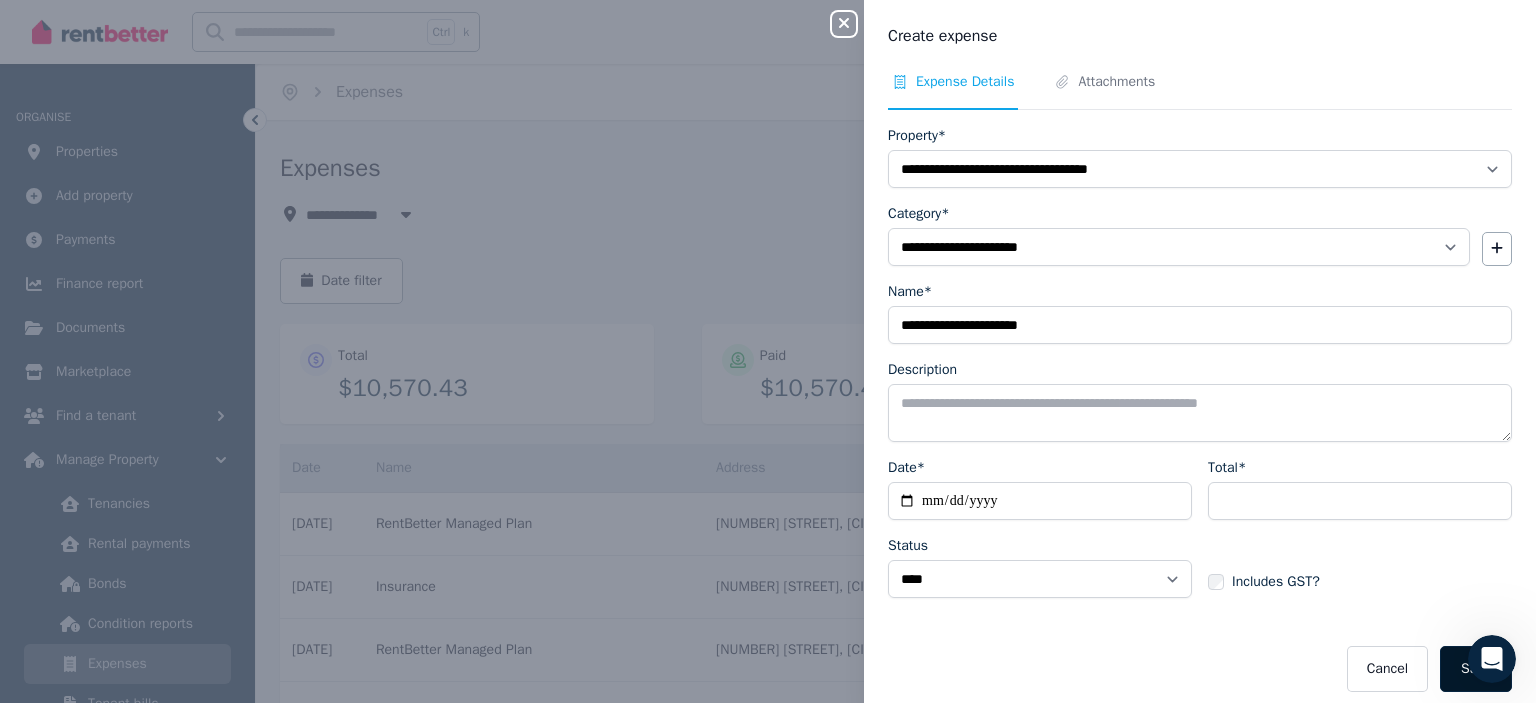 click on "Save" at bounding box center (1476, 669) 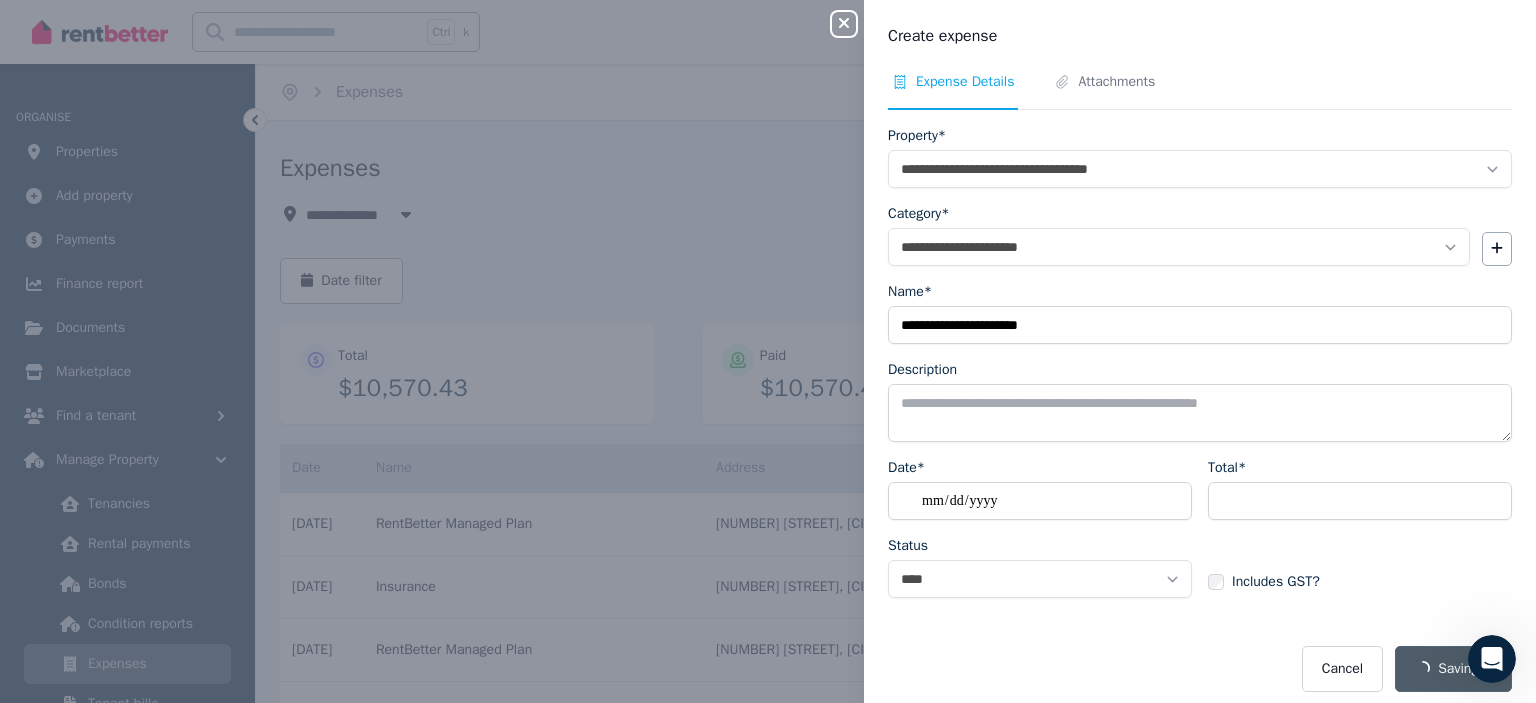 select on "**********" 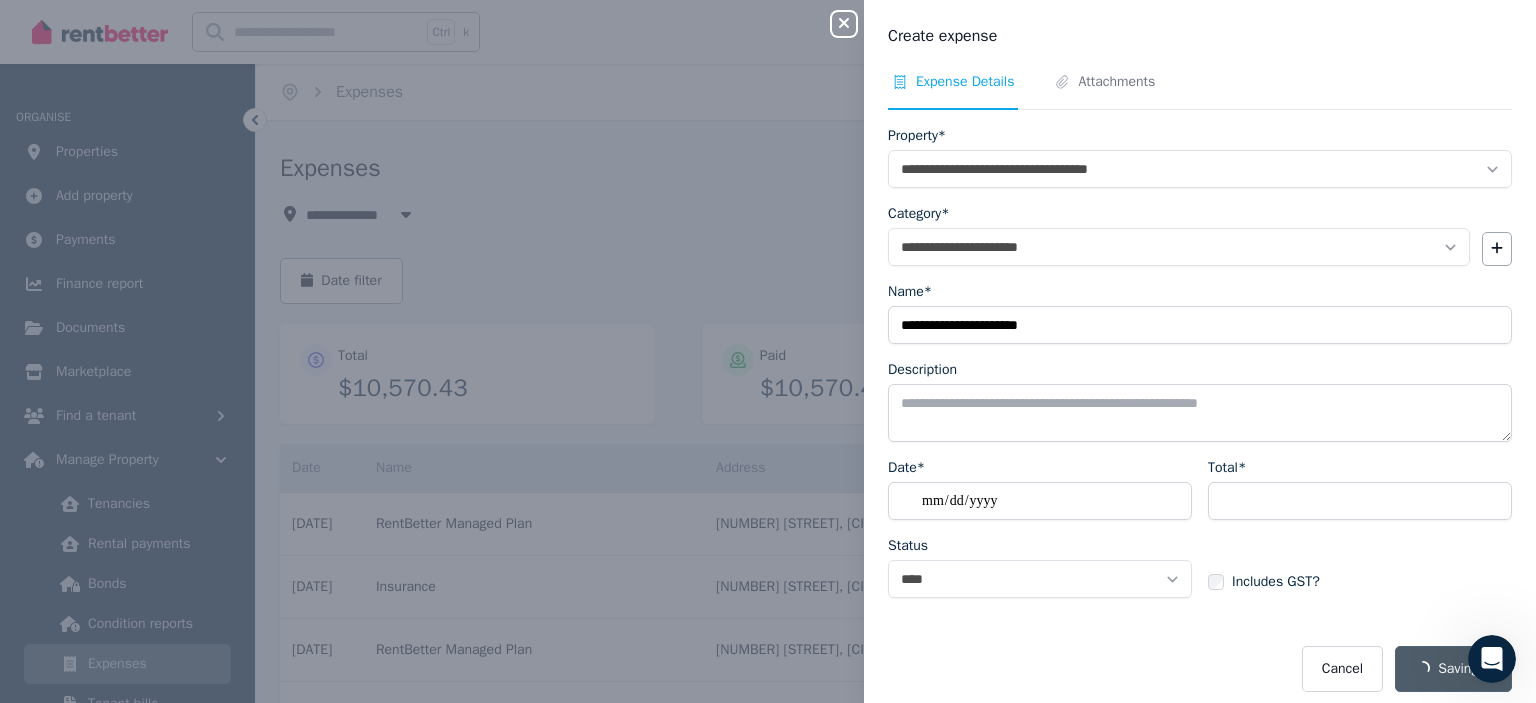 select on "**********" 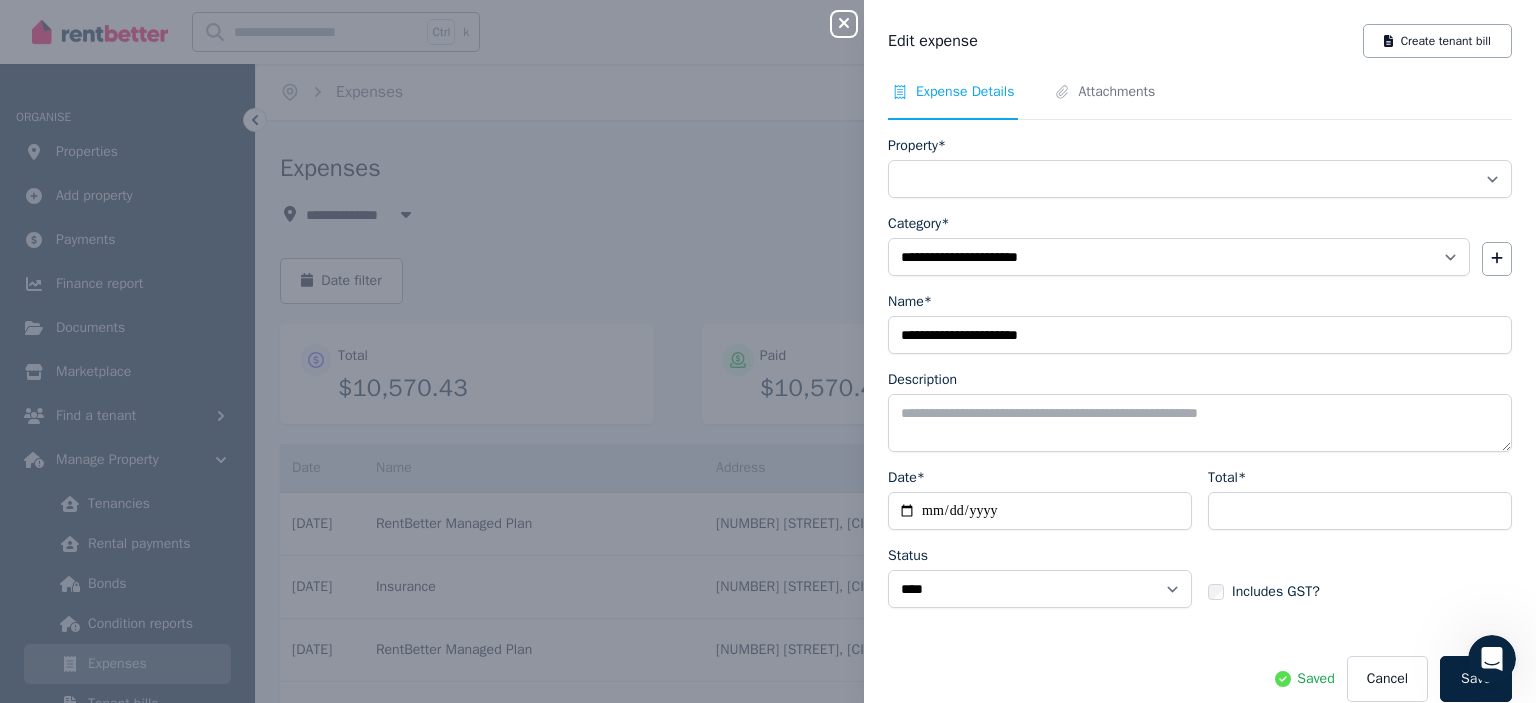 select on "**********" 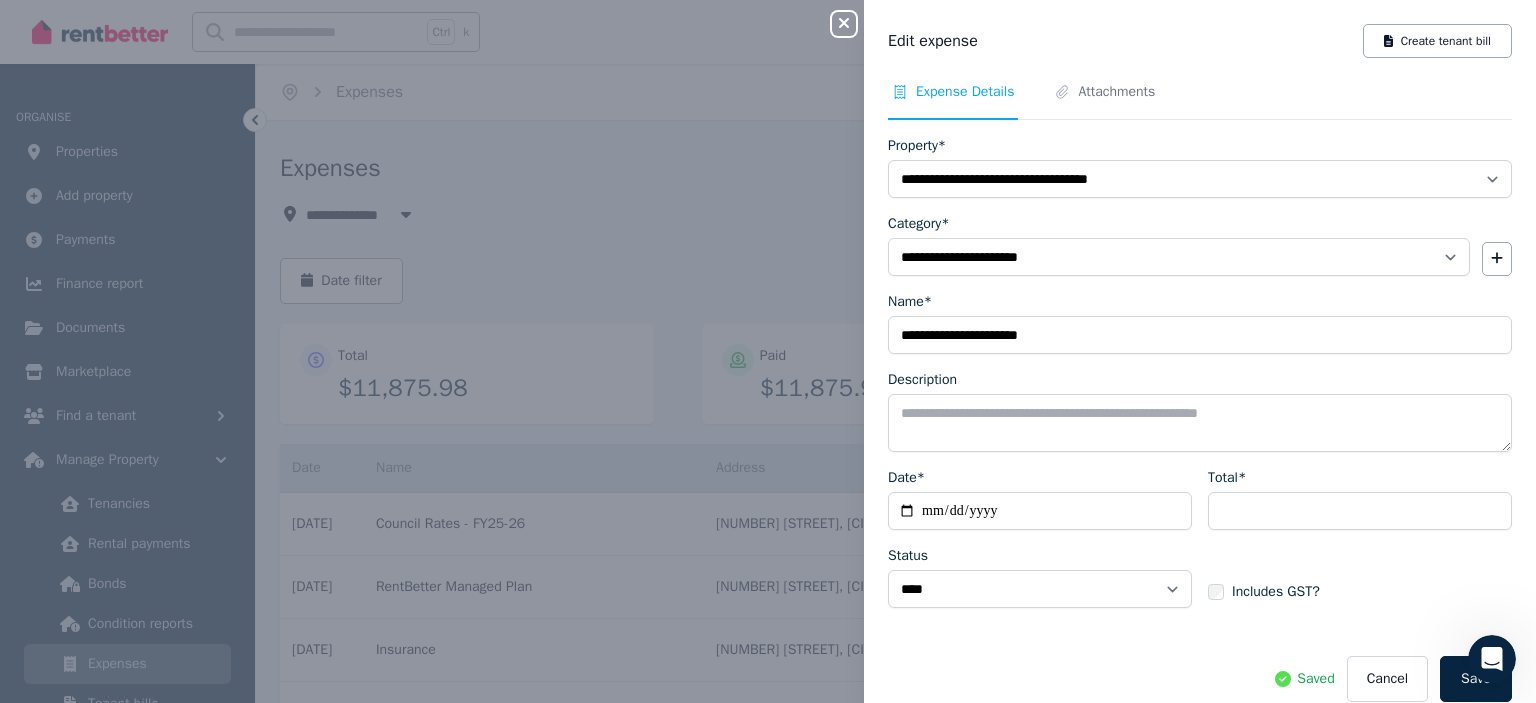 click on "**********" at bounding box center (768, 351) 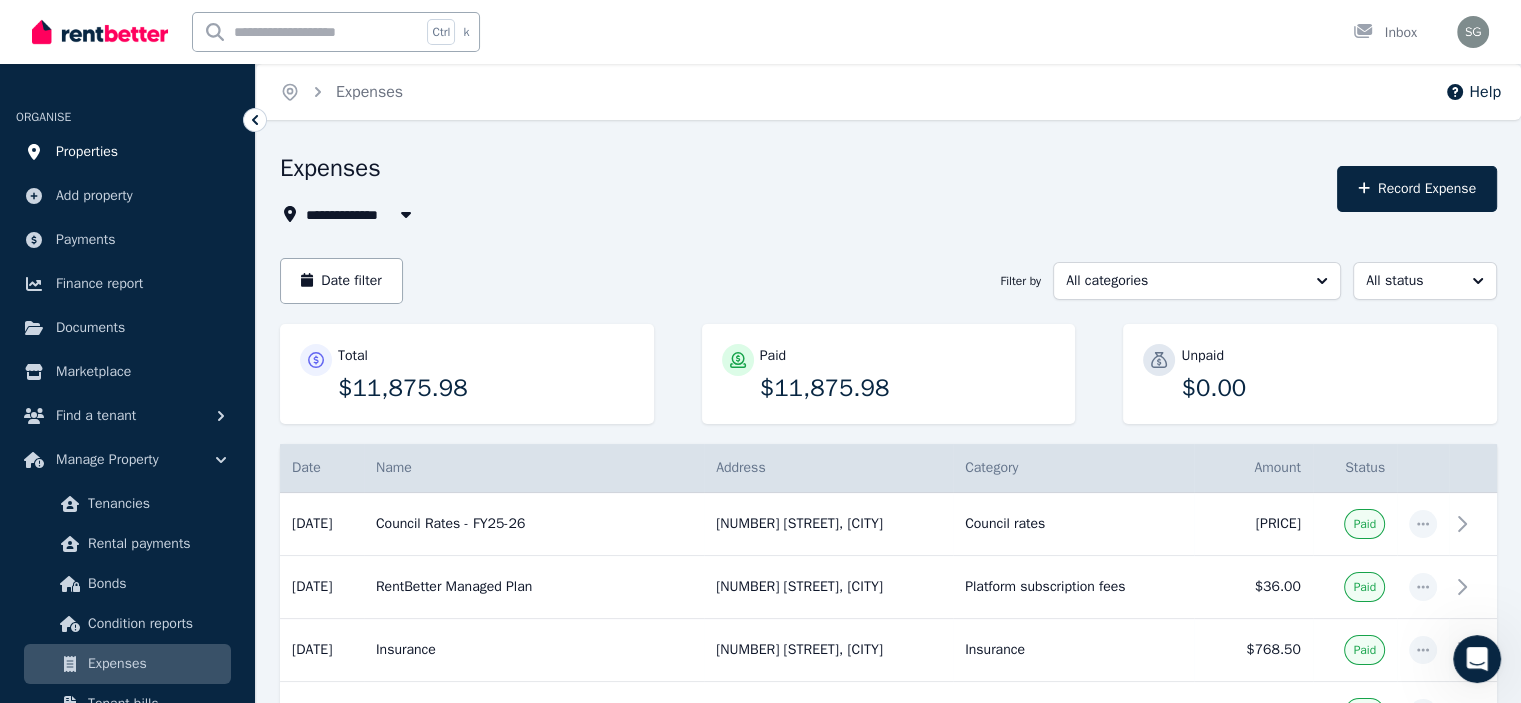 click on "Properties" at bounding box center [87, 152] 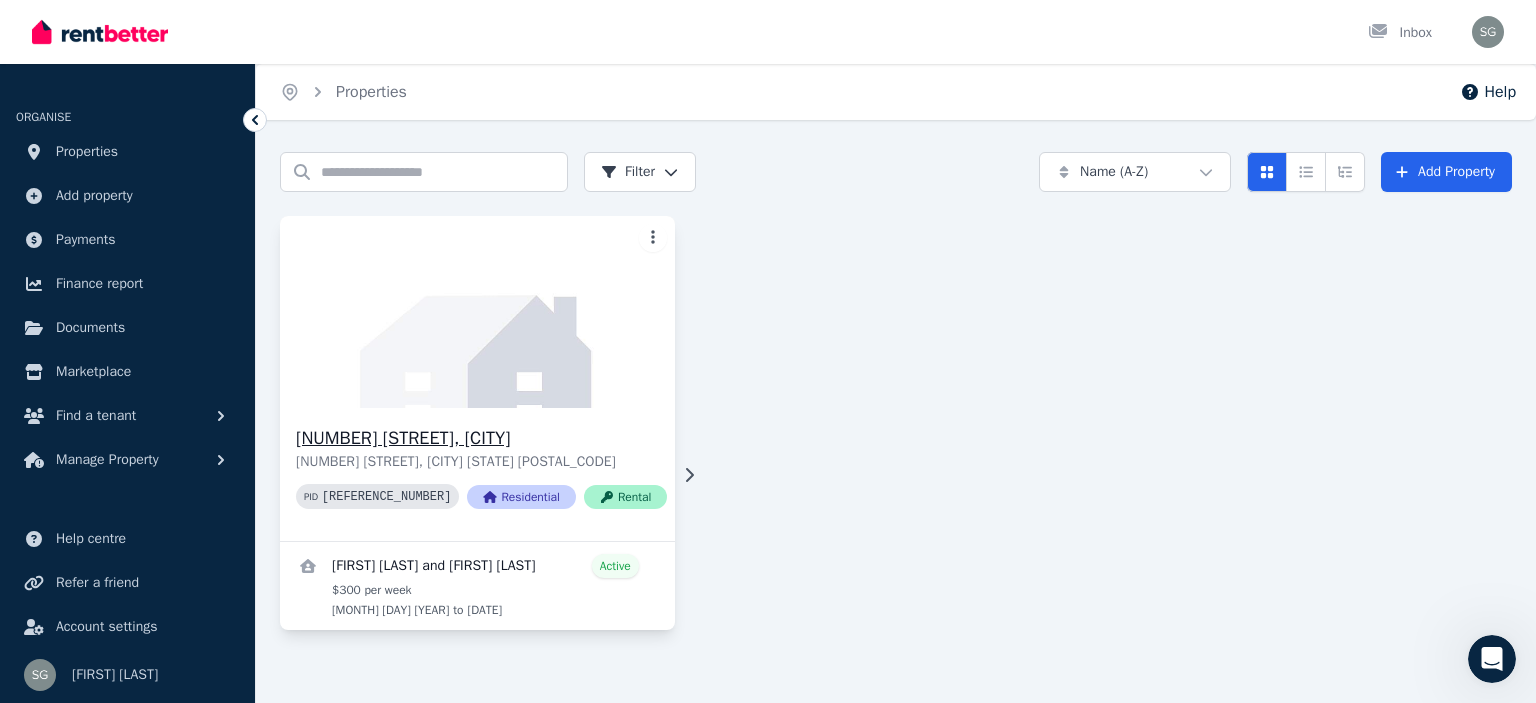 click at bounding box center (477, 312) 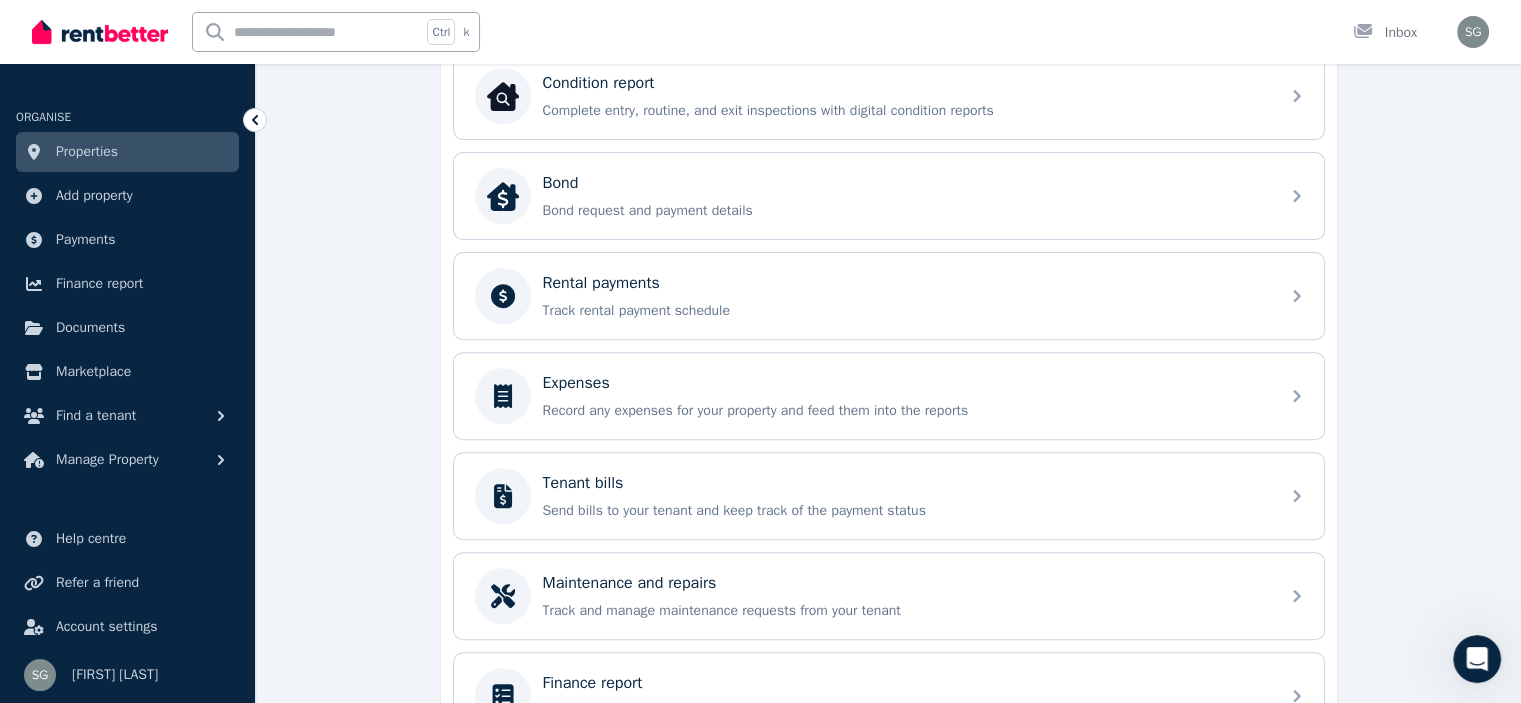 scroll, scrollTop: 796, scrollLeft: 0, axis: vertical 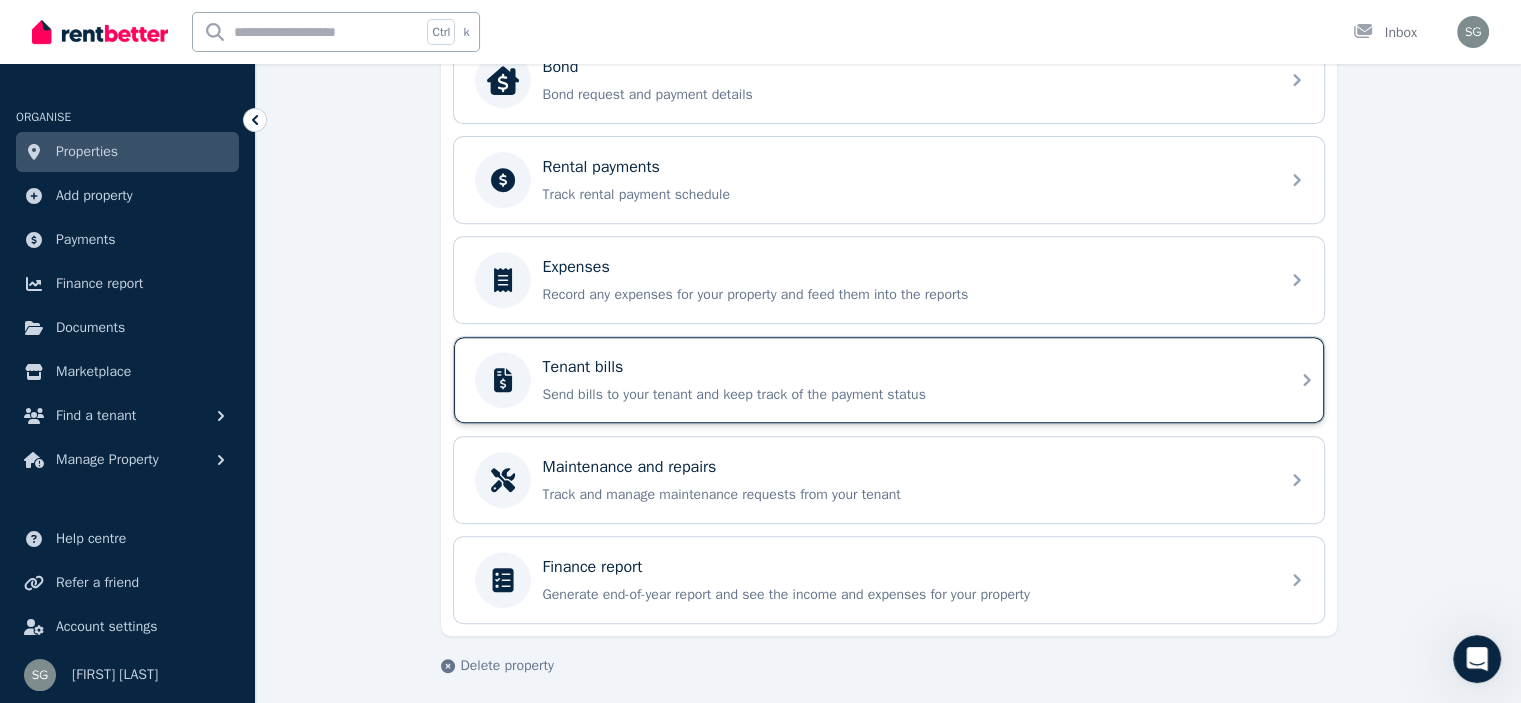 click on "Tenant bills Send bills to your tenant and keep track of the payment status" at bounding box center [889, 380] 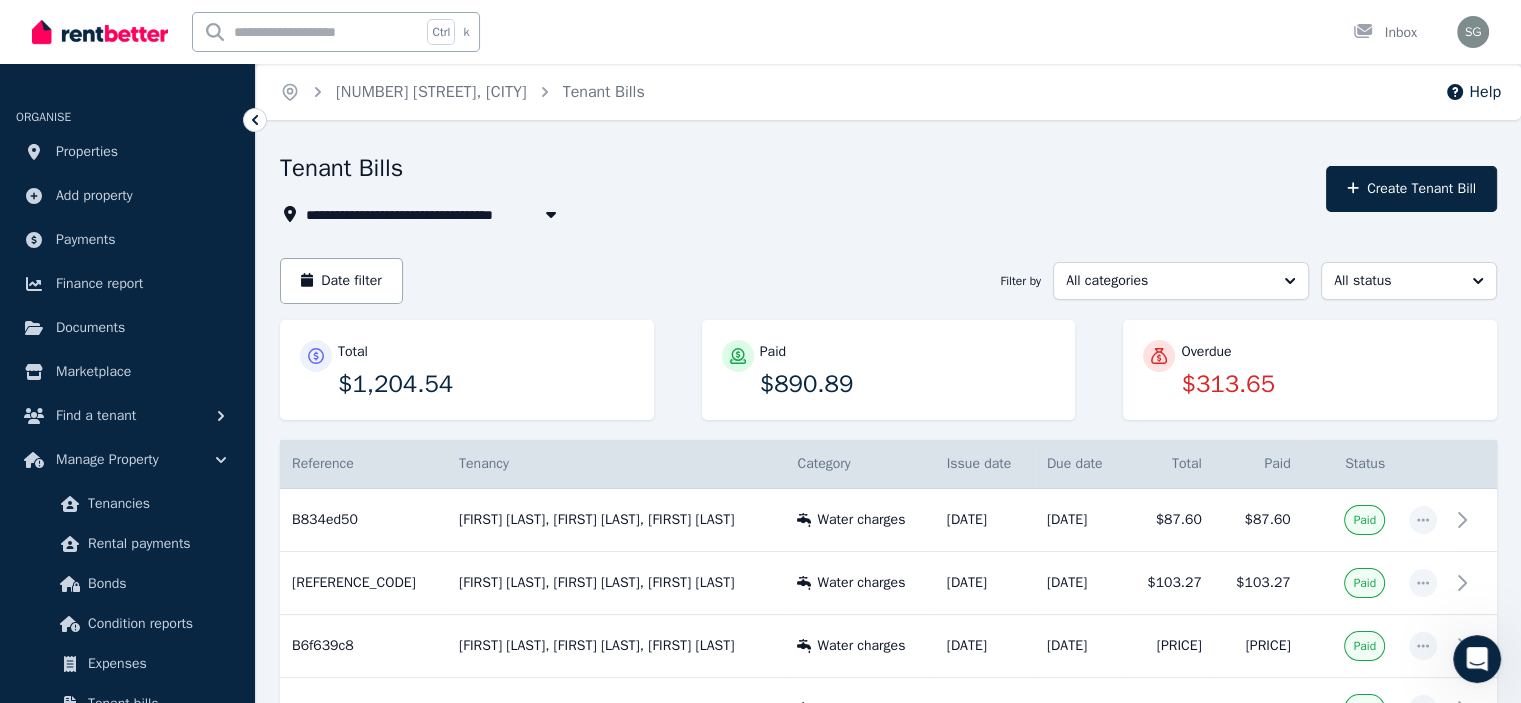scroll, scrollTop: 454, scrollLeft: 0, axis: vertical 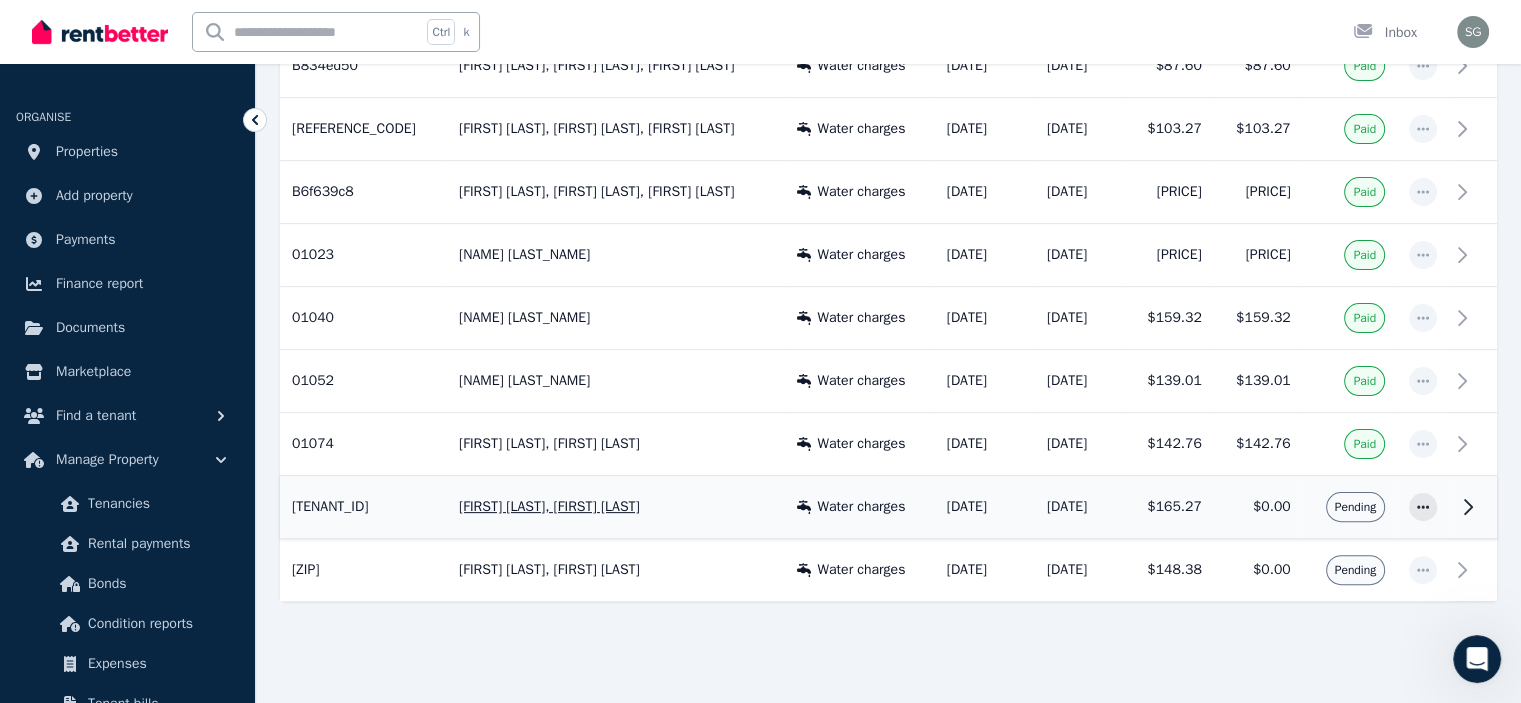 click 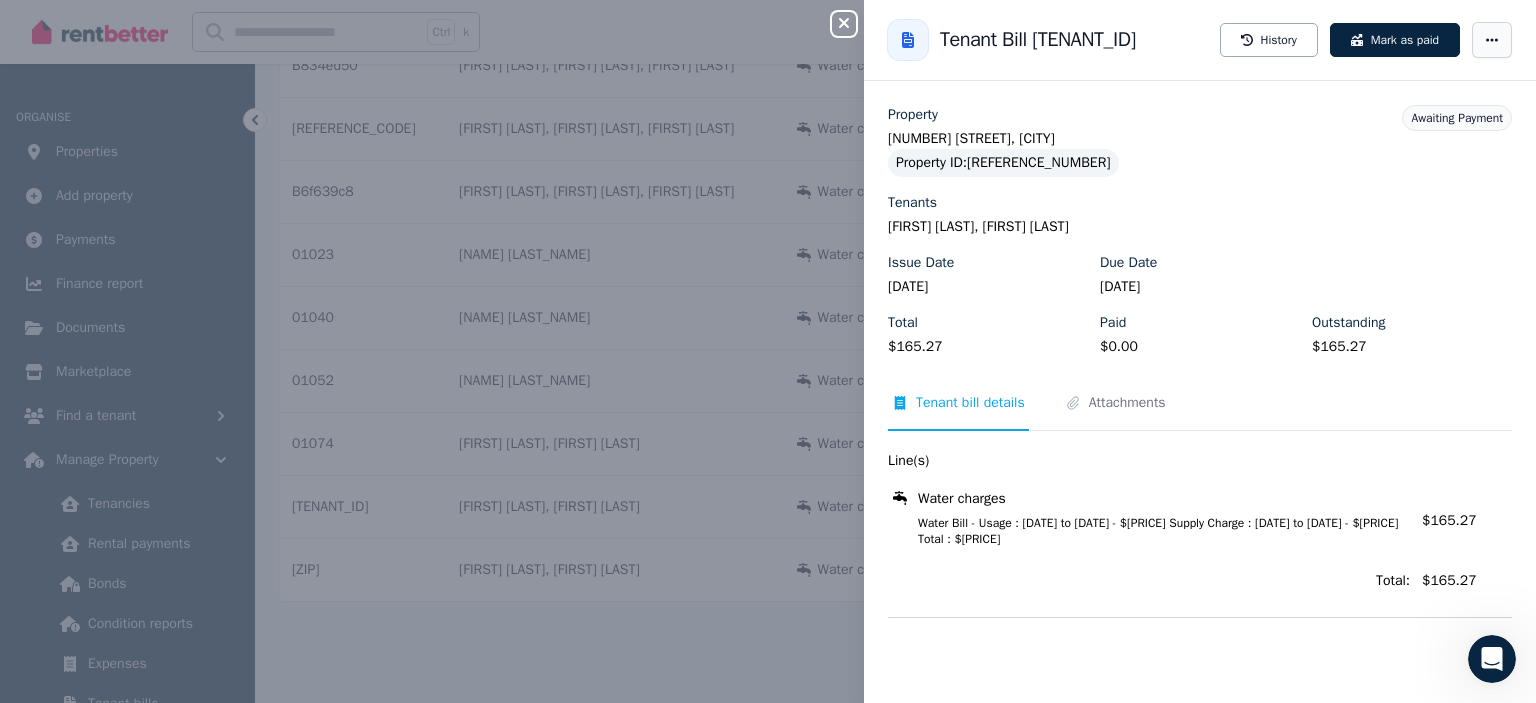 click 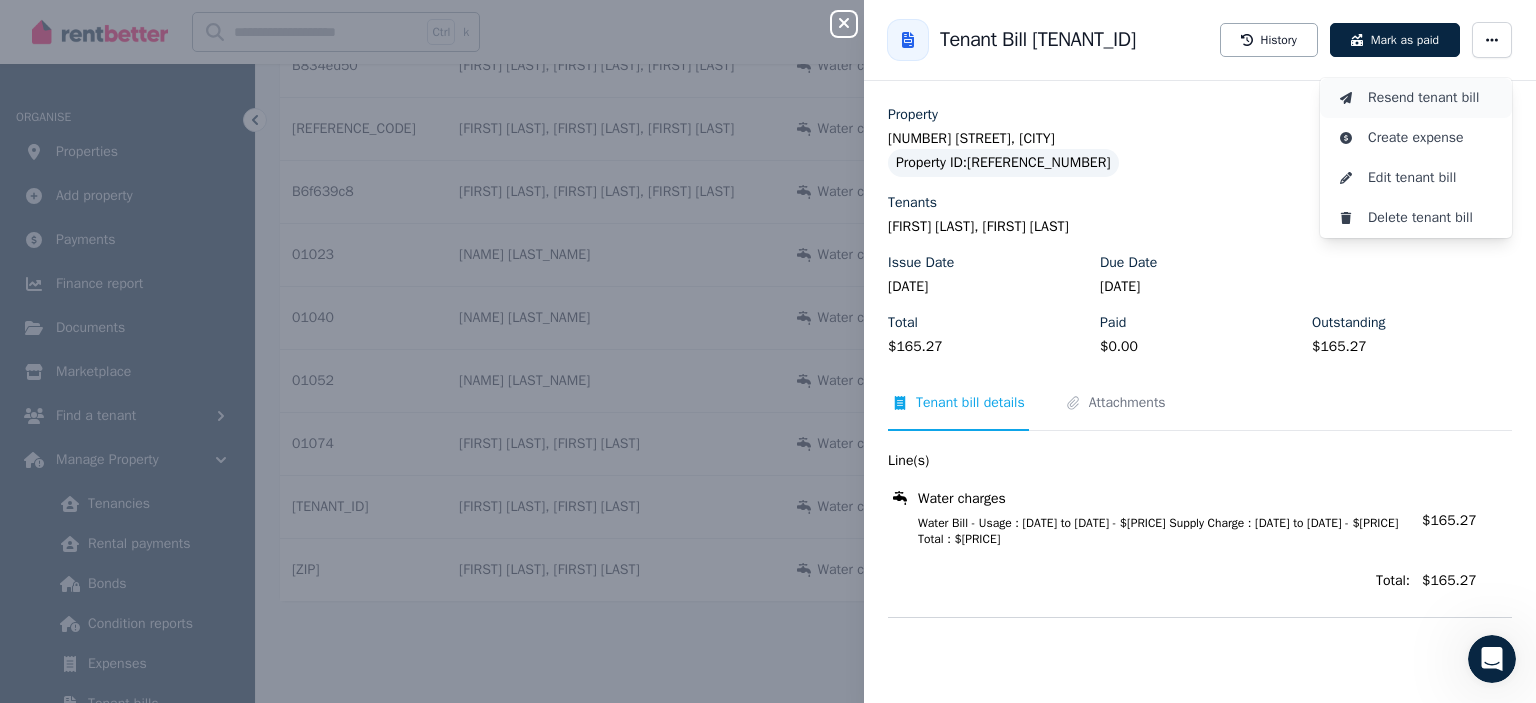 click on "Resend tenant bill" at bounding box center [1432, 98] 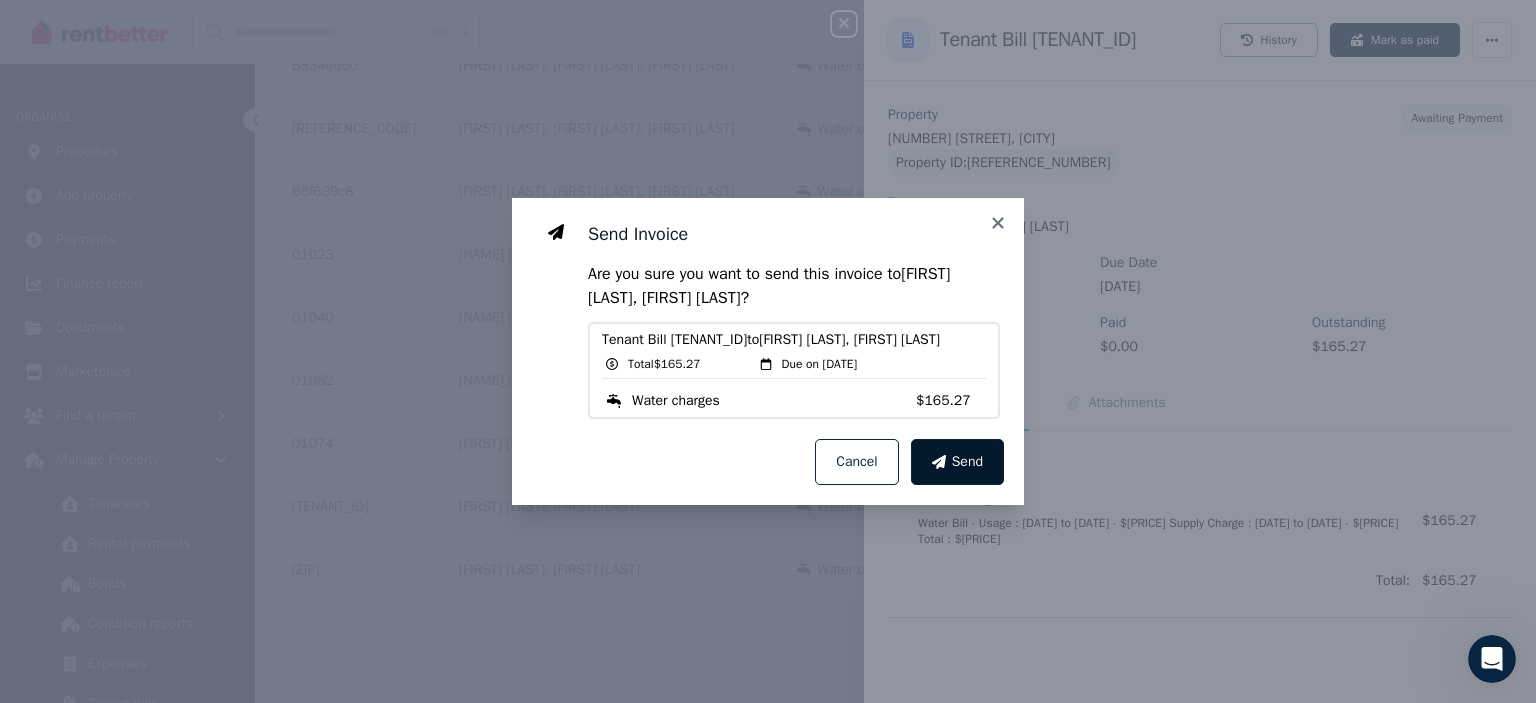 click on "Send" at bounding box center [967, 462] 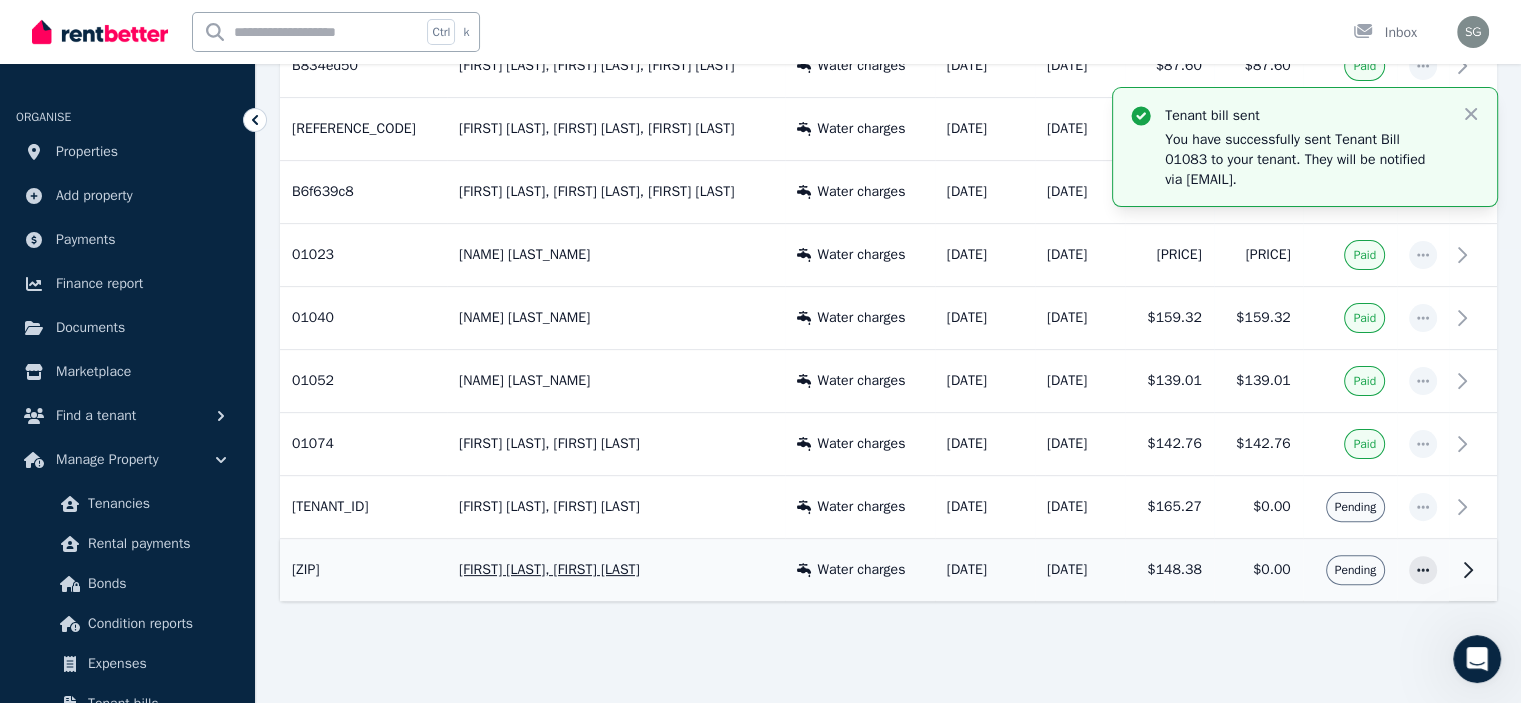 click 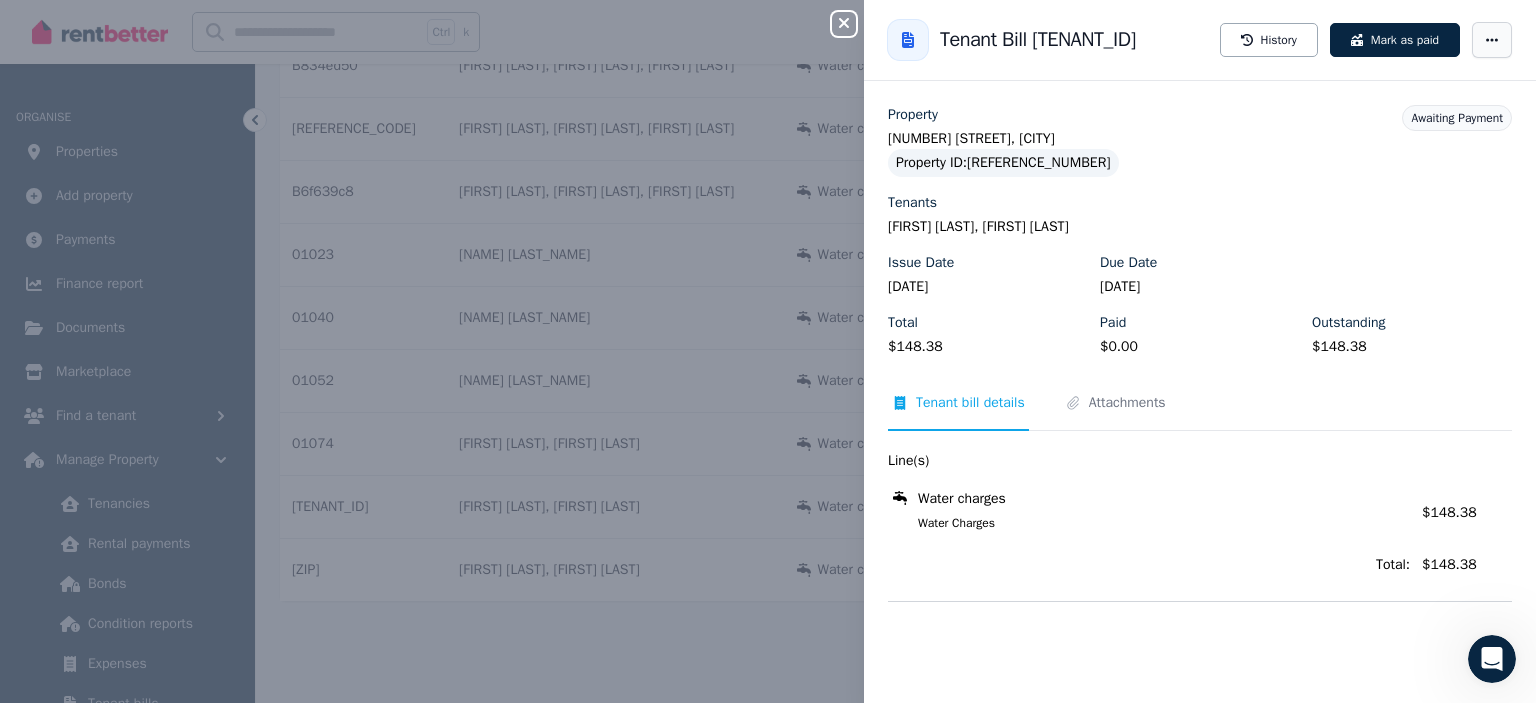 click at bounding box center [1492, 40] 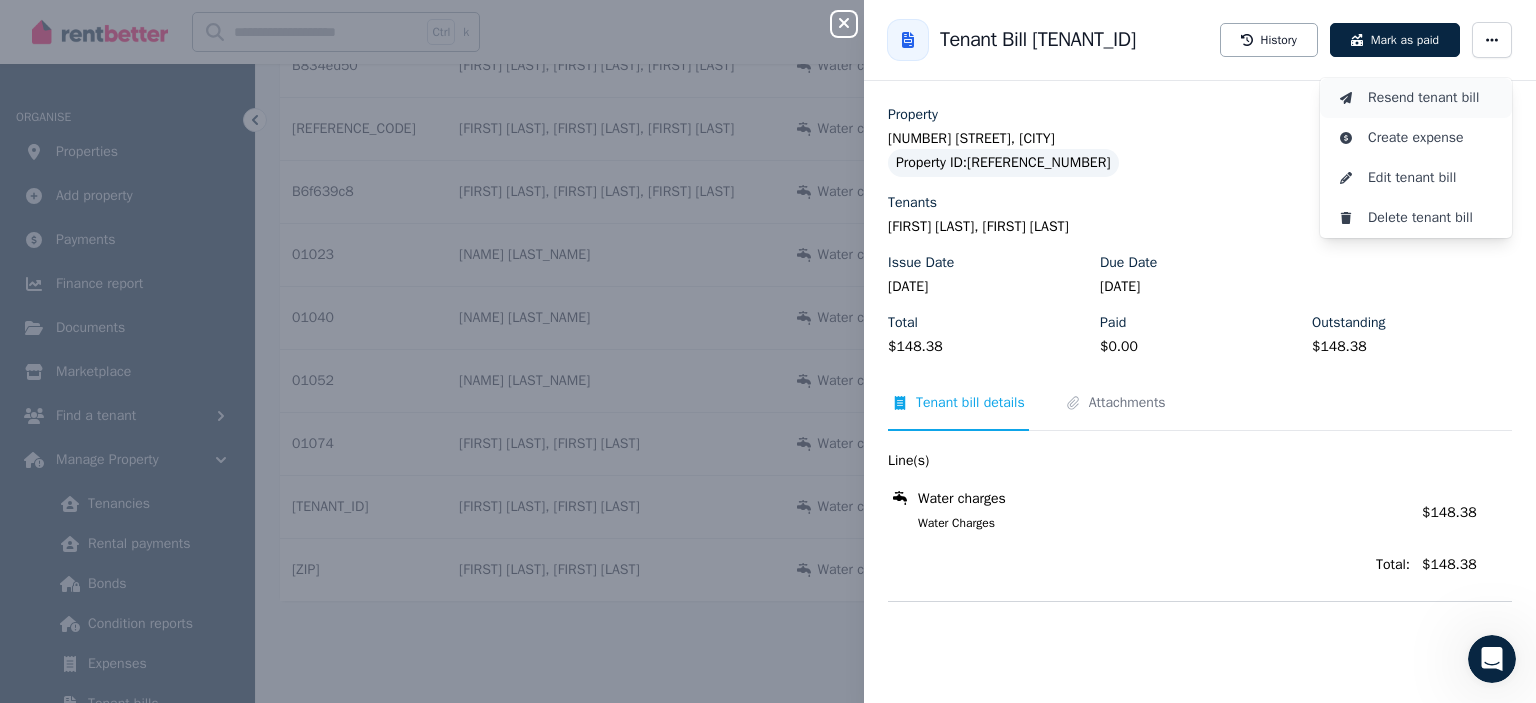 click on "Resend tenant bill" at bounding box center (1432, 98) 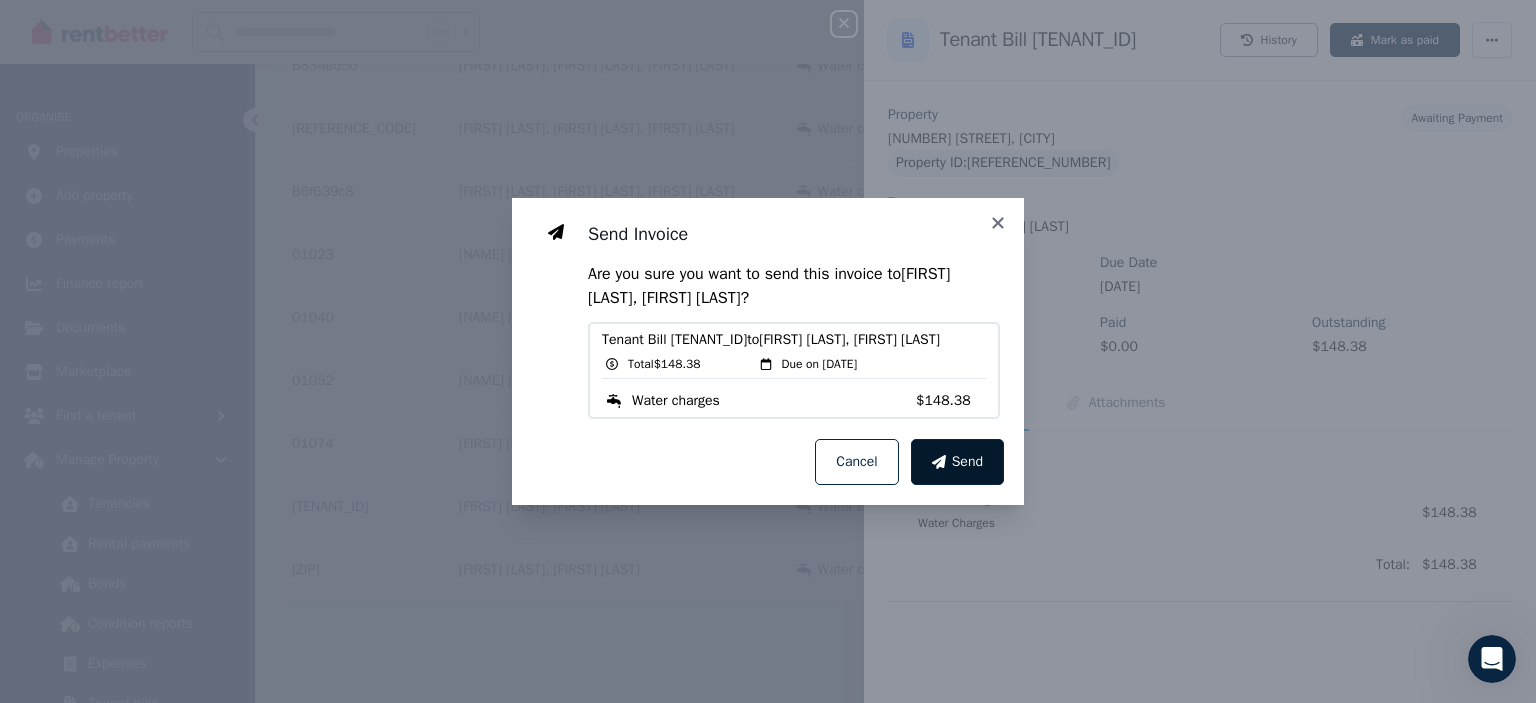 click on "Send" at bounding box center (957, 462) 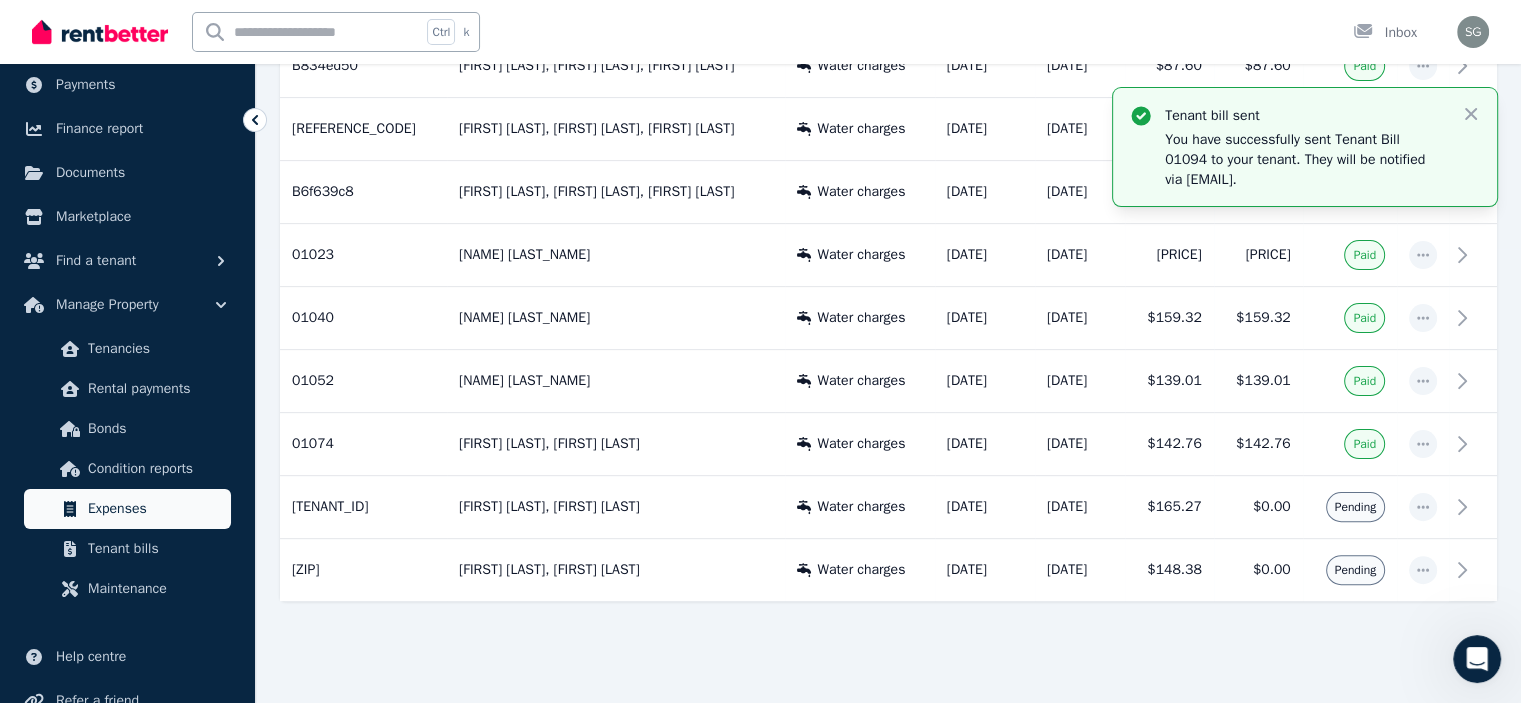 scroll, scrollTop: 272, scrollLeft: 0, axis: vertical 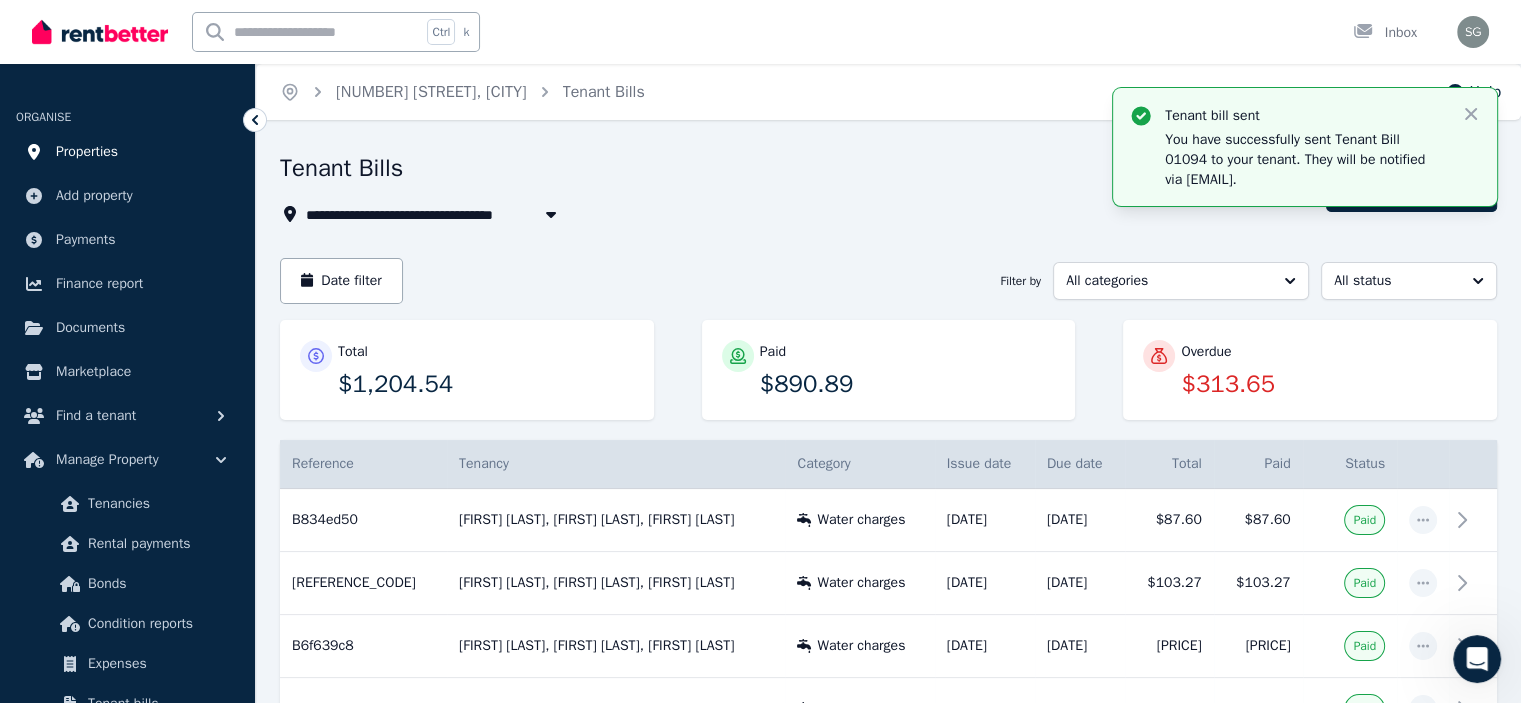 click on "Properties" at bounding box center [127, 152] 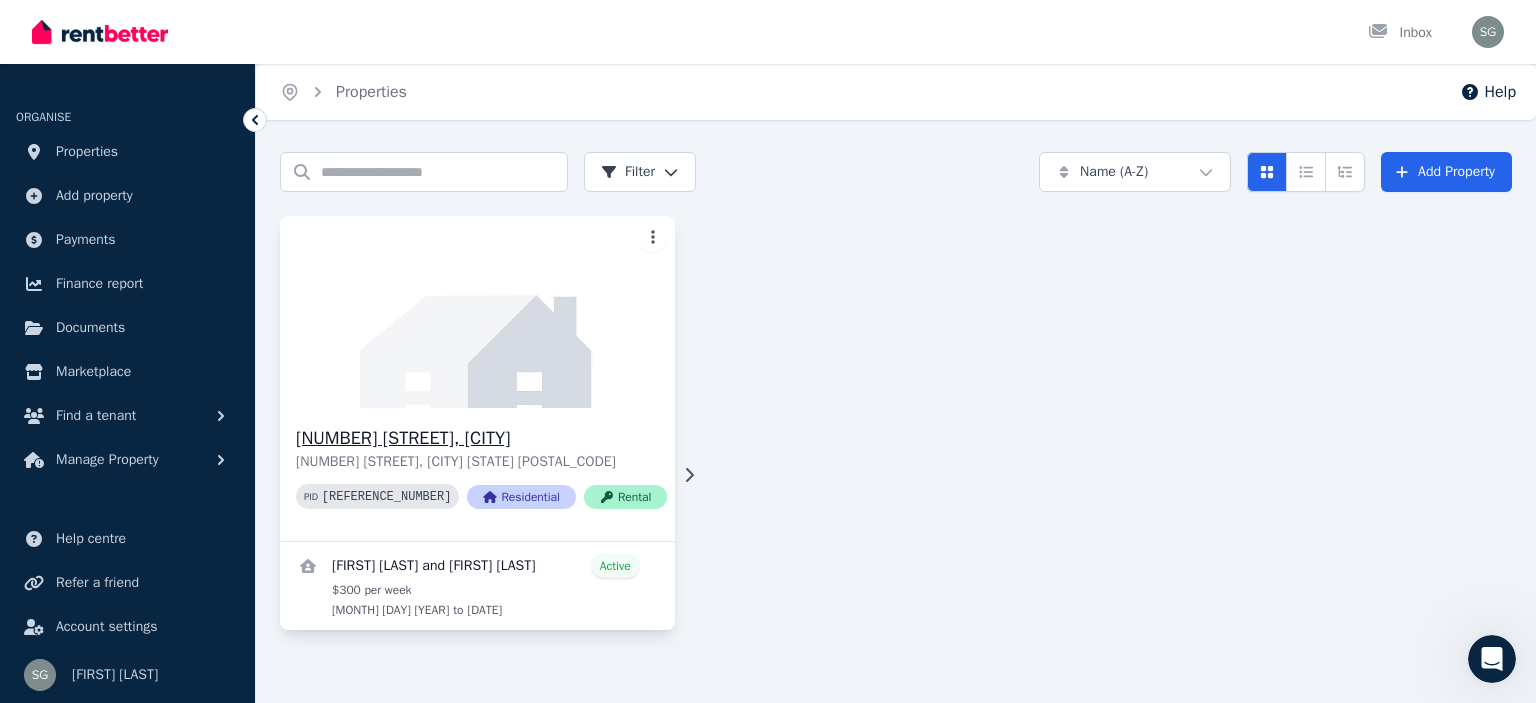 click at bounding box center (477, 312) 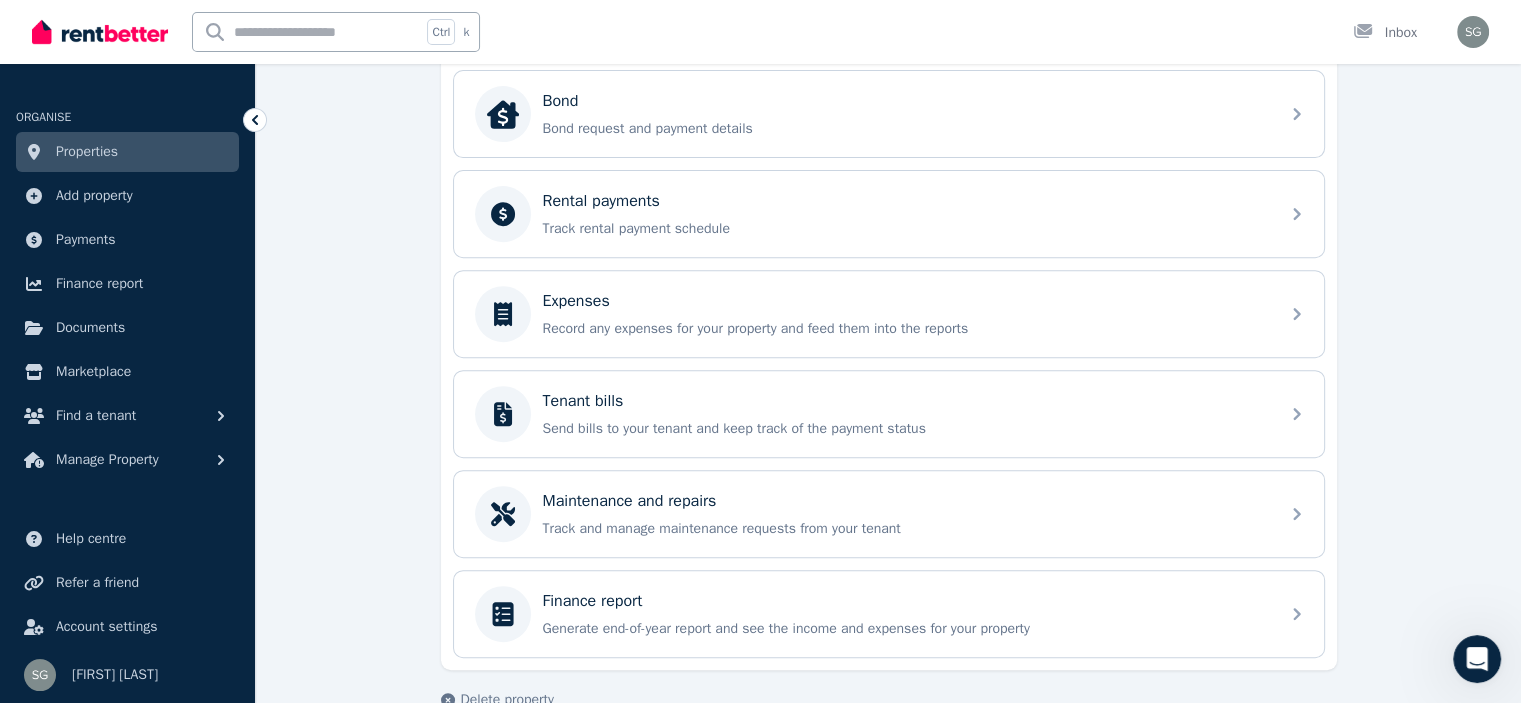 scroll, scrollTop: 796, scrollLeft: 0, axis: vertical 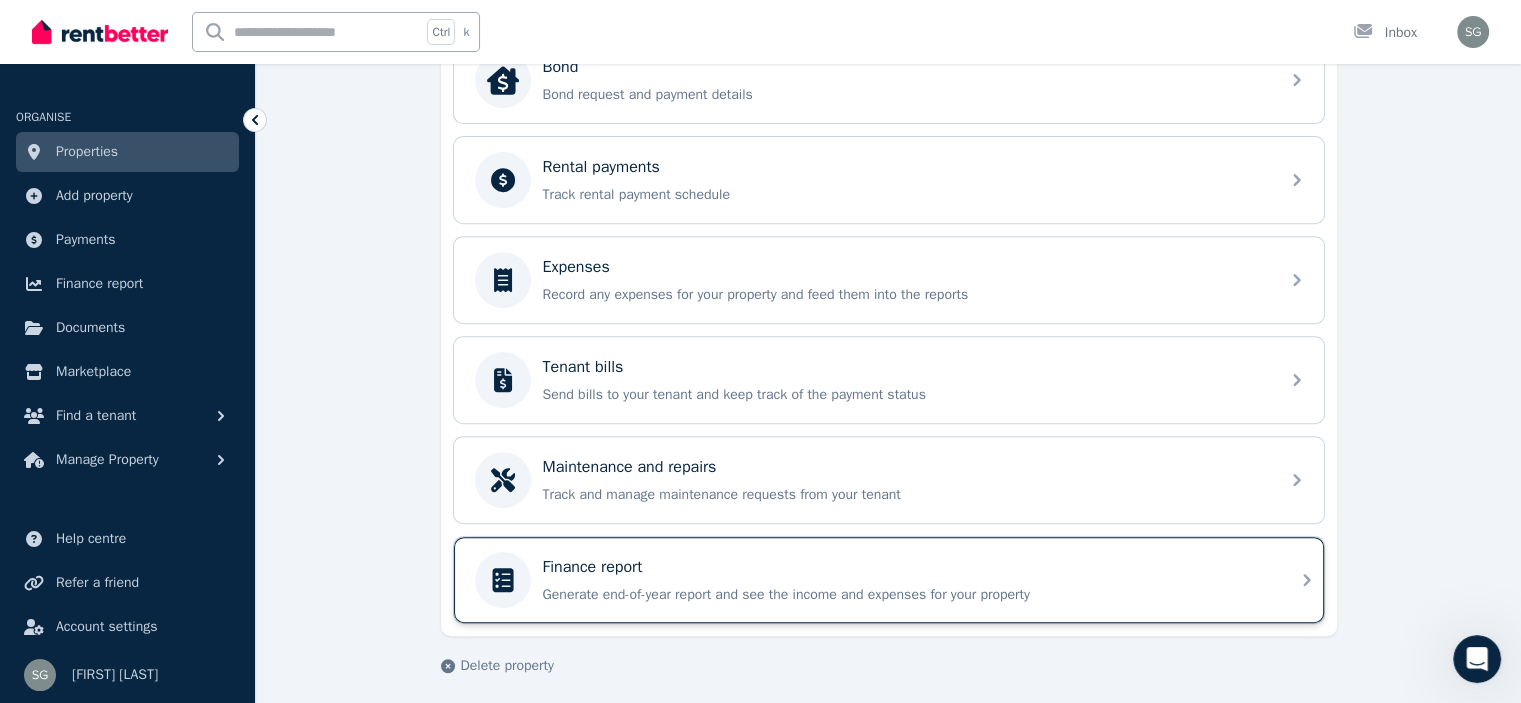 click on "Finance report" at bounding box center (905, 567) 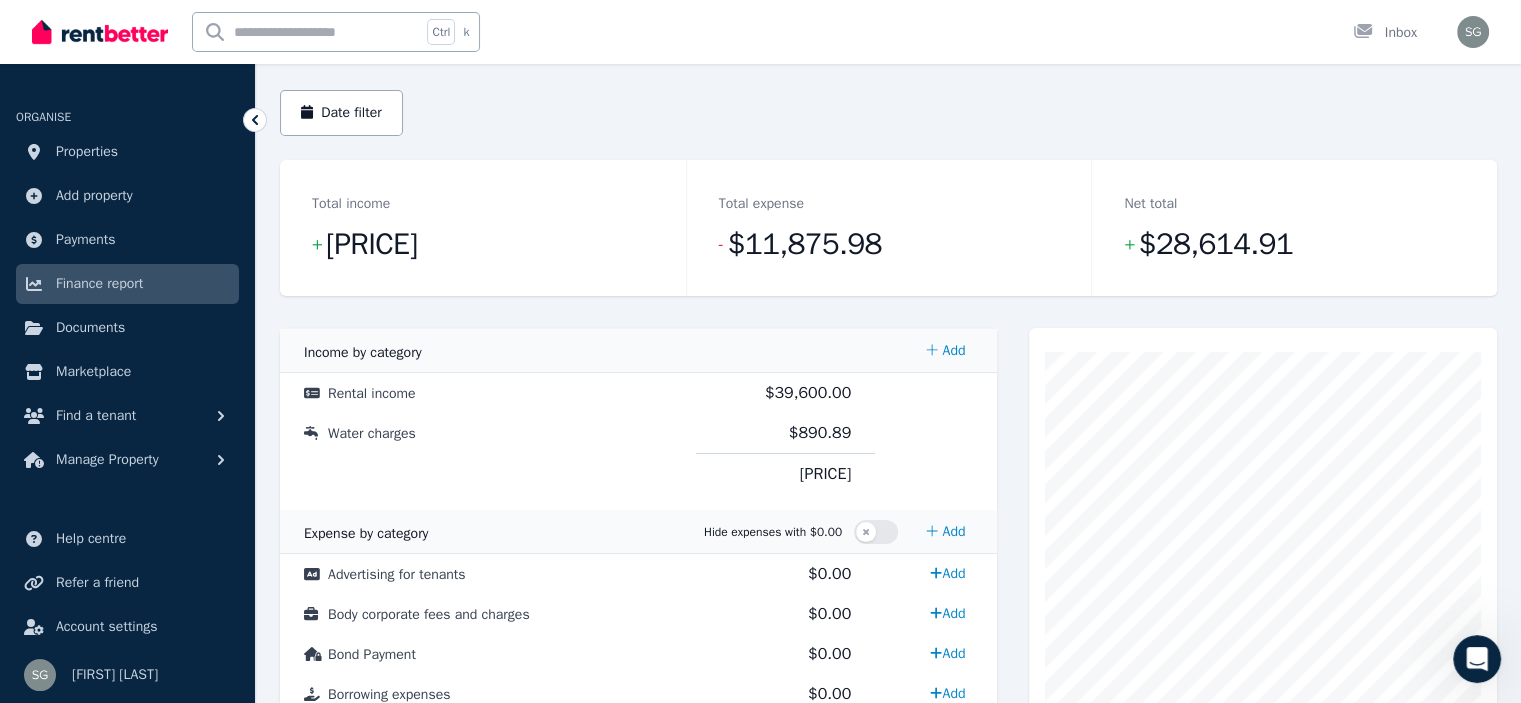 scroll, scrollTop: 183, scrollLeft: 0, axis: vertical 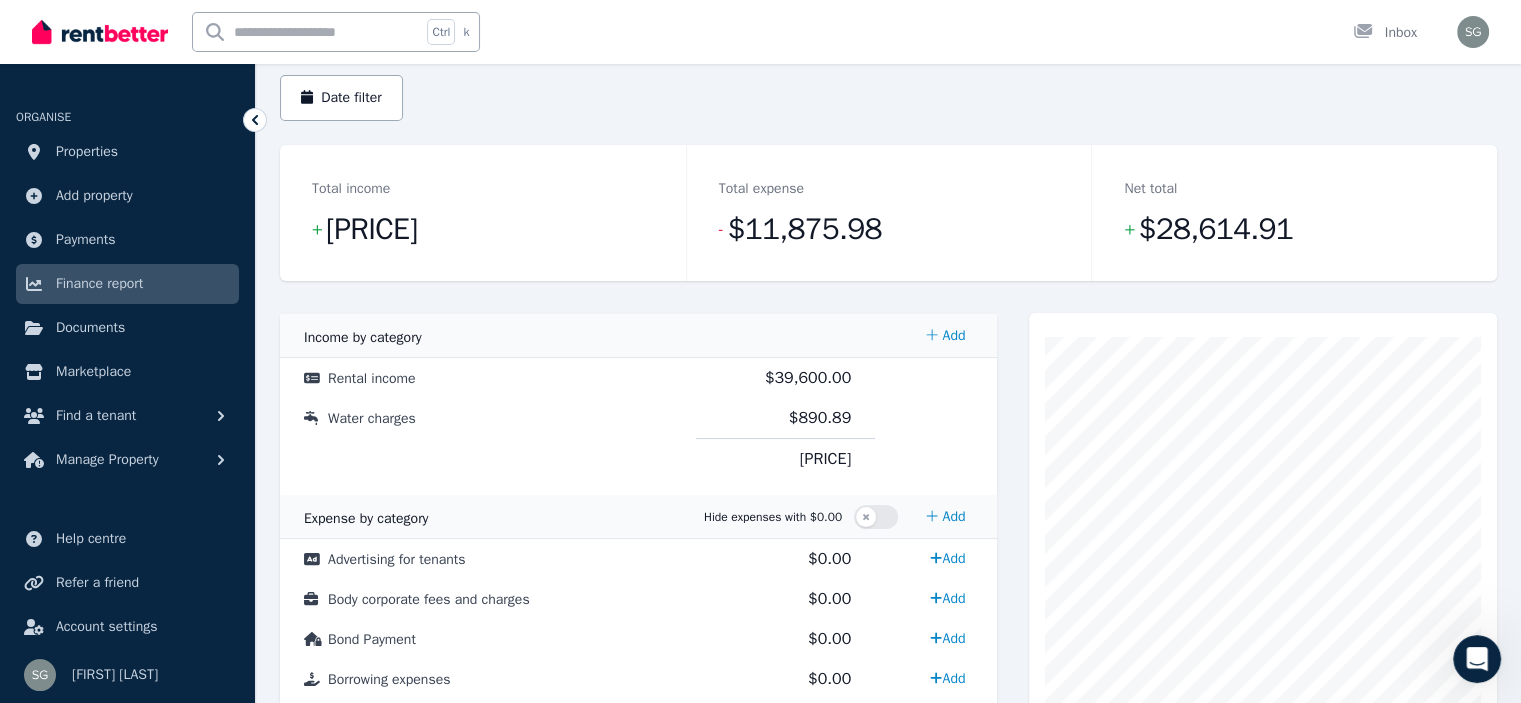 click on "$28,614.91" at bounding box center (1215, 229) 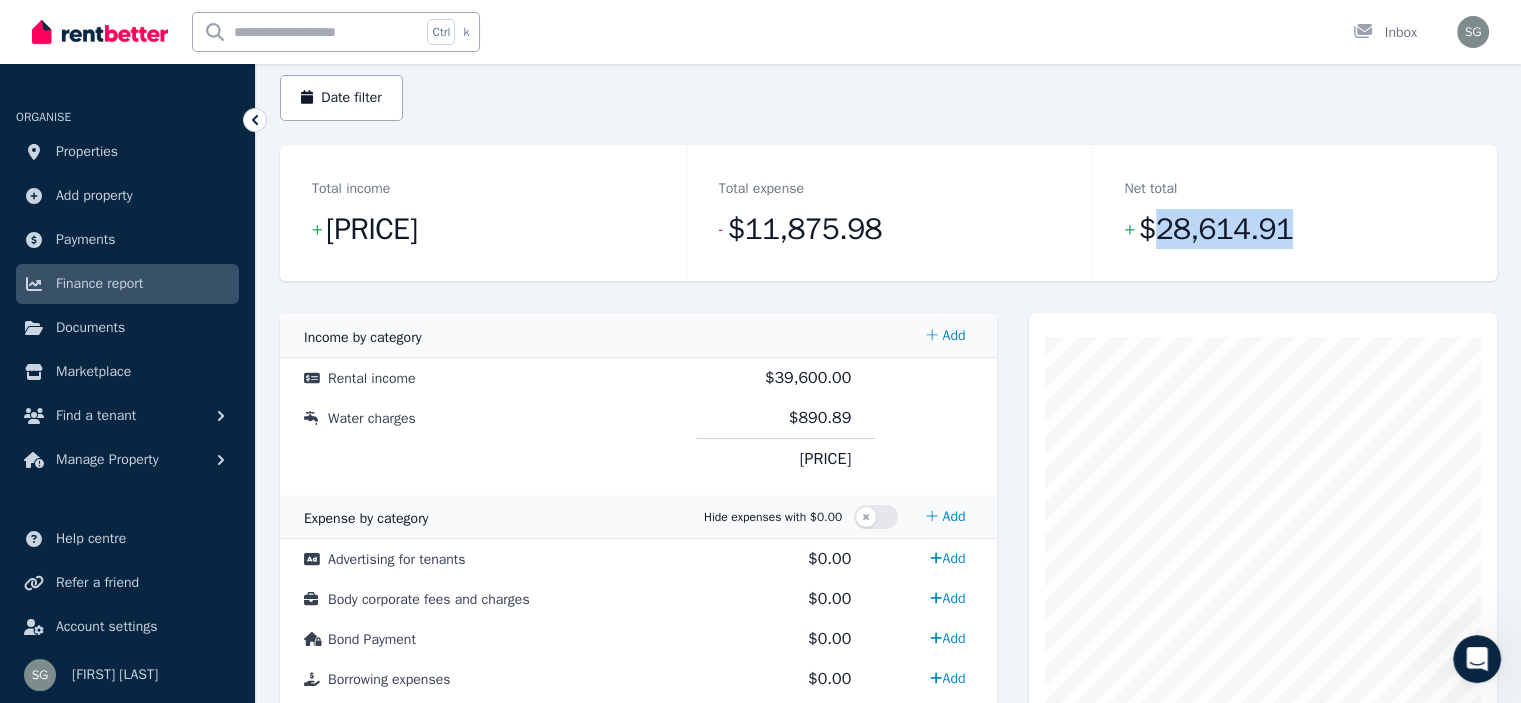 click on "$28,614.91" at bounding box center [1215, 229] 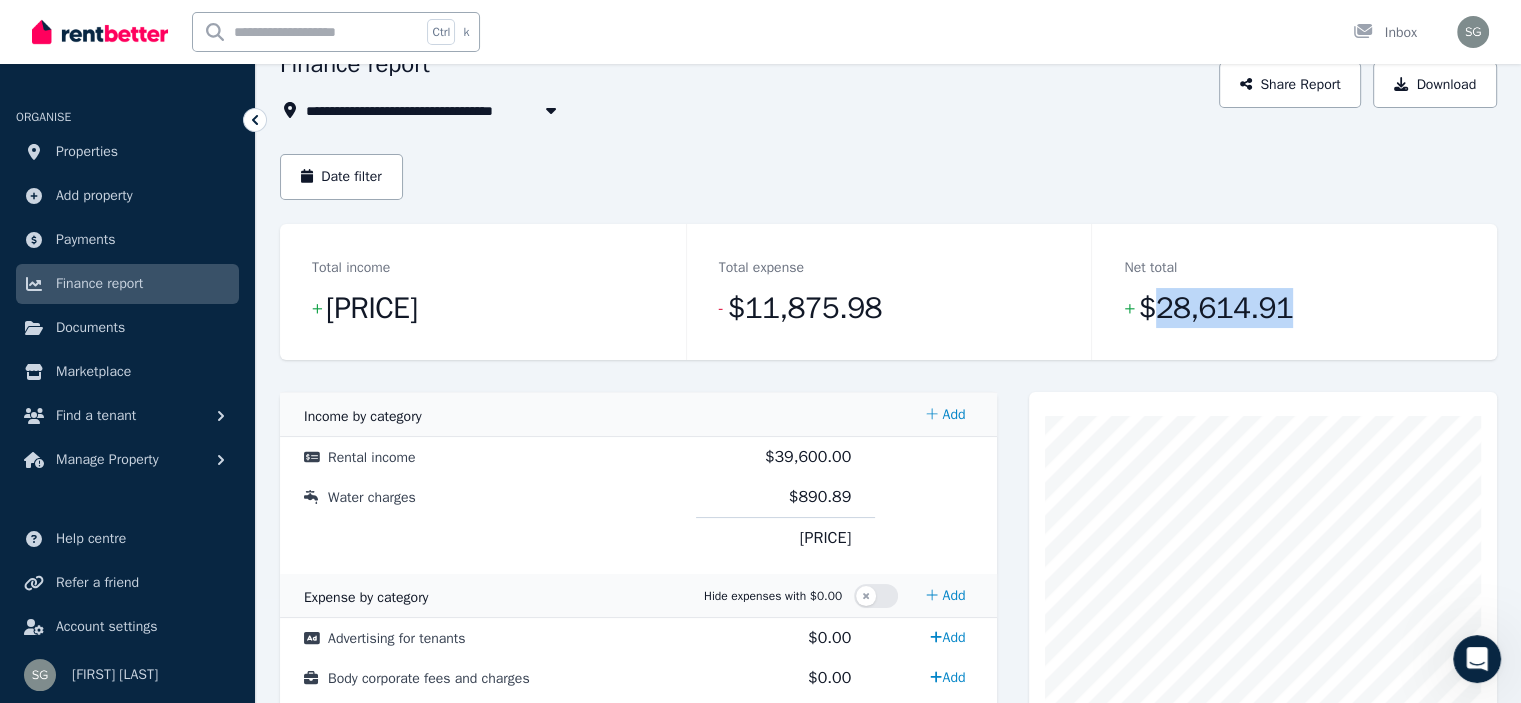 scroll, scrollTop: 0, scrollLeft: 0, axis: both 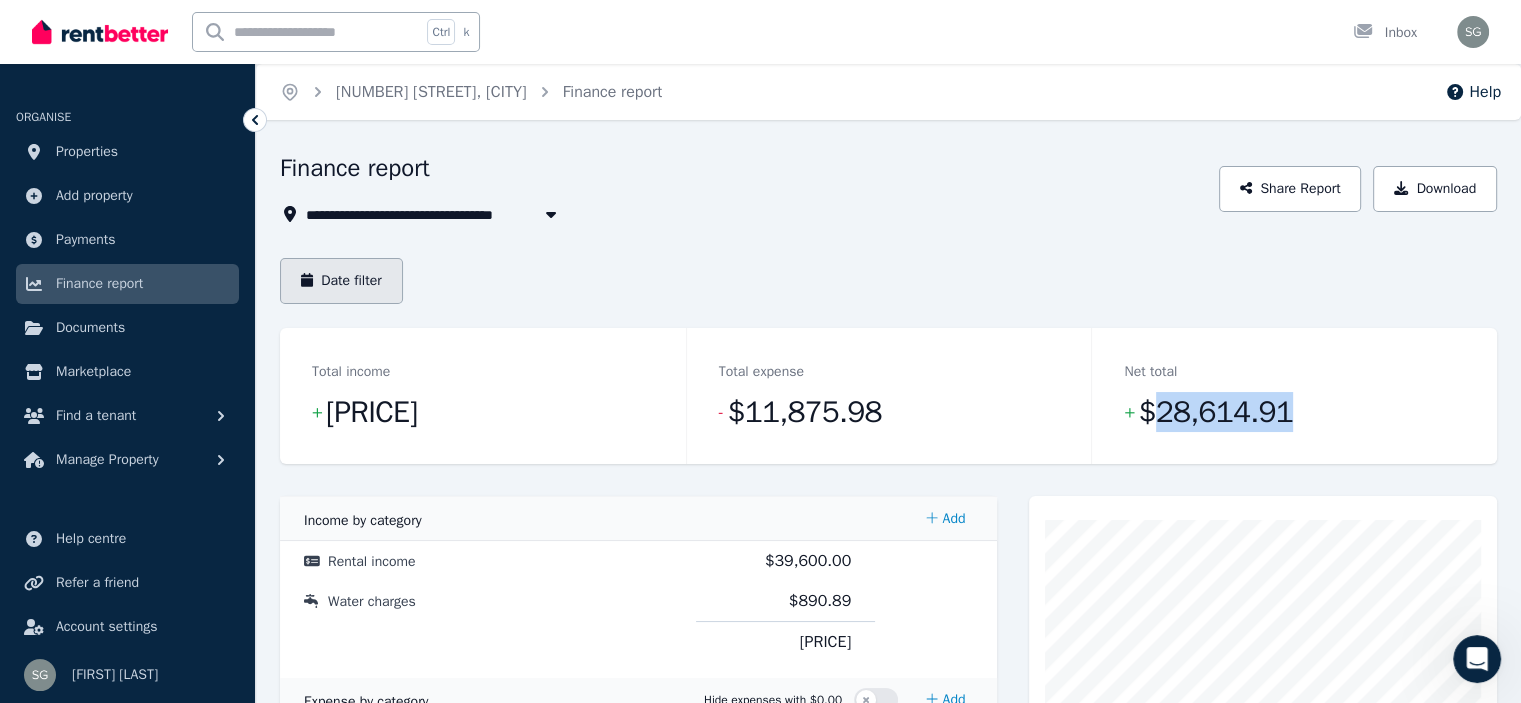 click on "Date filter" at bounding box center (341, 281) 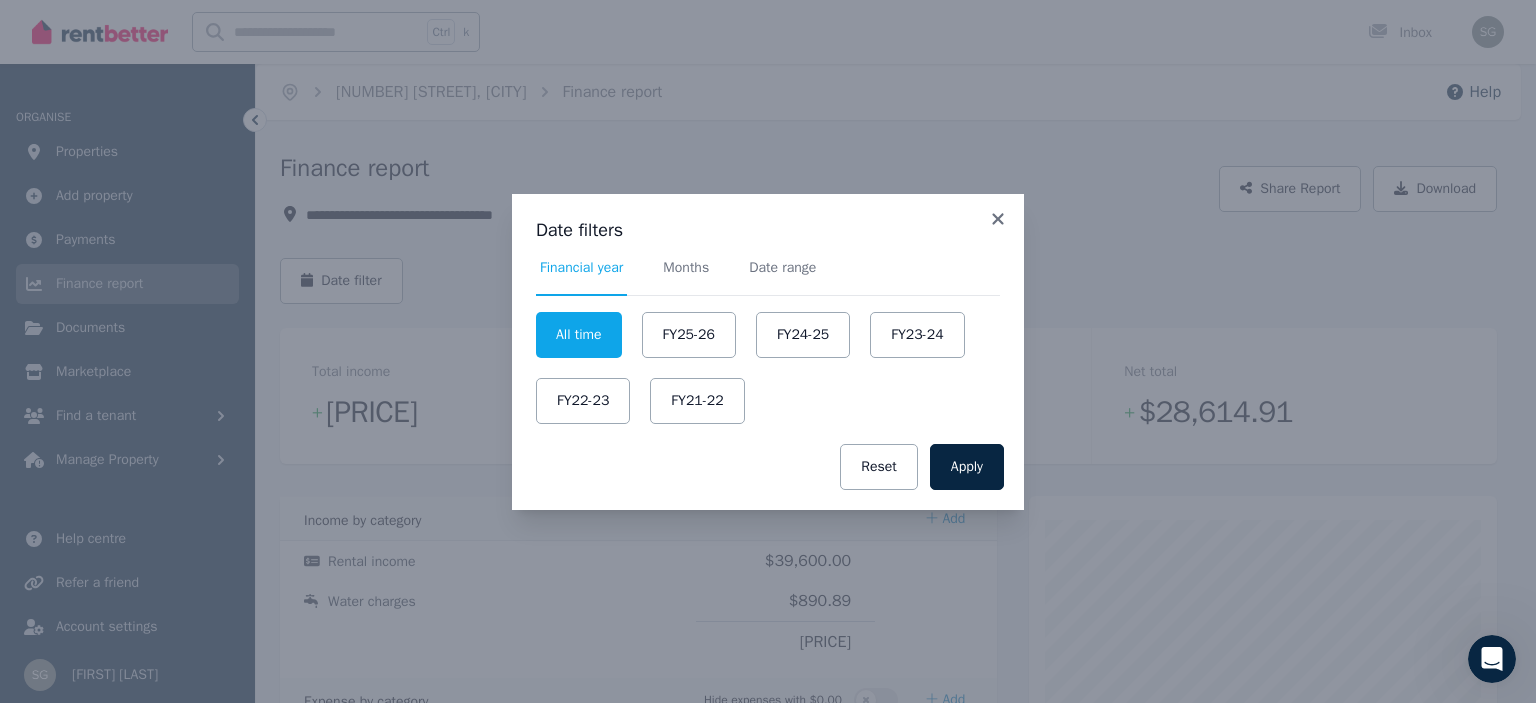 click on "Date filters Financial year Months Date range All time FY25-26 FY24-25 FY23-24 FY22-23 FY21-22 Apply Reset" at bounding box center (768, 351) 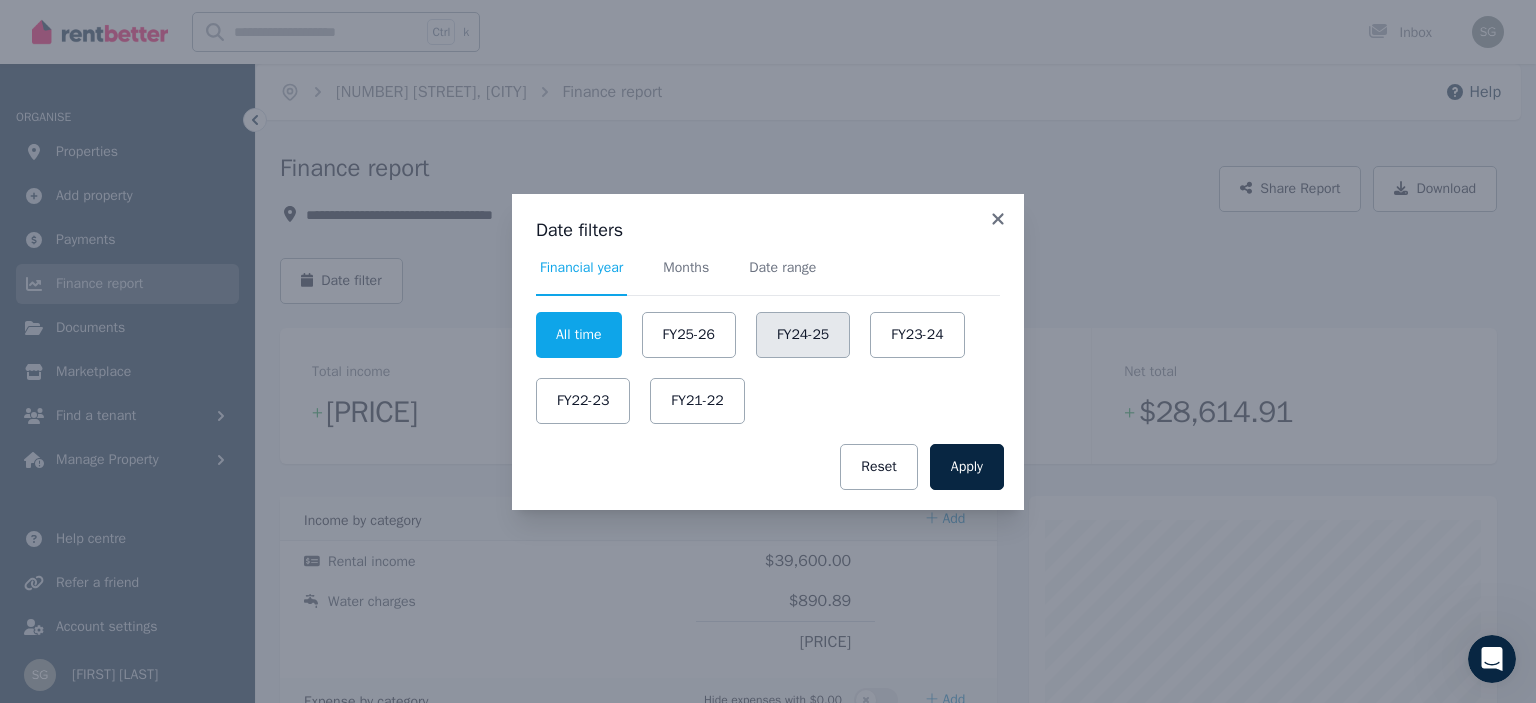 click on "FY24-25" at bounding box center (803, 335) 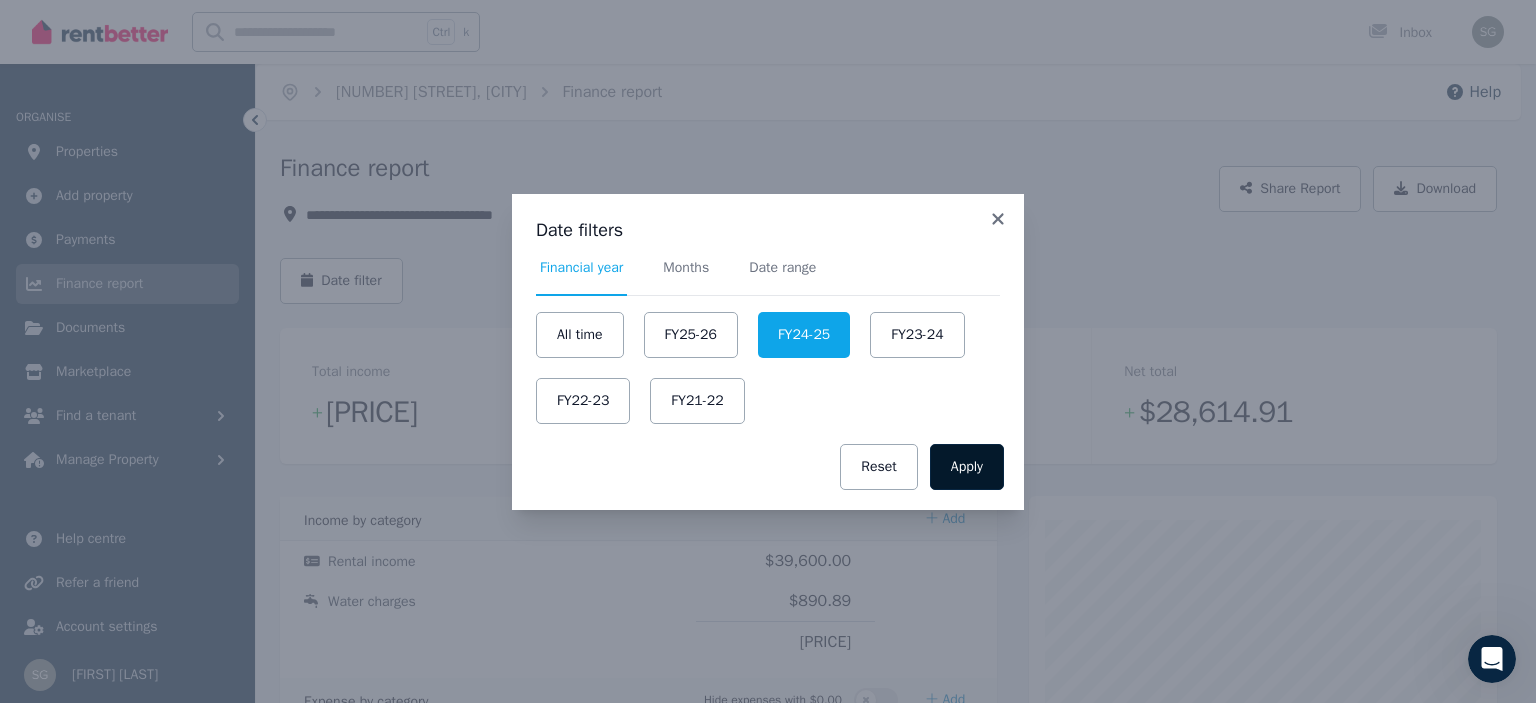 click on "Apply" at bounding box center (967, 467) 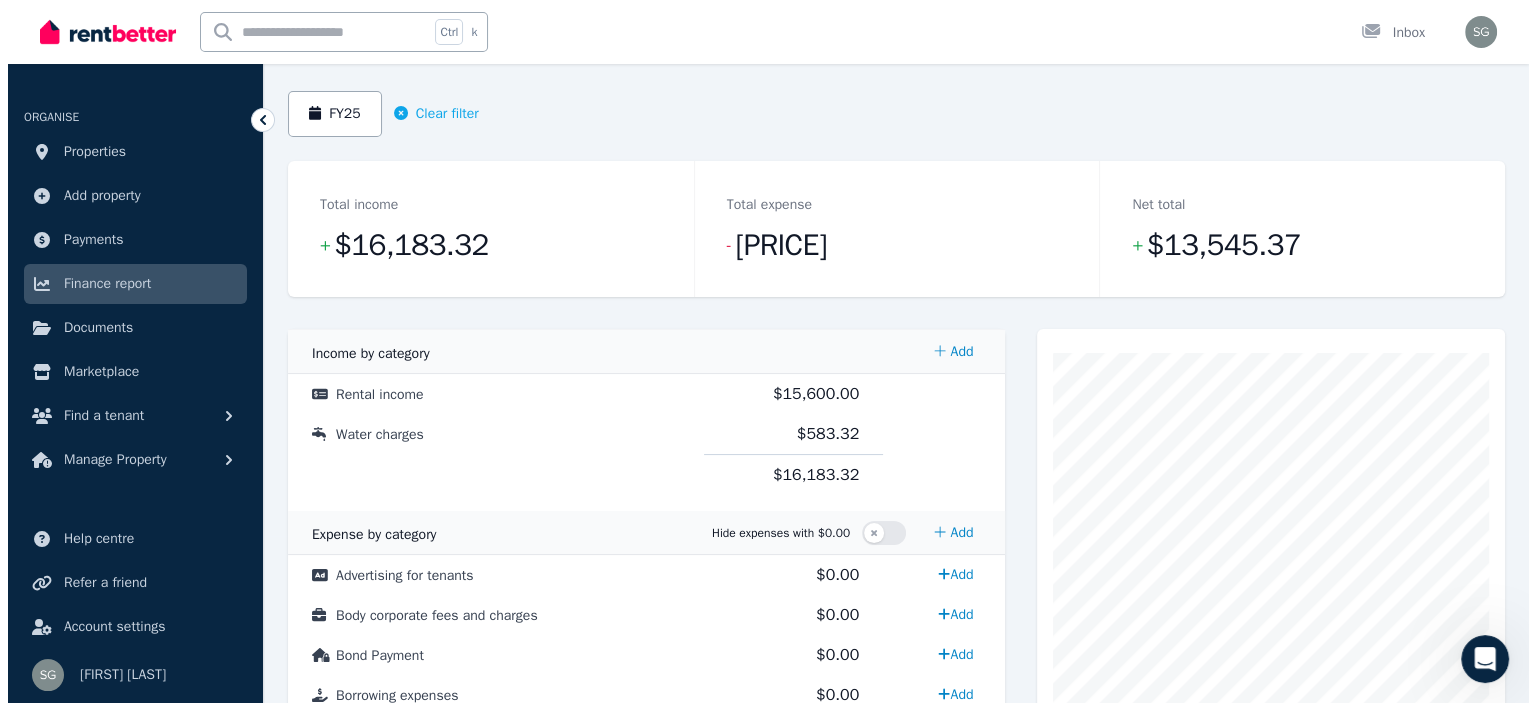 scroll, scrollTop: 165, scrollLeft: 0, axis: vertical 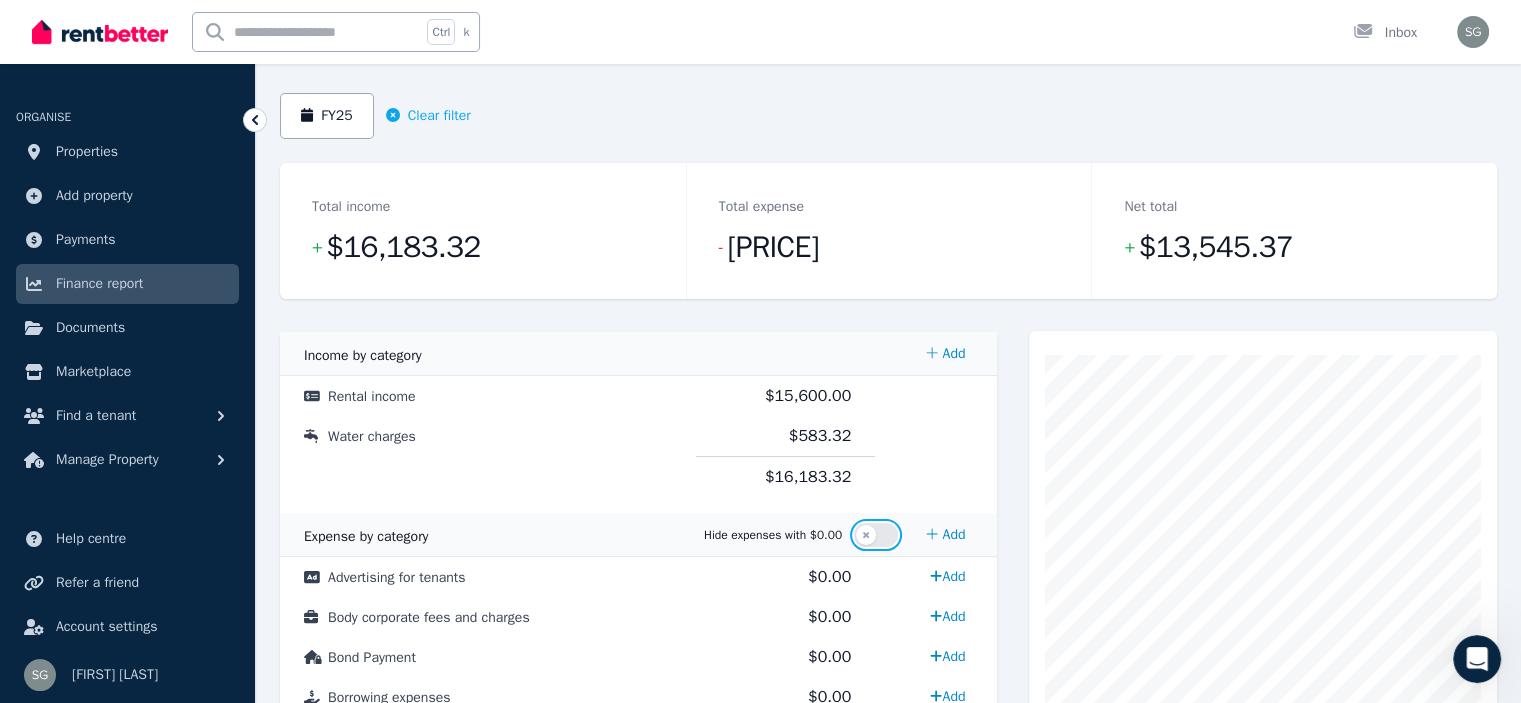 click at bounding box center (876, 535) 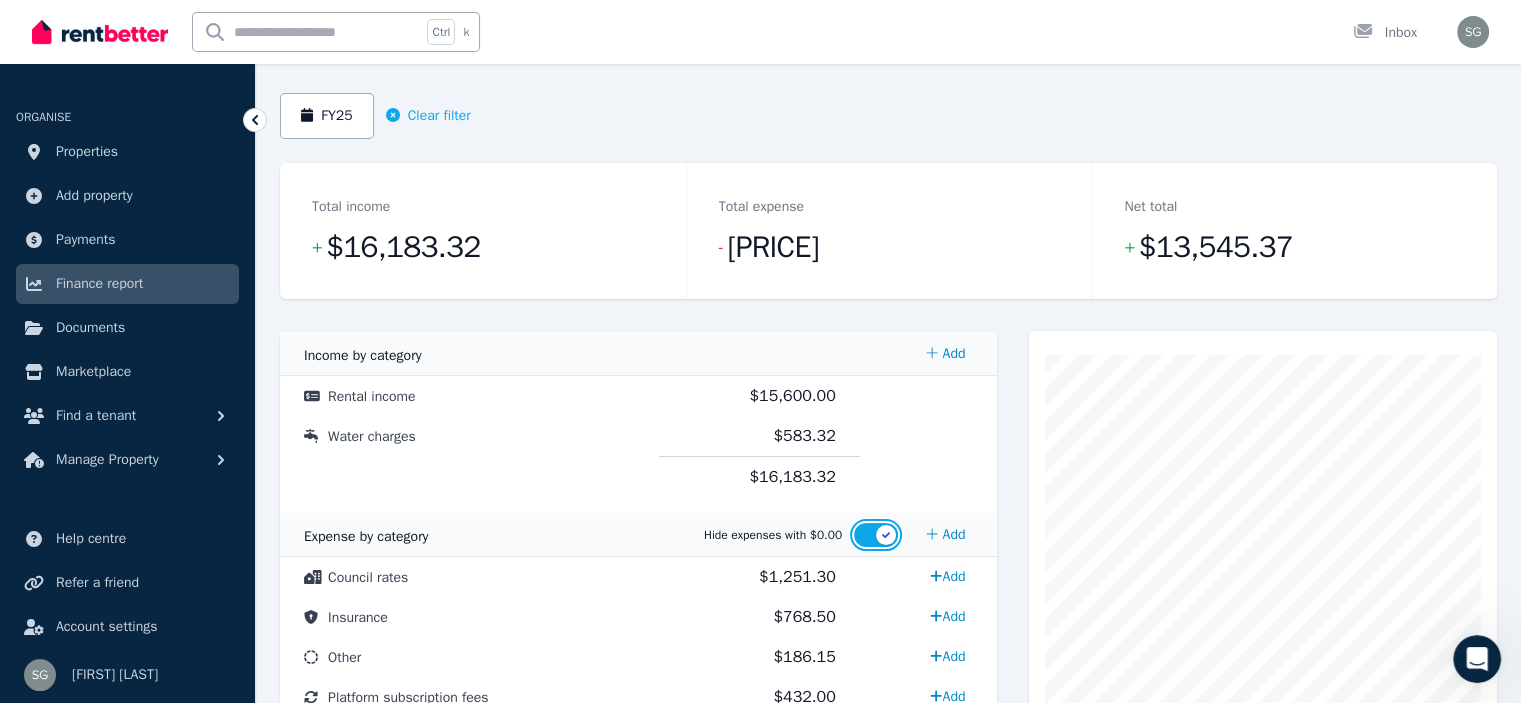 click at bounding box center [876, 535] 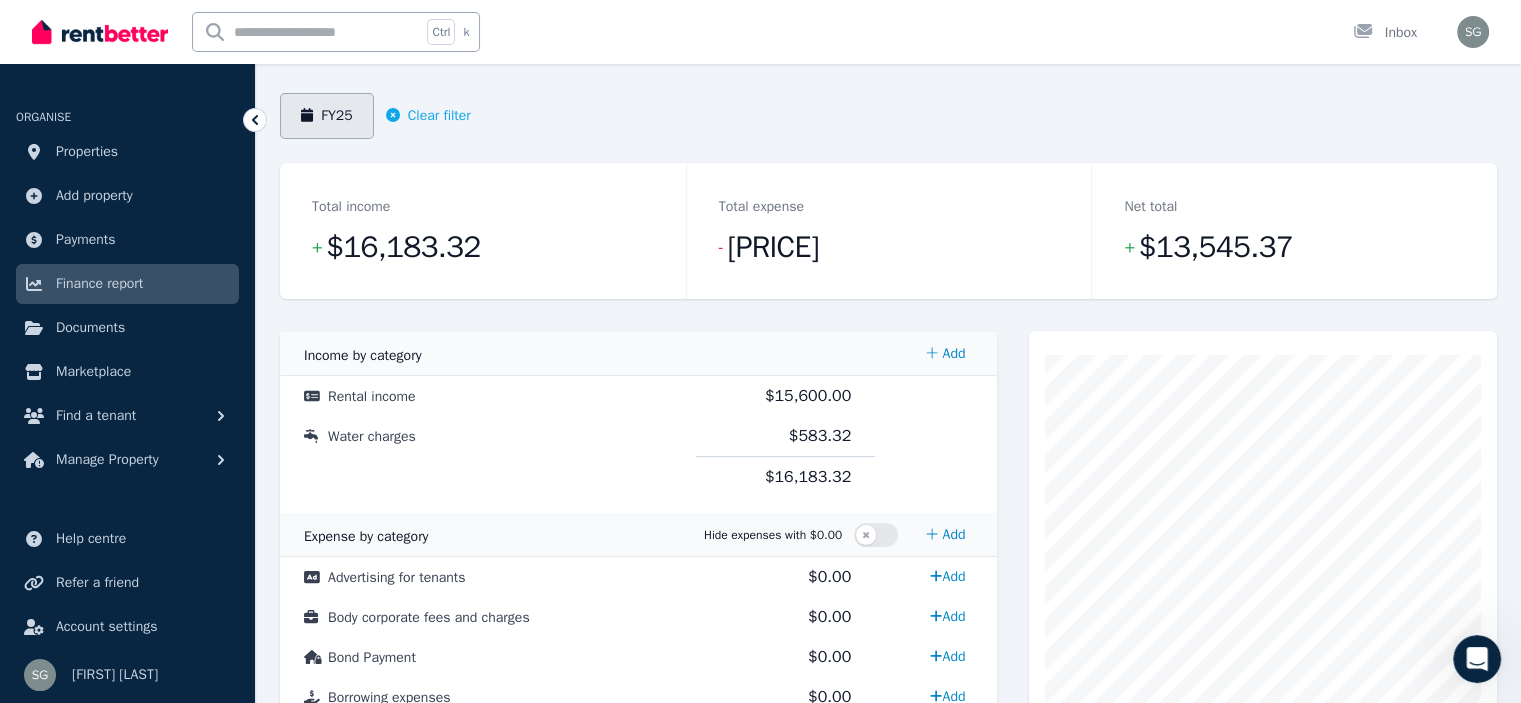 click on "FY25" at bounding box center (327, 116) 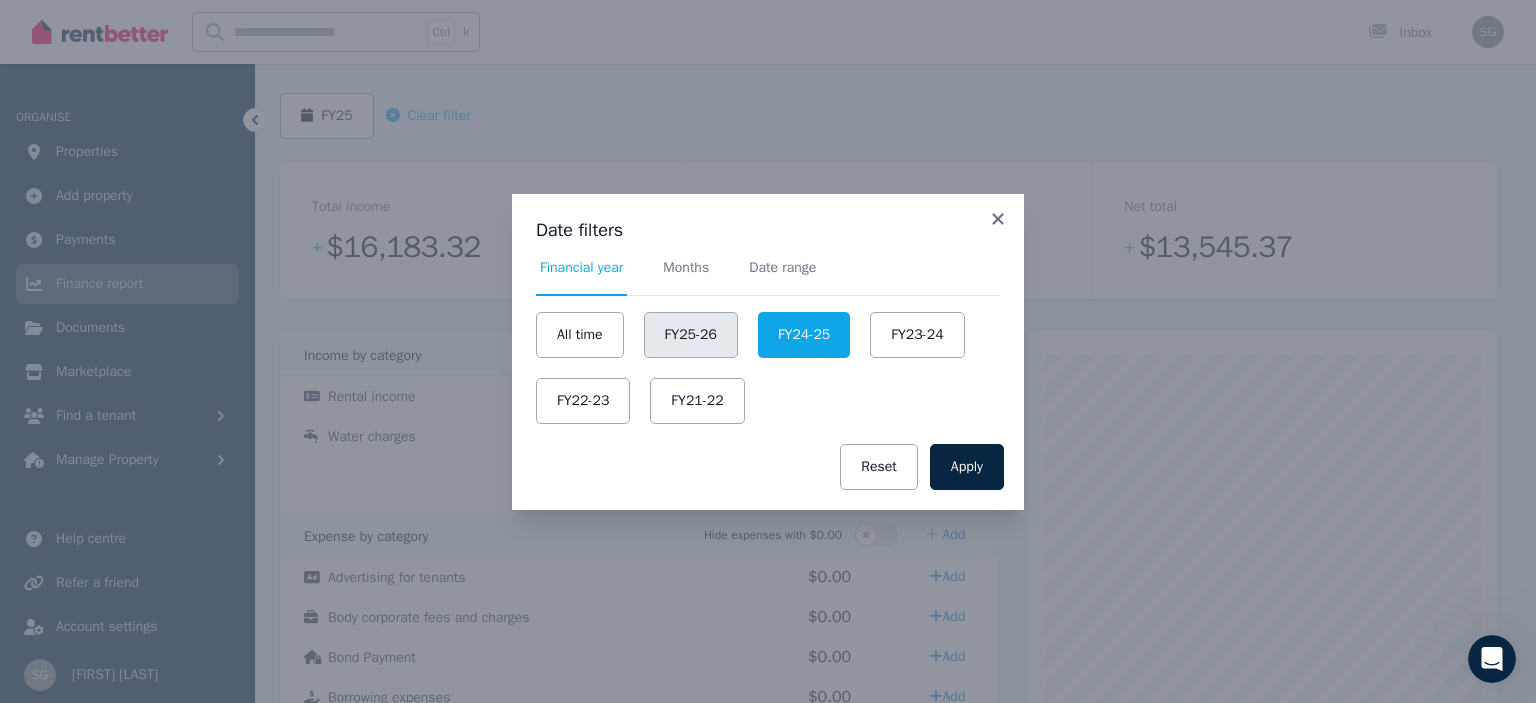 click on "FY25-26" at bounding box center (691, 335) 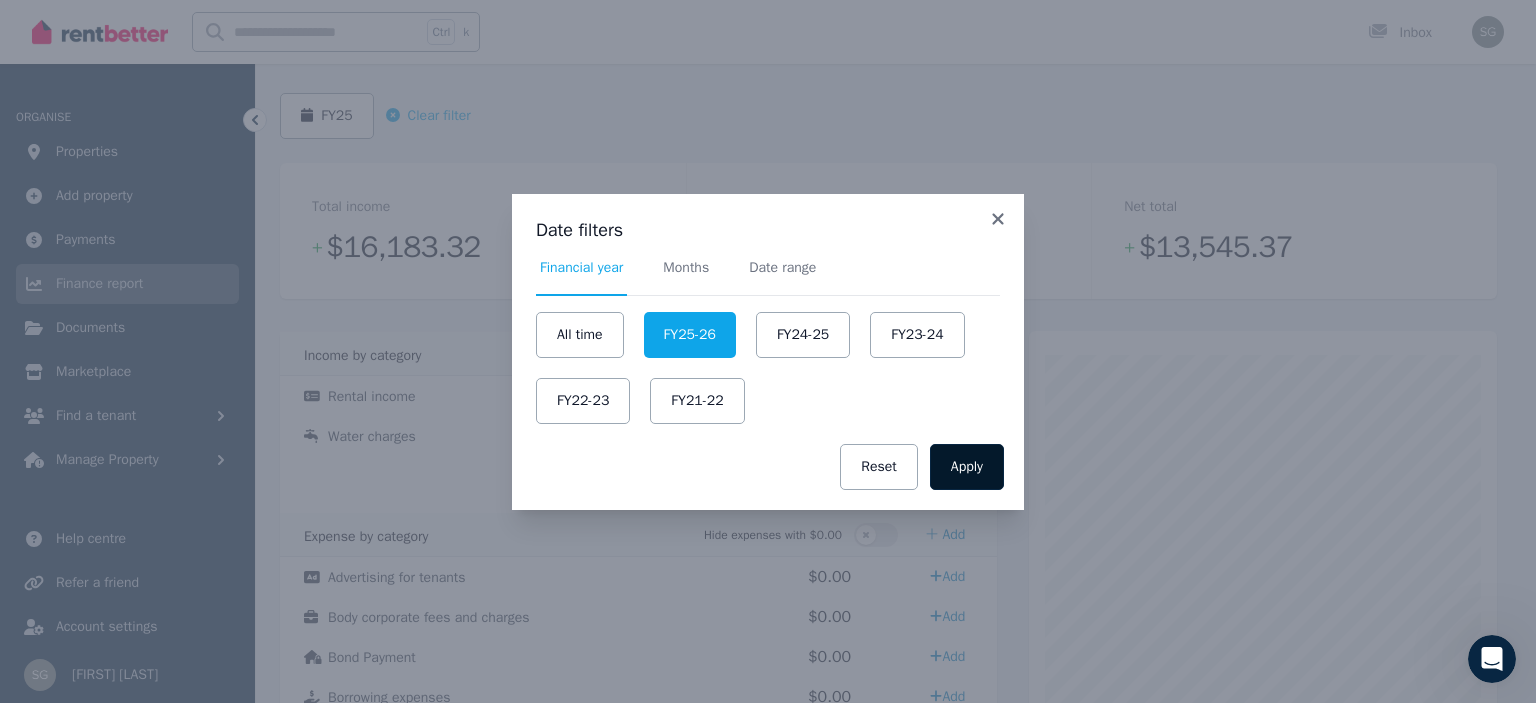 click on "Apply" at bounding box center [967, 467] 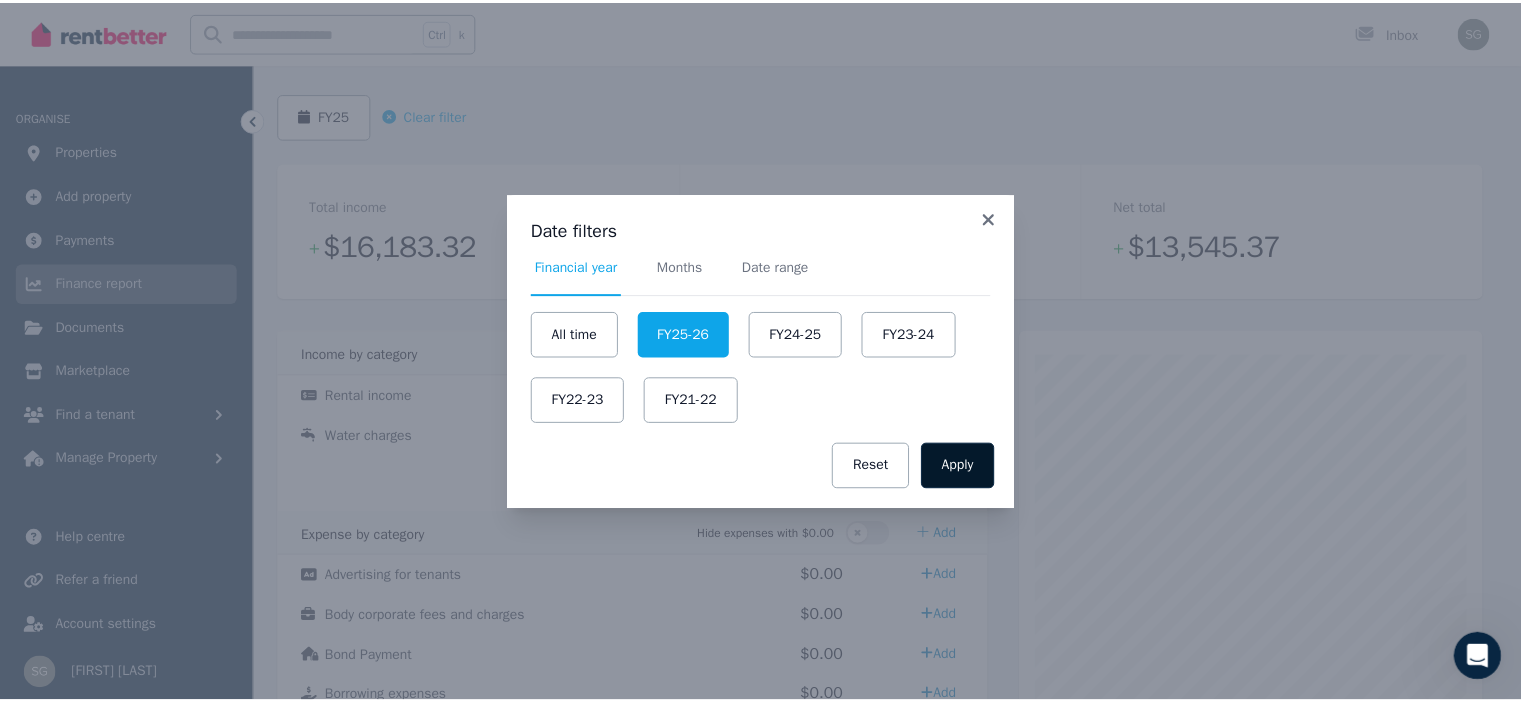 scroll, scrollTop: 0, scrollLeft: 0, axis: both 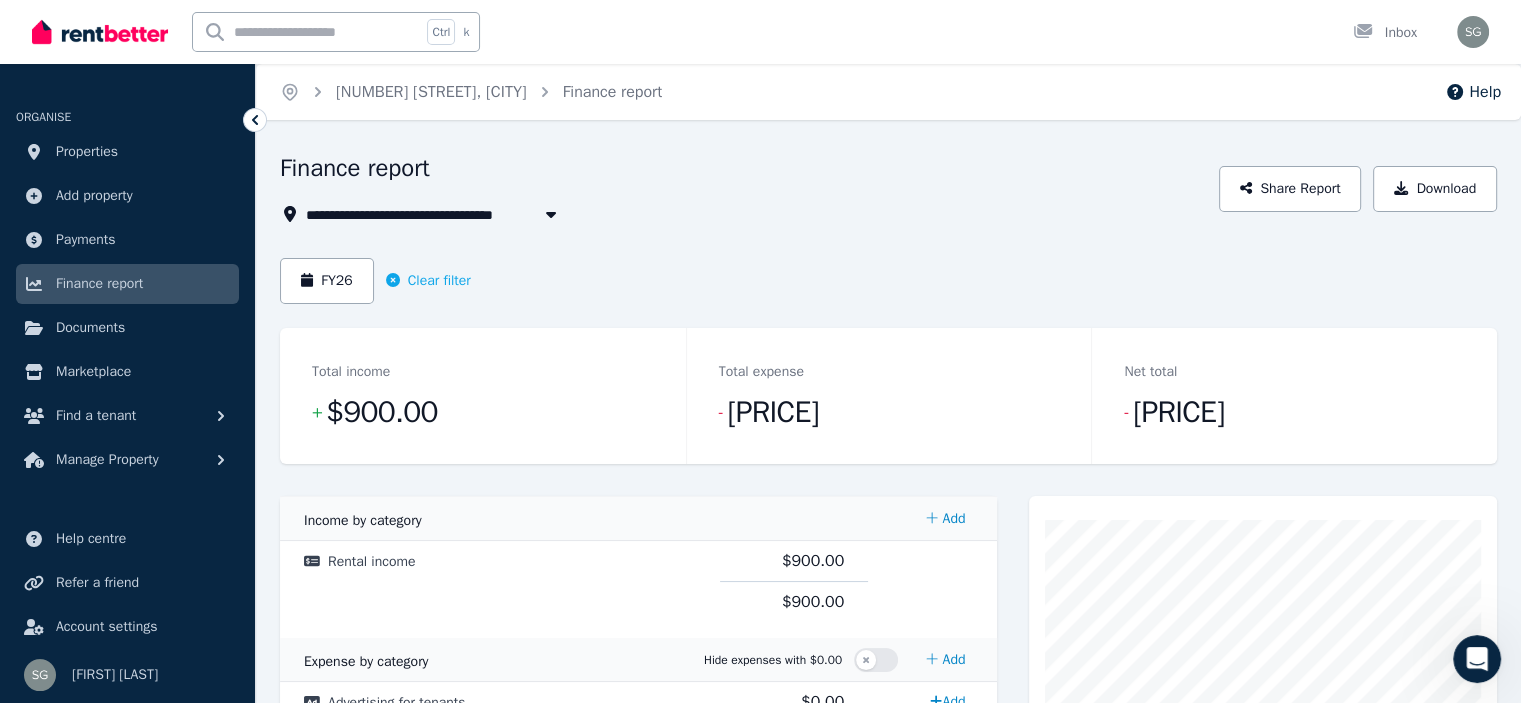 drag, startPoint x: 1000, startPoint y: 404, endPoint x: 971, endPoint y: 478, distance: 79.47956 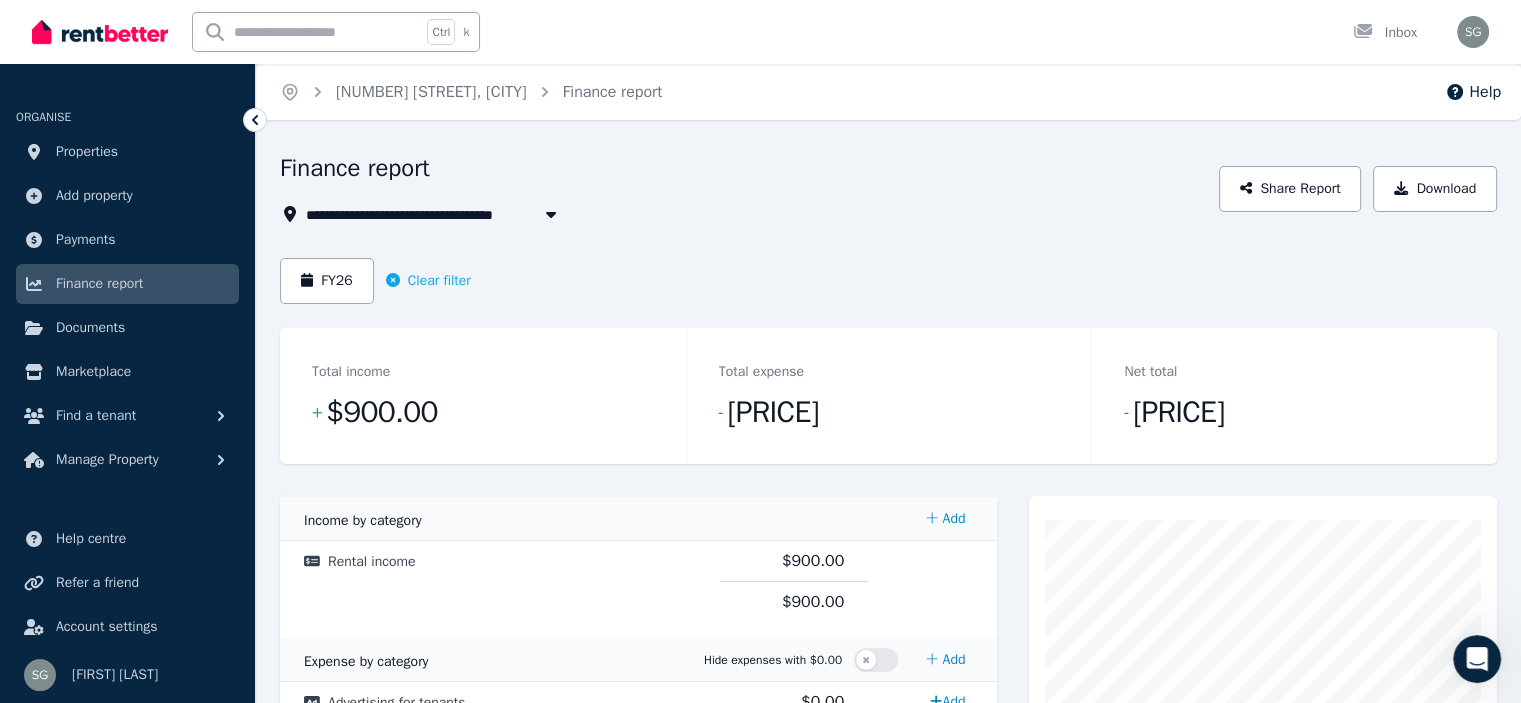 click on "Total income + $900.00" at bounding box center [483, 396] 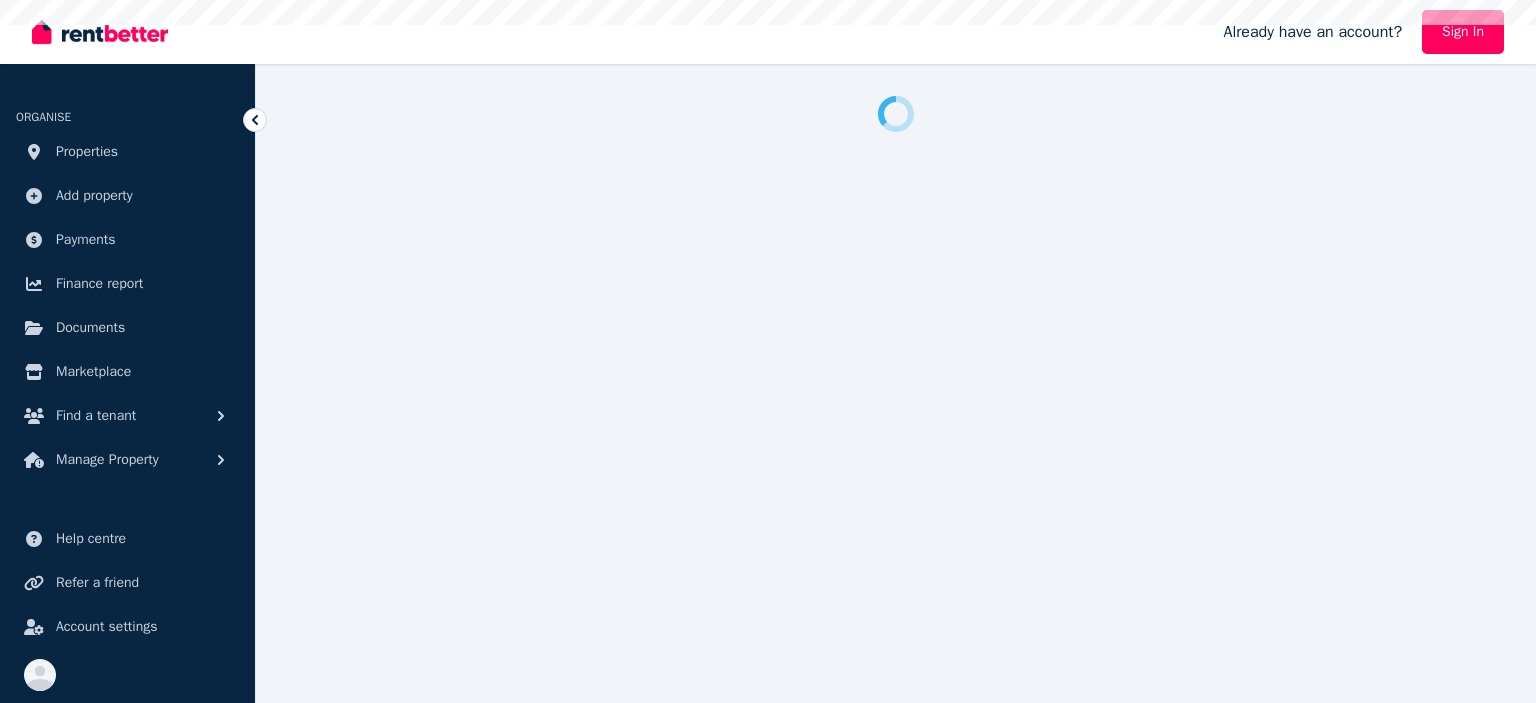 scroll, scrollTop: 0, scrollLeft: 0, axis: both 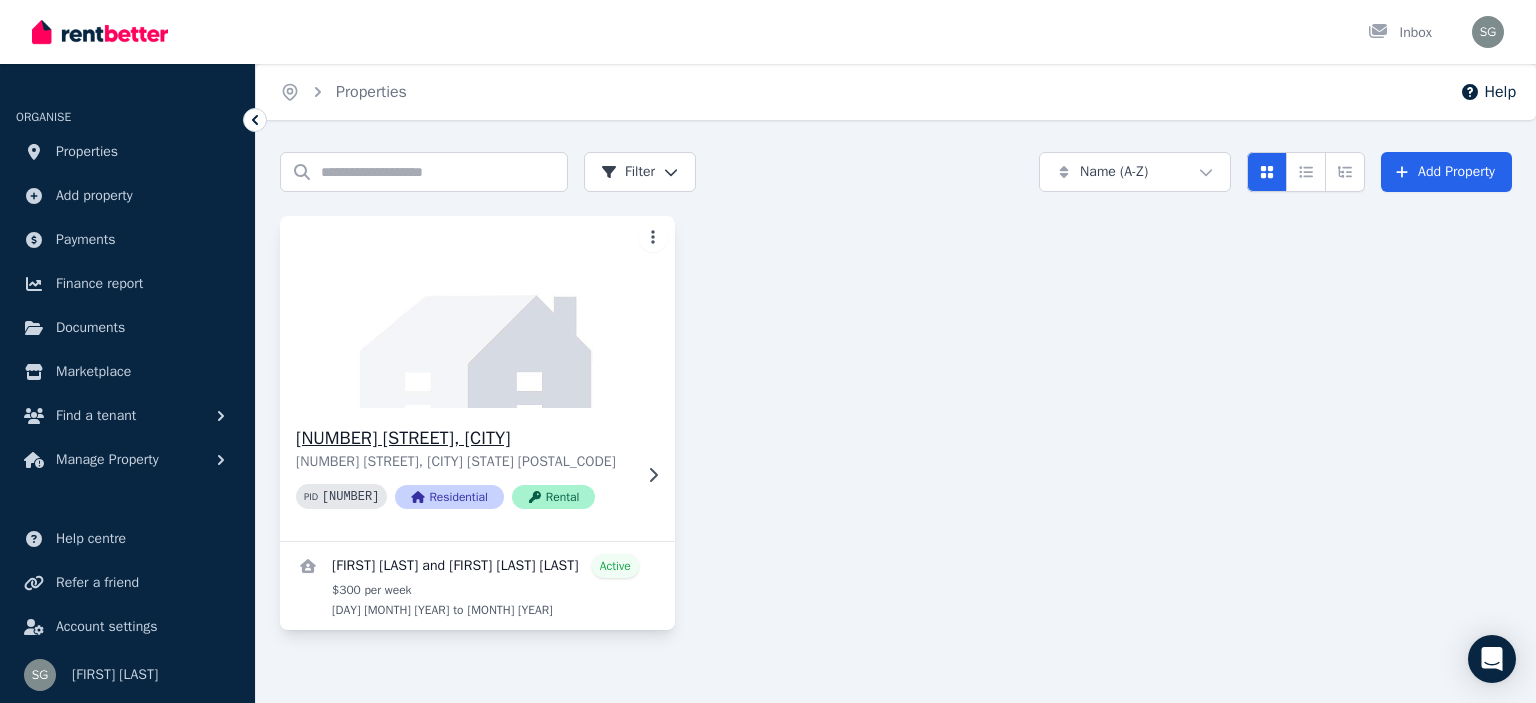 click at bounding box center [477, 312] 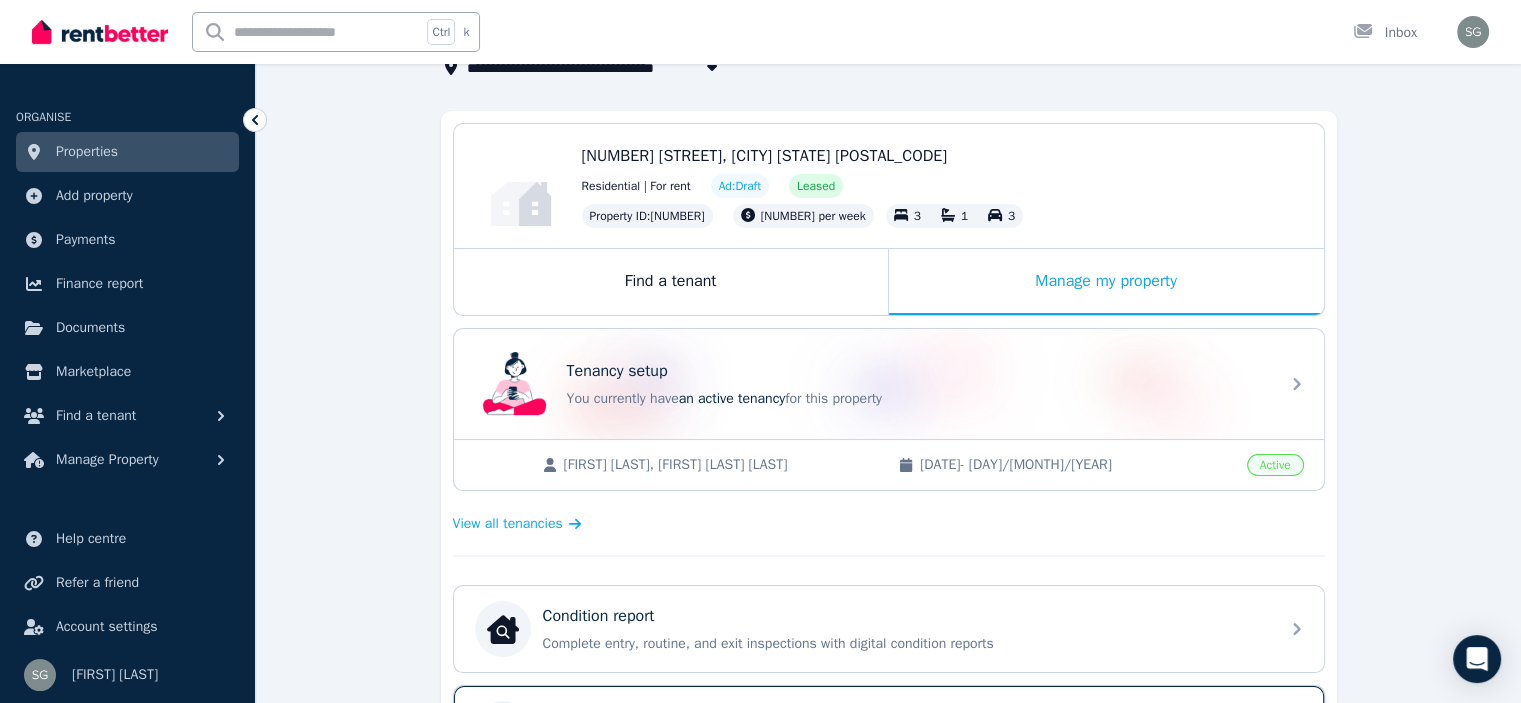 scroll, scrollTop: 140, scrollLeft: 0, axis: vertical 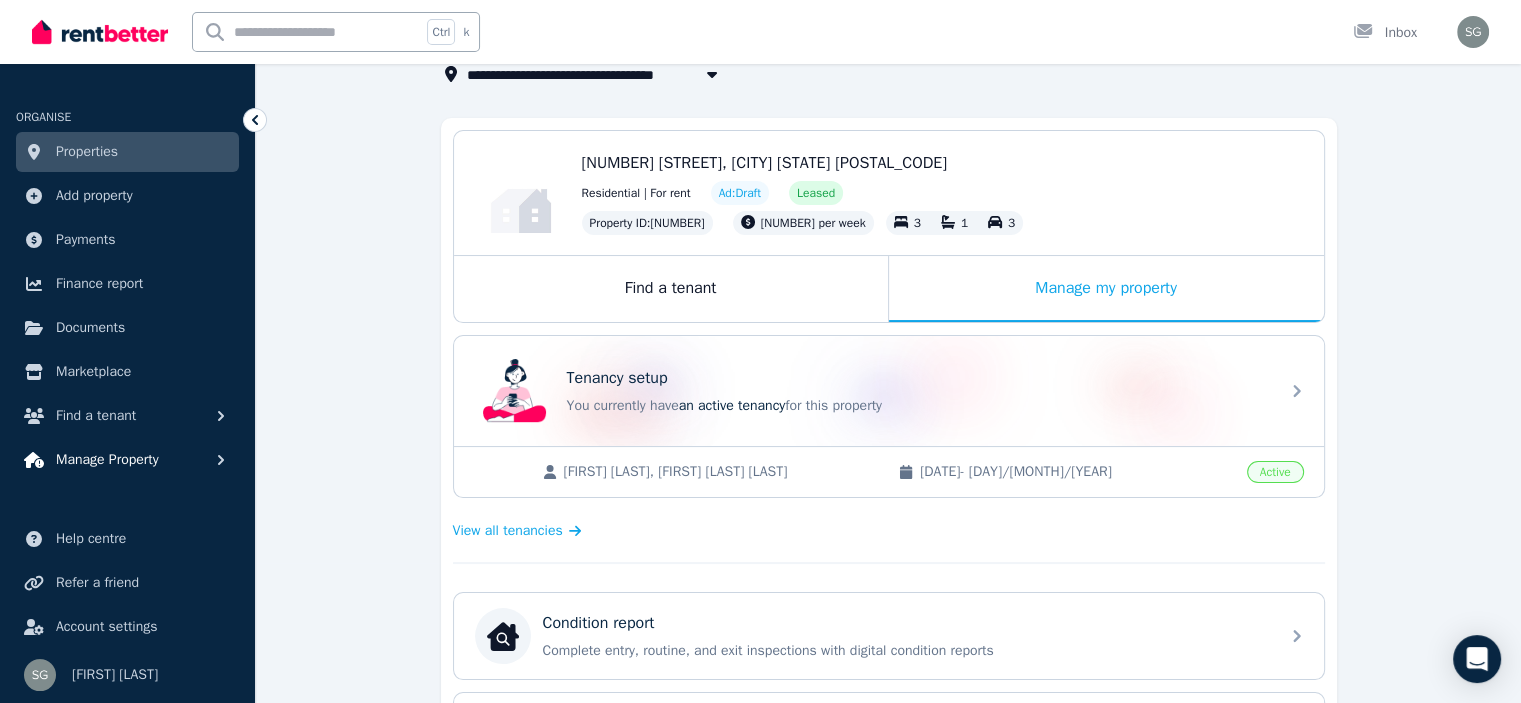 click on "Manage Property" at bounding box center (127, 460) 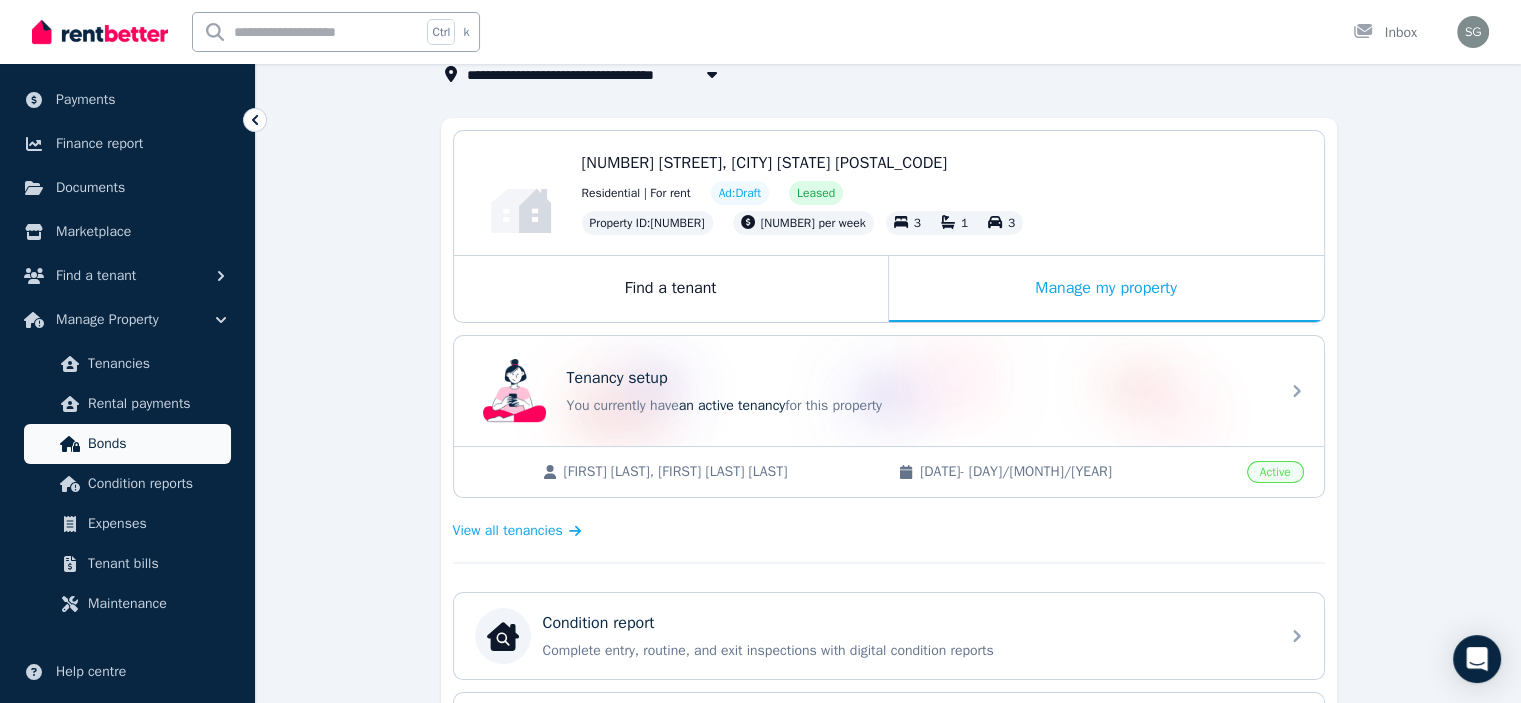 scroll, scrollTop: 158, scrollLeft: 0, axis: vertical 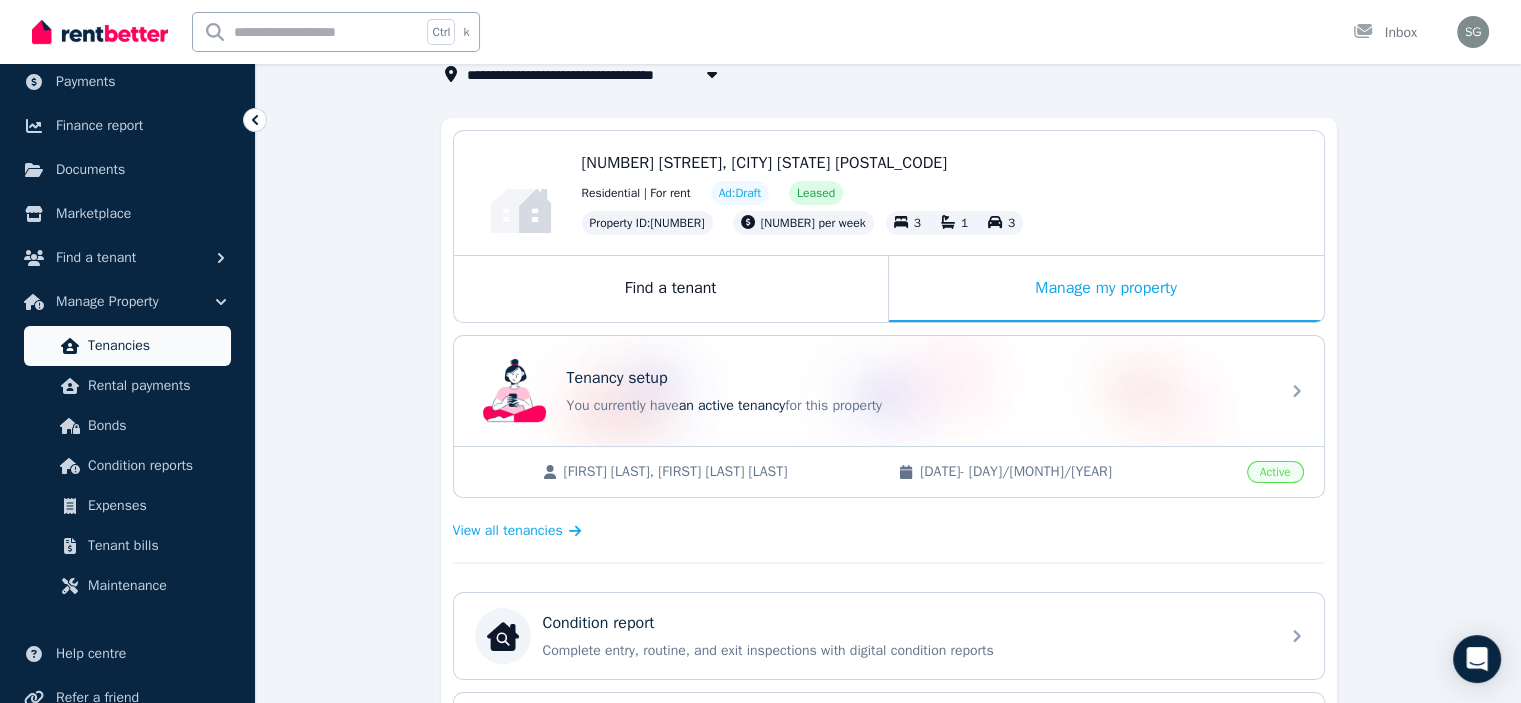 click on "Tenancies" at bounding box center (155, 346) 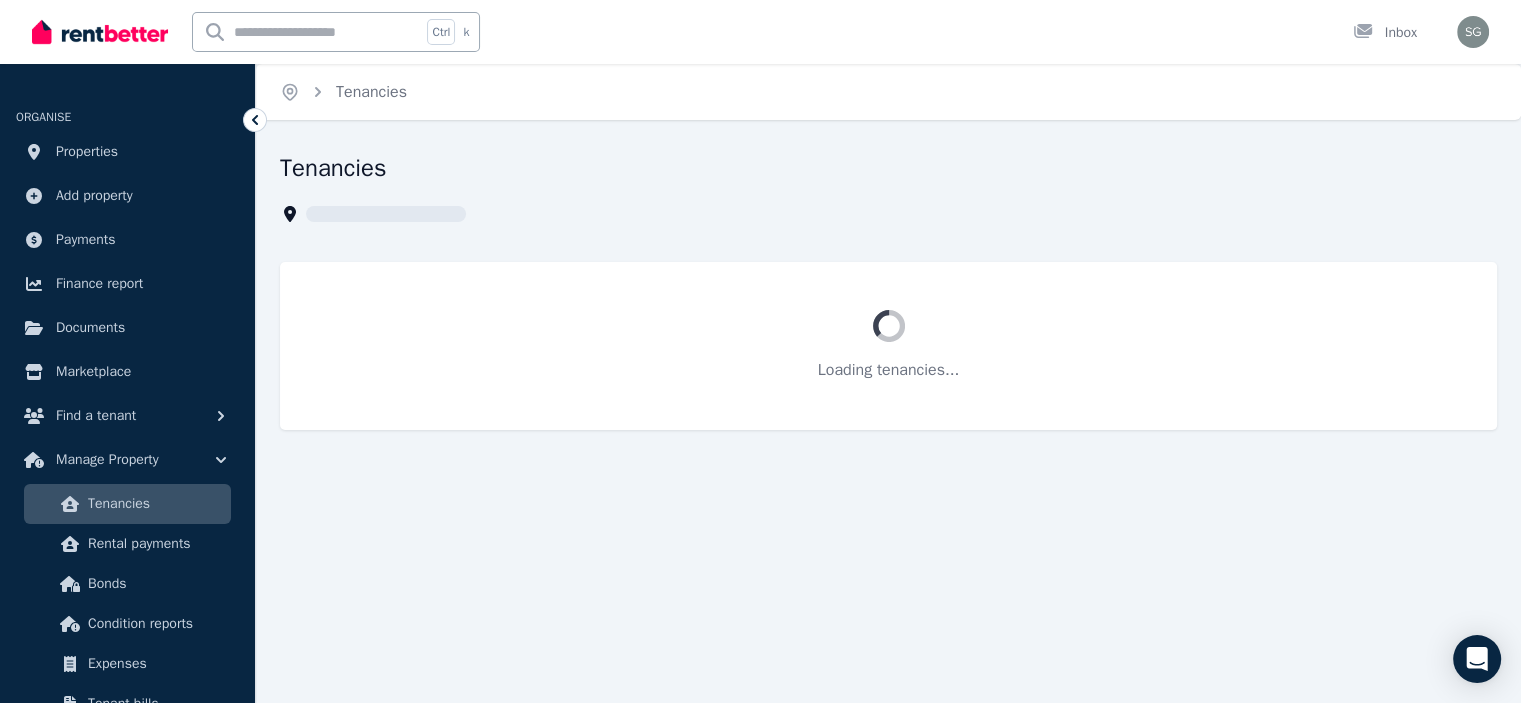 scroll, scrollTop: 0, scrollLeft: 0, axis: both 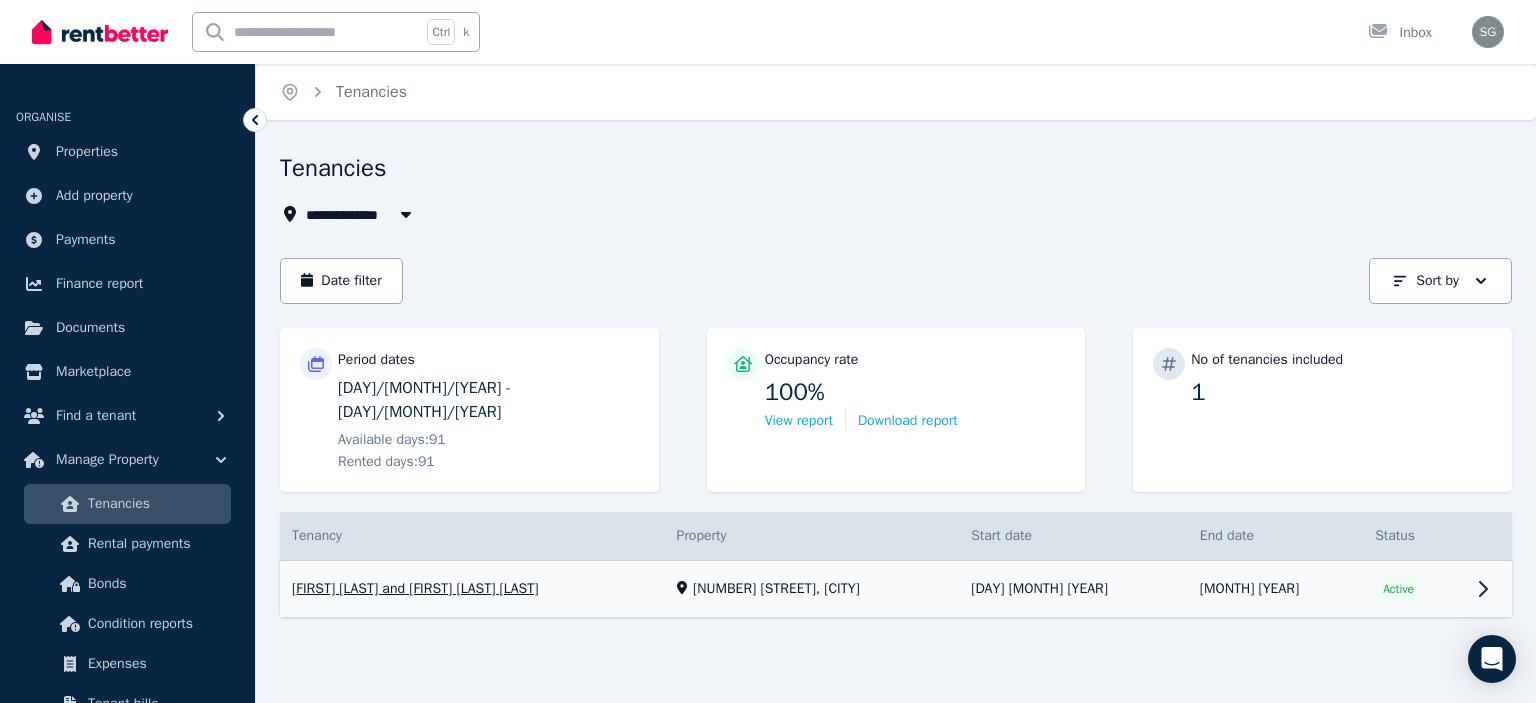 click on "View property details" at bounding box center [896, 589] 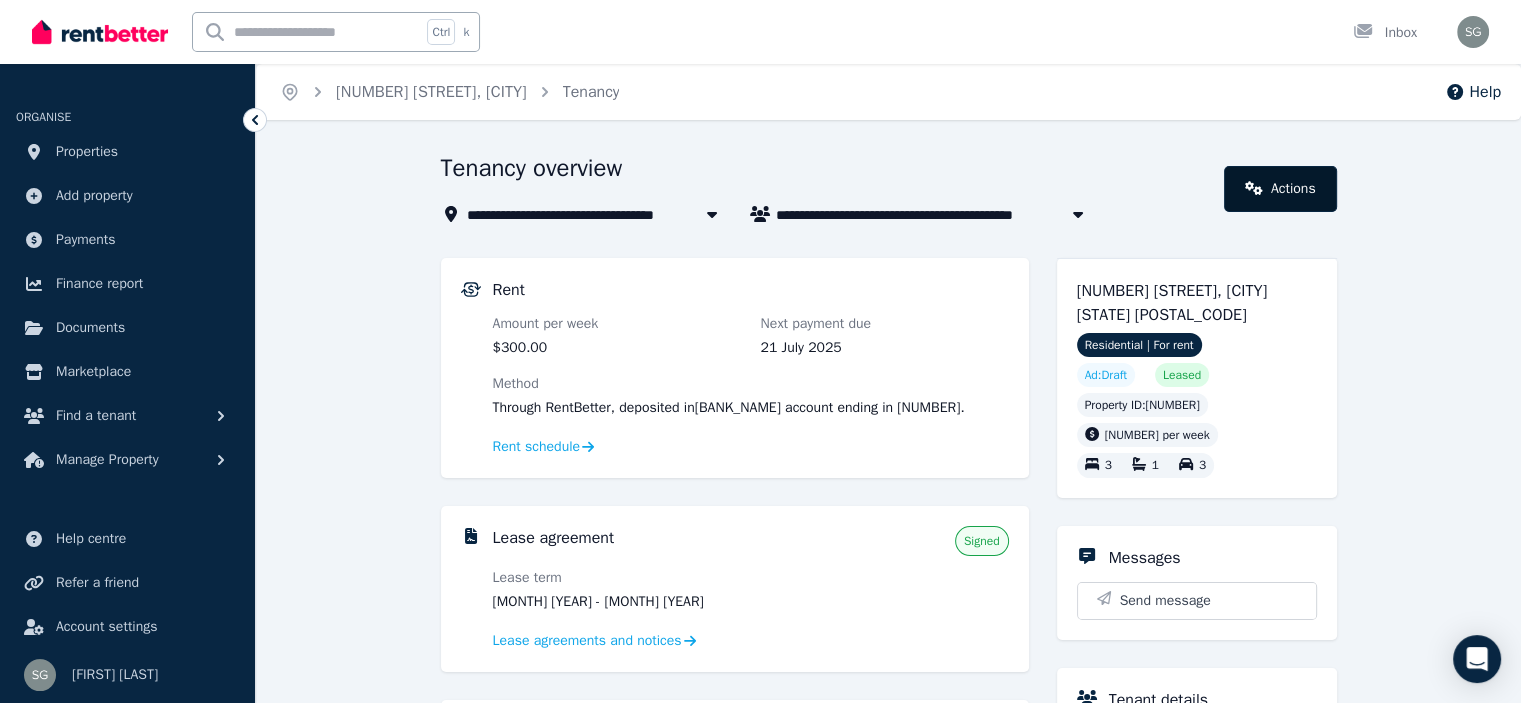 click on "Actions" at bounding box center [1280, 189] 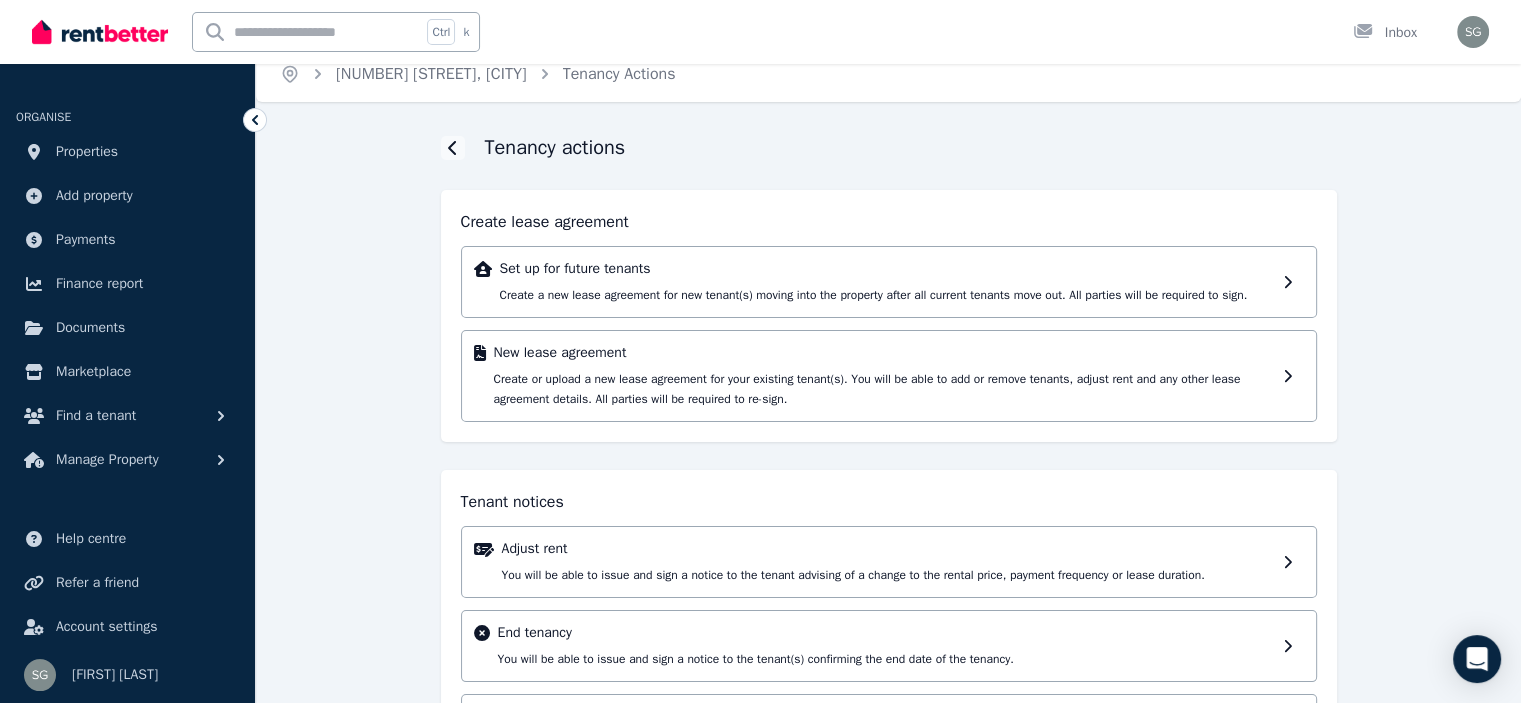 scroll, scrollTop: 0, scrollLeft: 0, axis: both 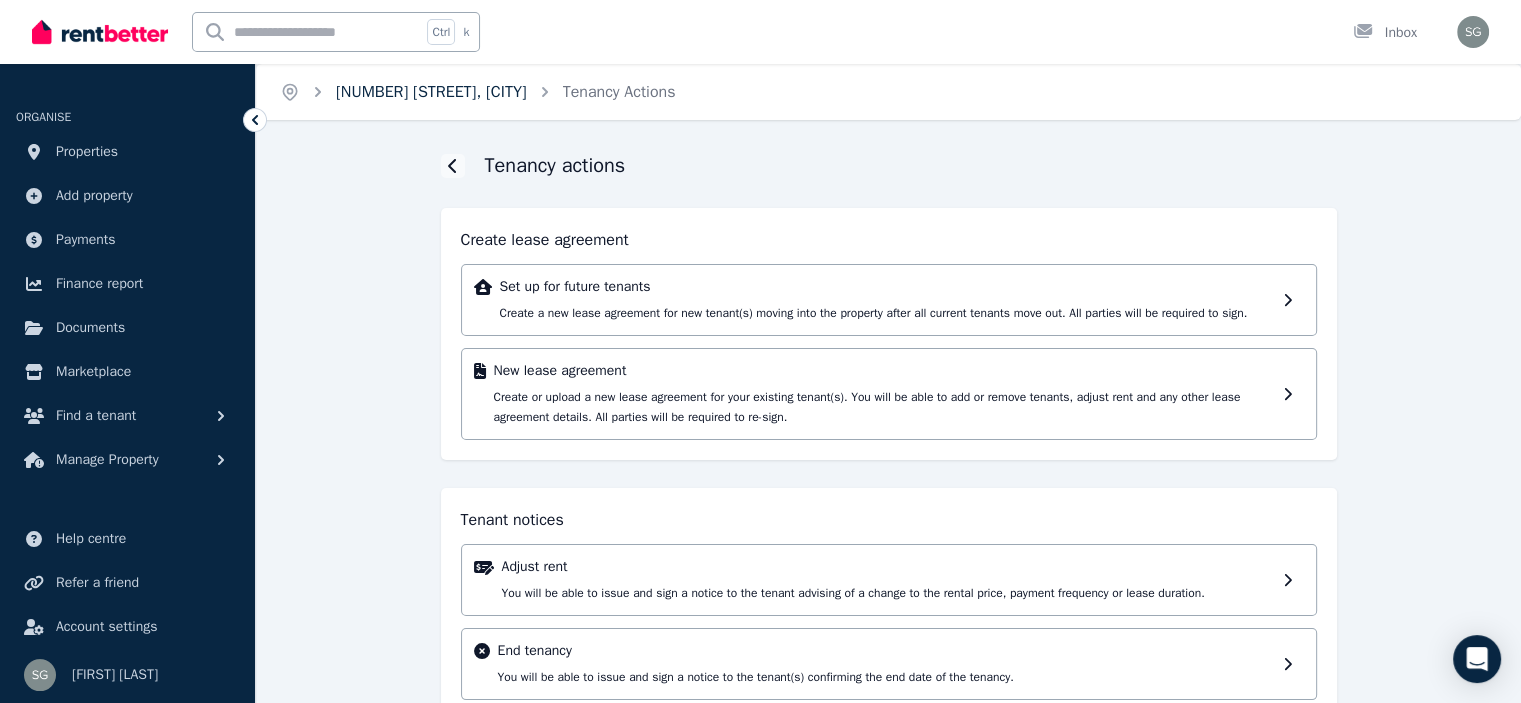 click on "[NUMBER] [STREET], [CITY]" at bounding box center (431, 92) 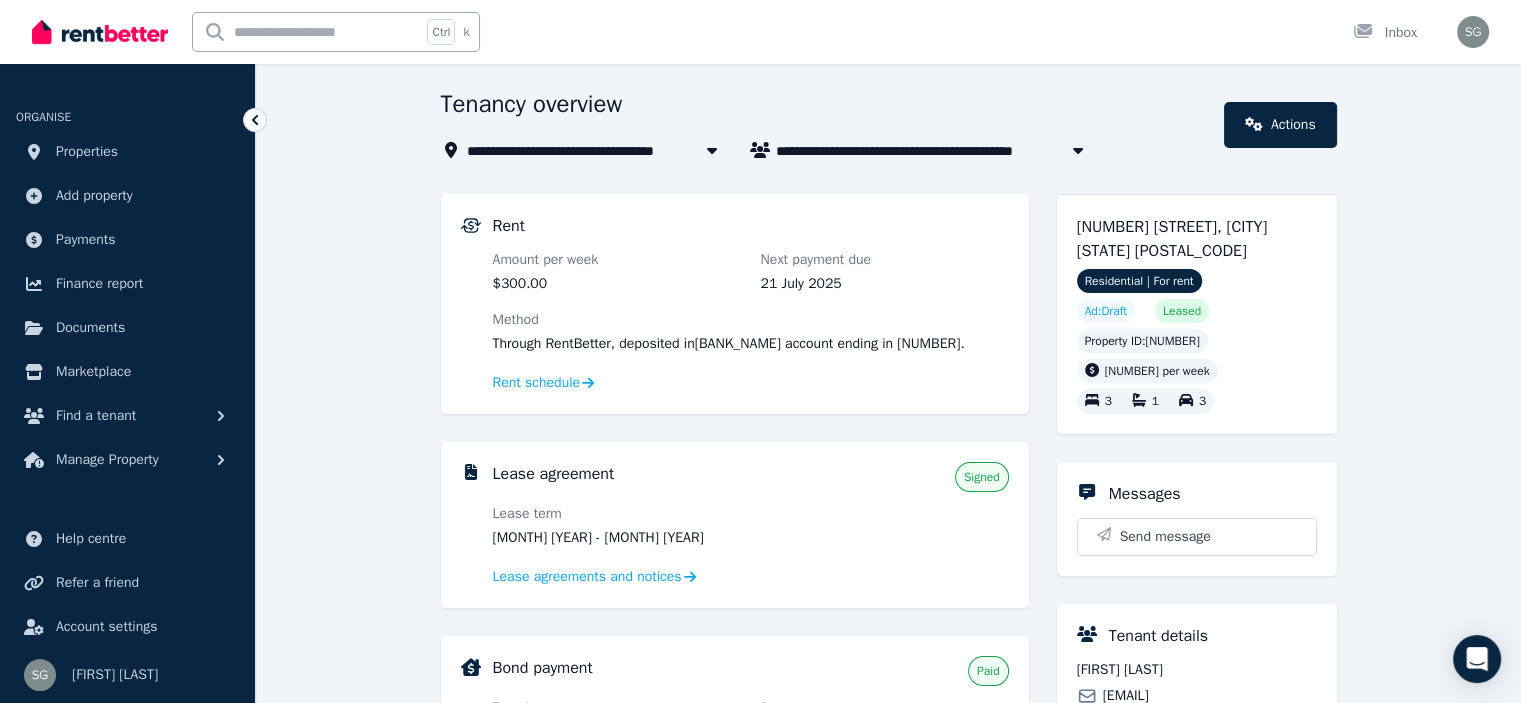 scroll, scrollTop: 176, scrollLeft: 0, axis: vertical 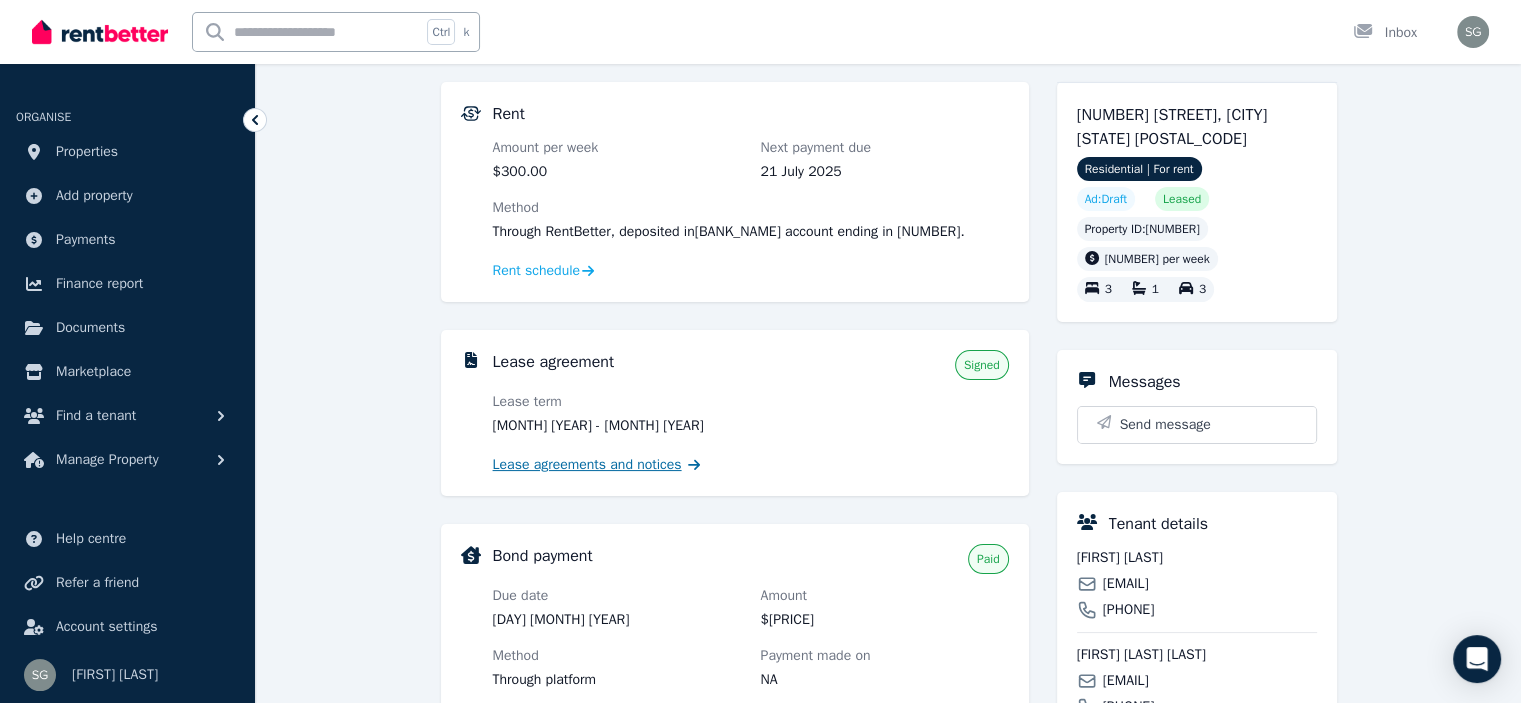 click on "Lease agreements and notices" at bounding box center (587, 465) 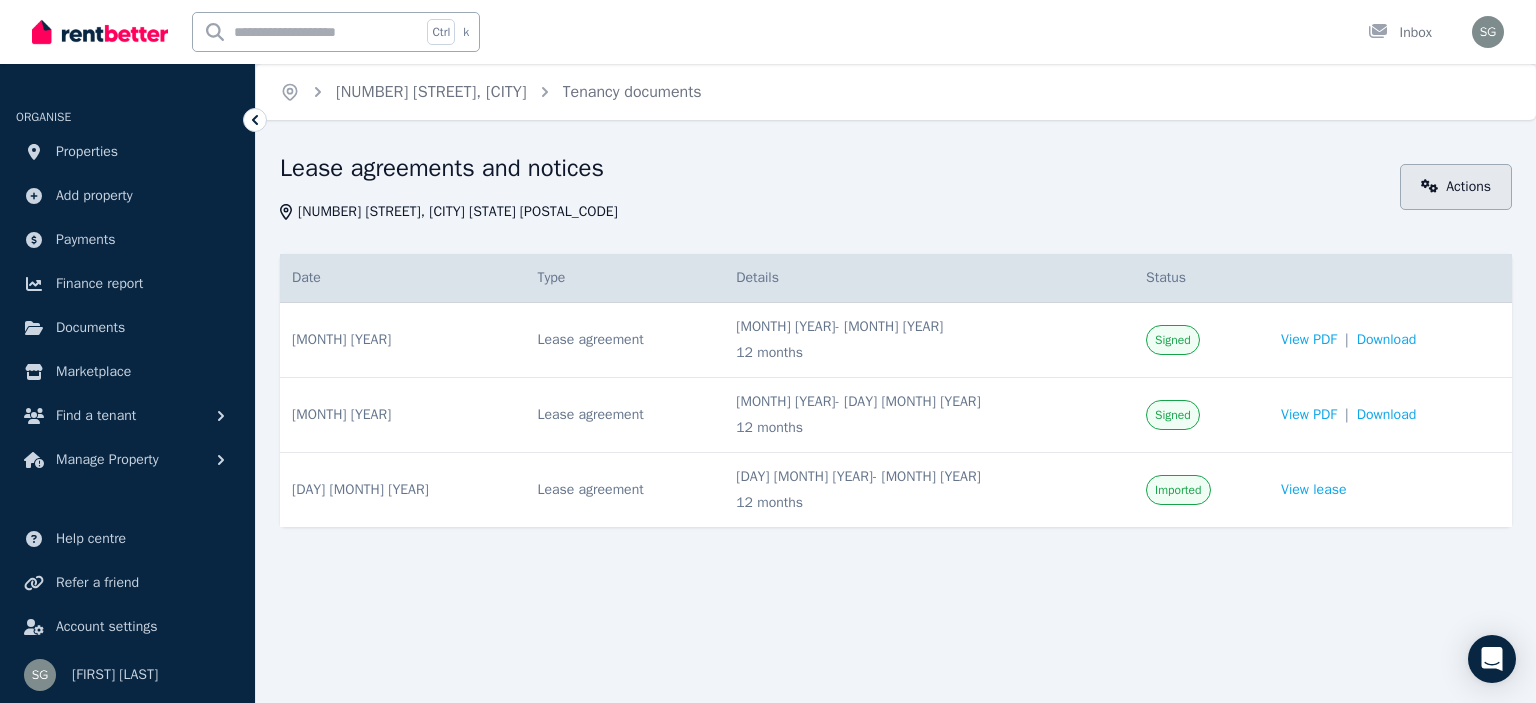 click on "Actions" at bounding box center [1456, 187] 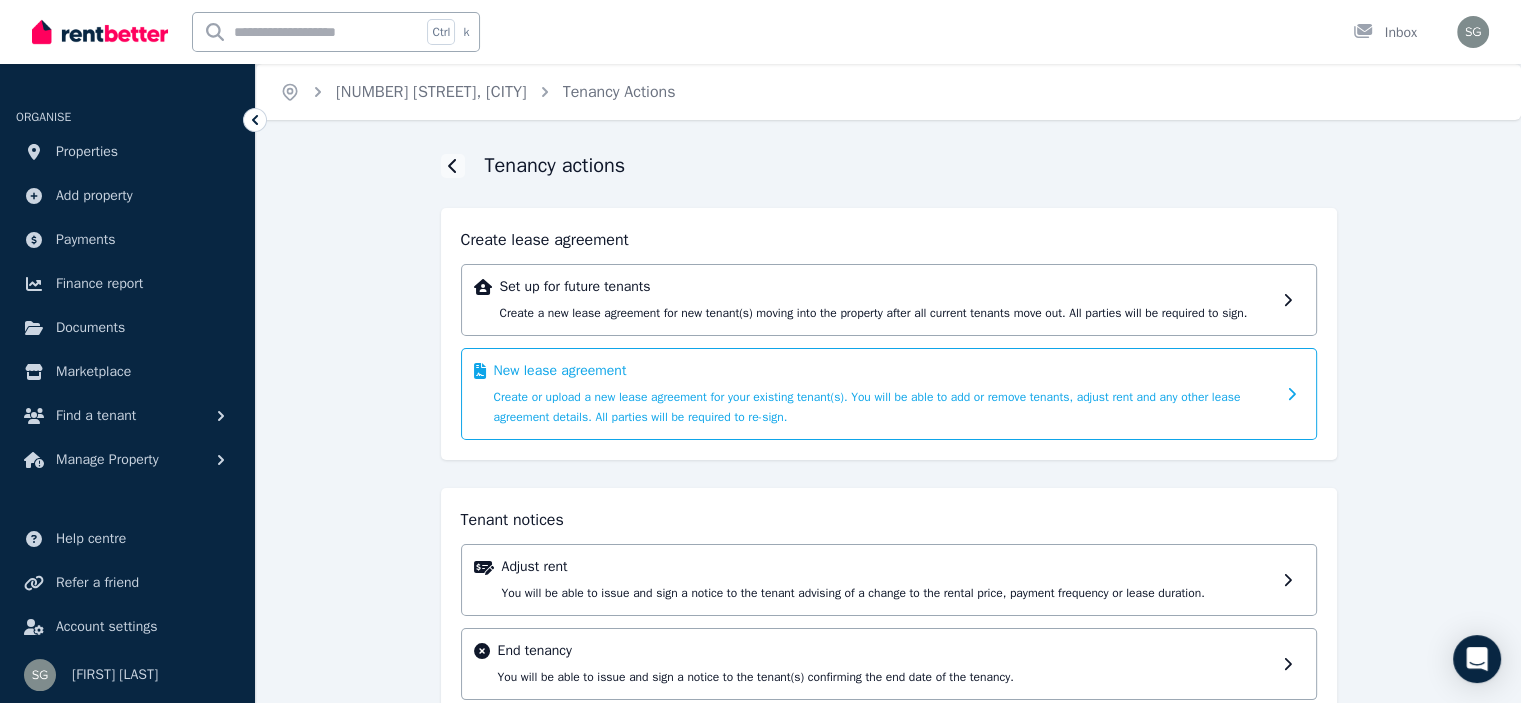click on "New lease agreement Create or upload a new lease agreement for your existing tenant(s). You will be able to add or remove tenants, adjust rent and any other lease agreement details. All parties will be required to re-sign." at bounding box center (884, 394) 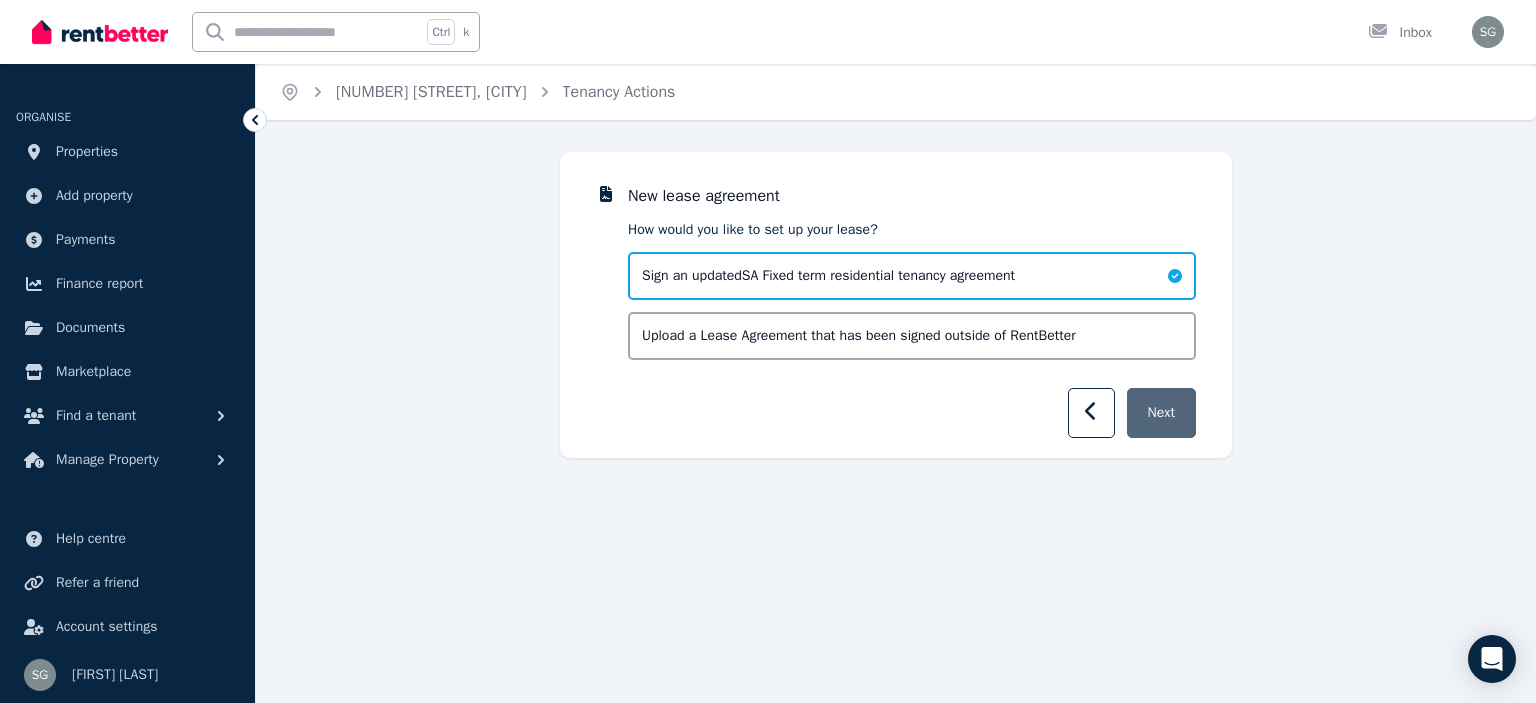 click on "Next" at bounding box center [1161, 413] 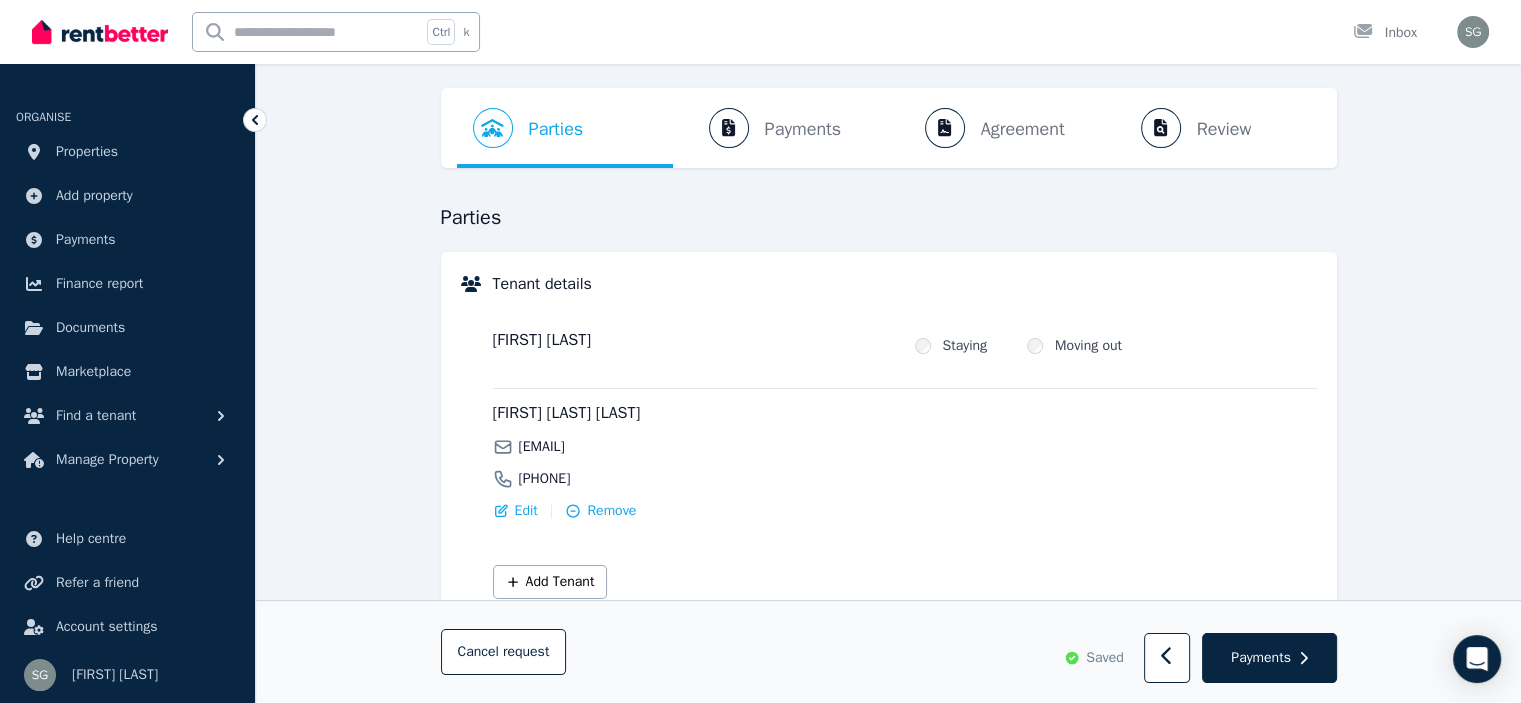 scroll, scrollTop: 0, scrollLeft: 0, axis: both 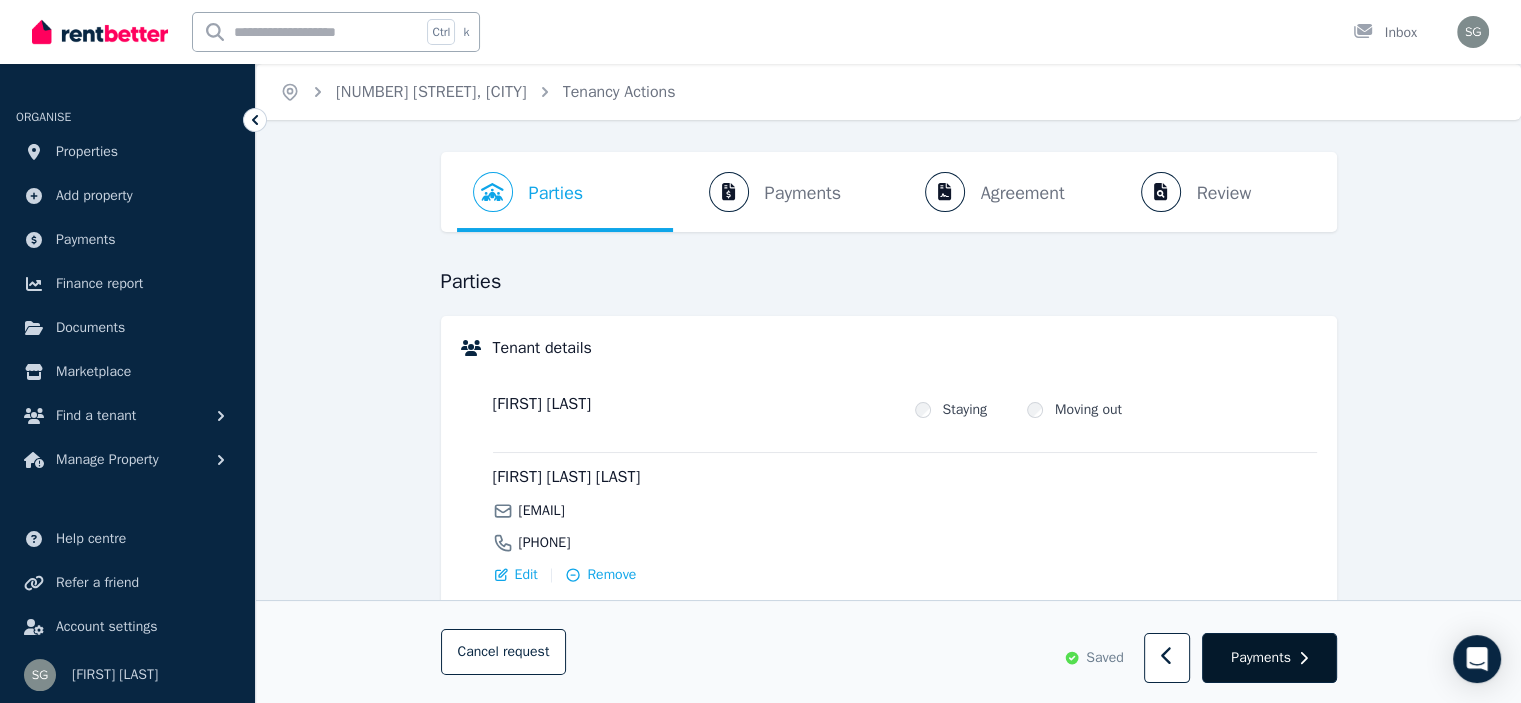 click on "Payments" at bounding box center (1261, 658) 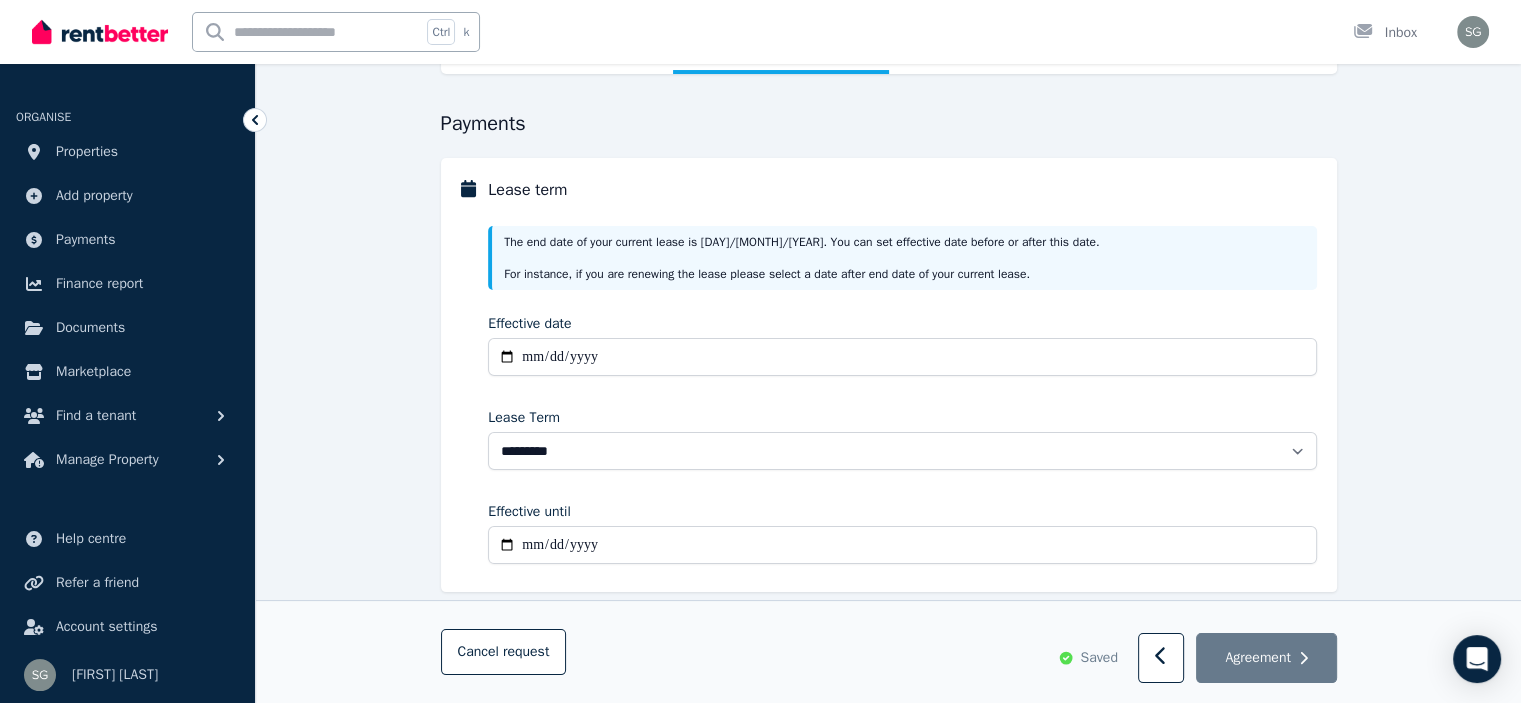scroll, scrollTop: 184, scrollLeft: 0, axis: vertical 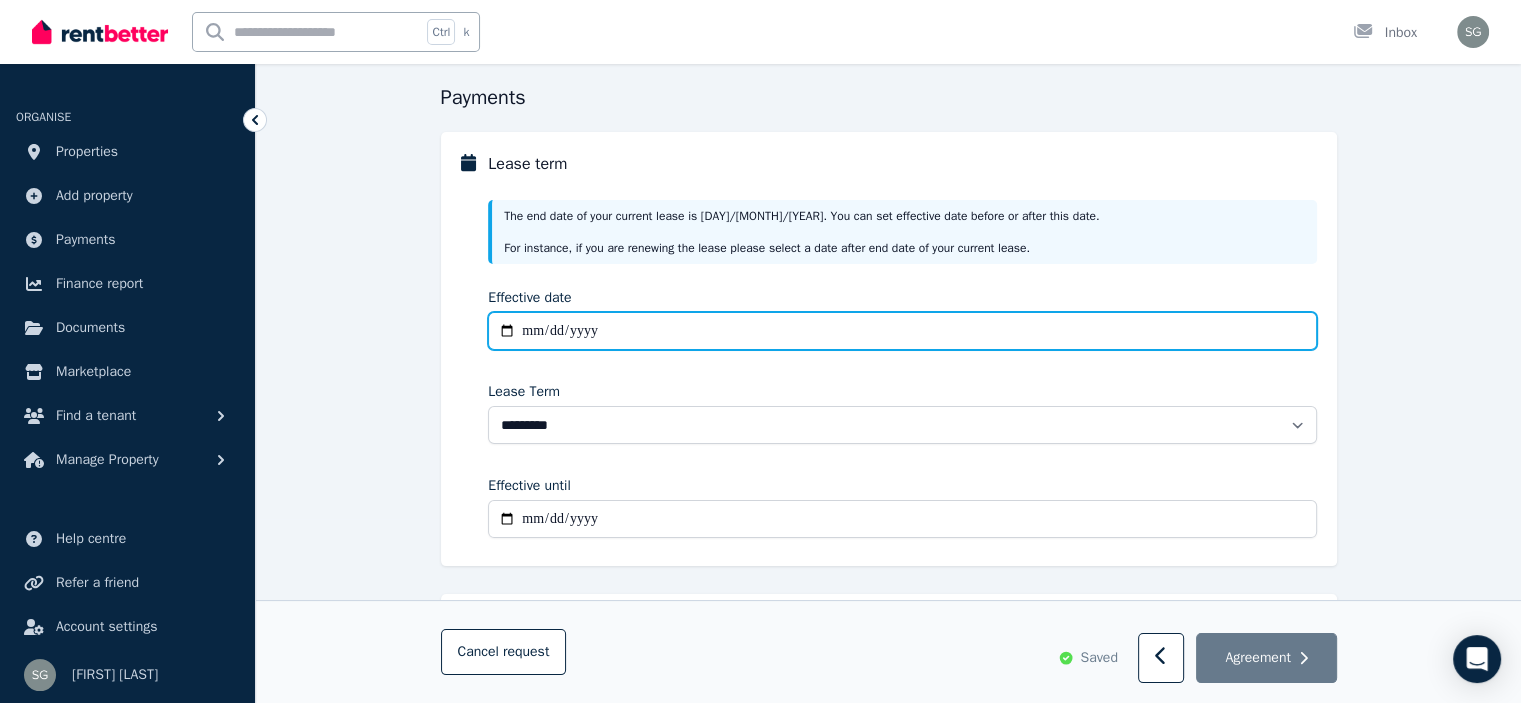 click on "Effective date" at bounding box center [902, 331] 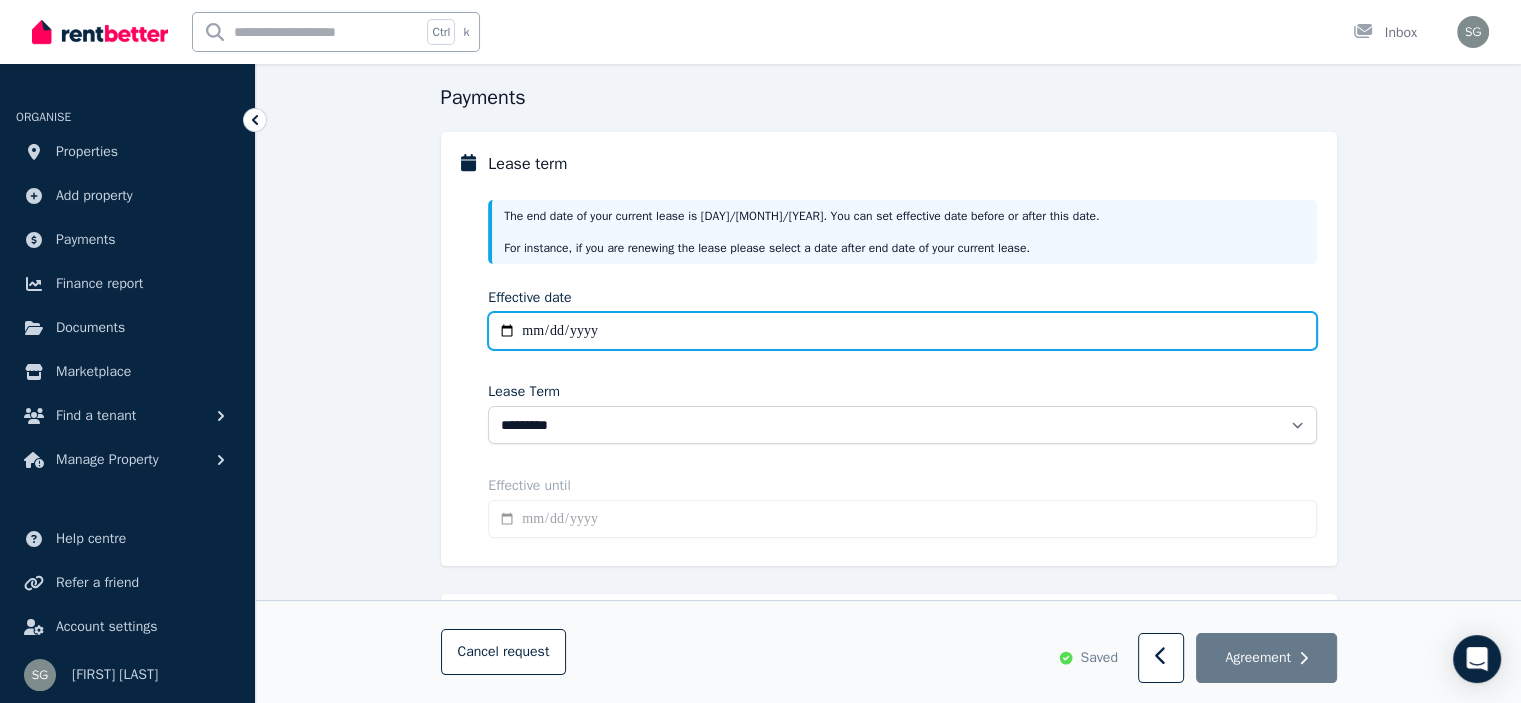 type on "**********" 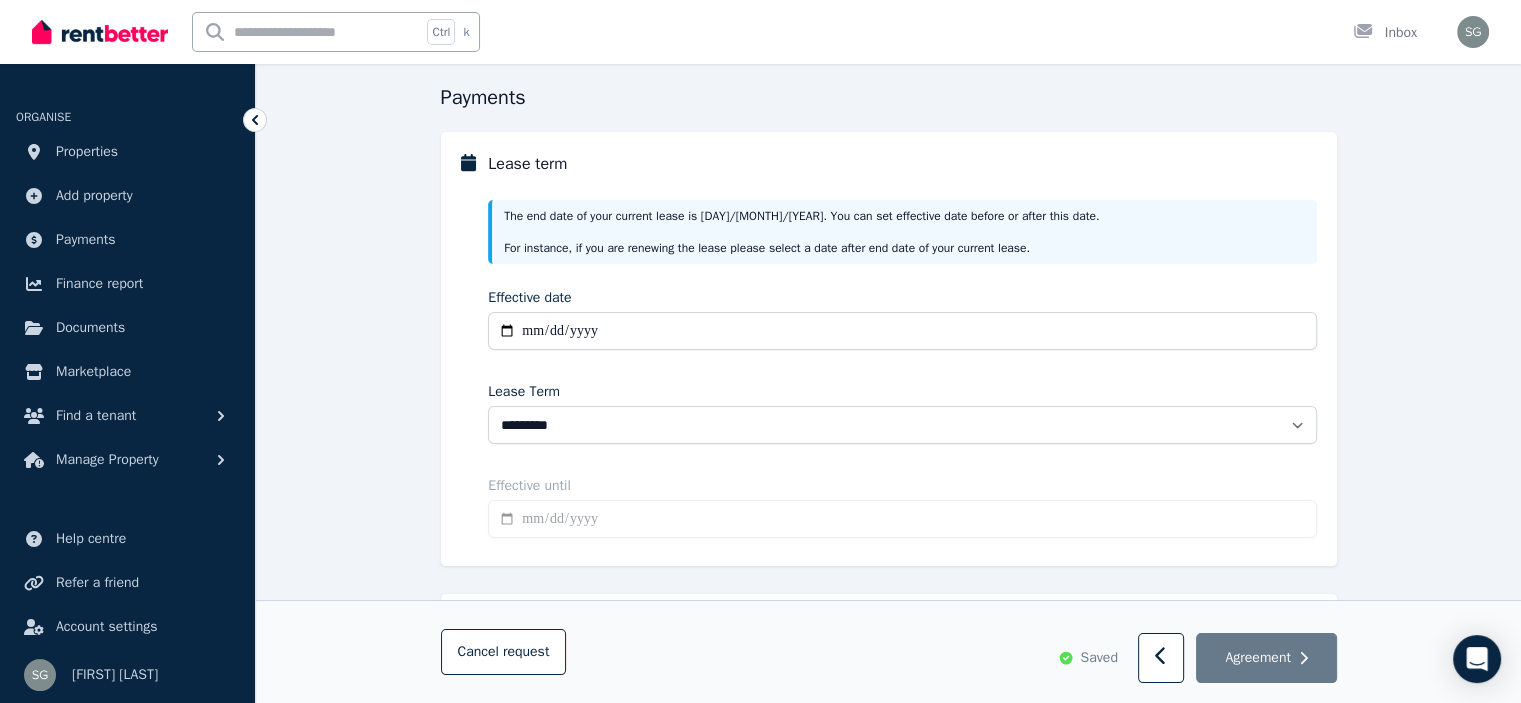 click on "Effective until" at bounding box center [902, 519] 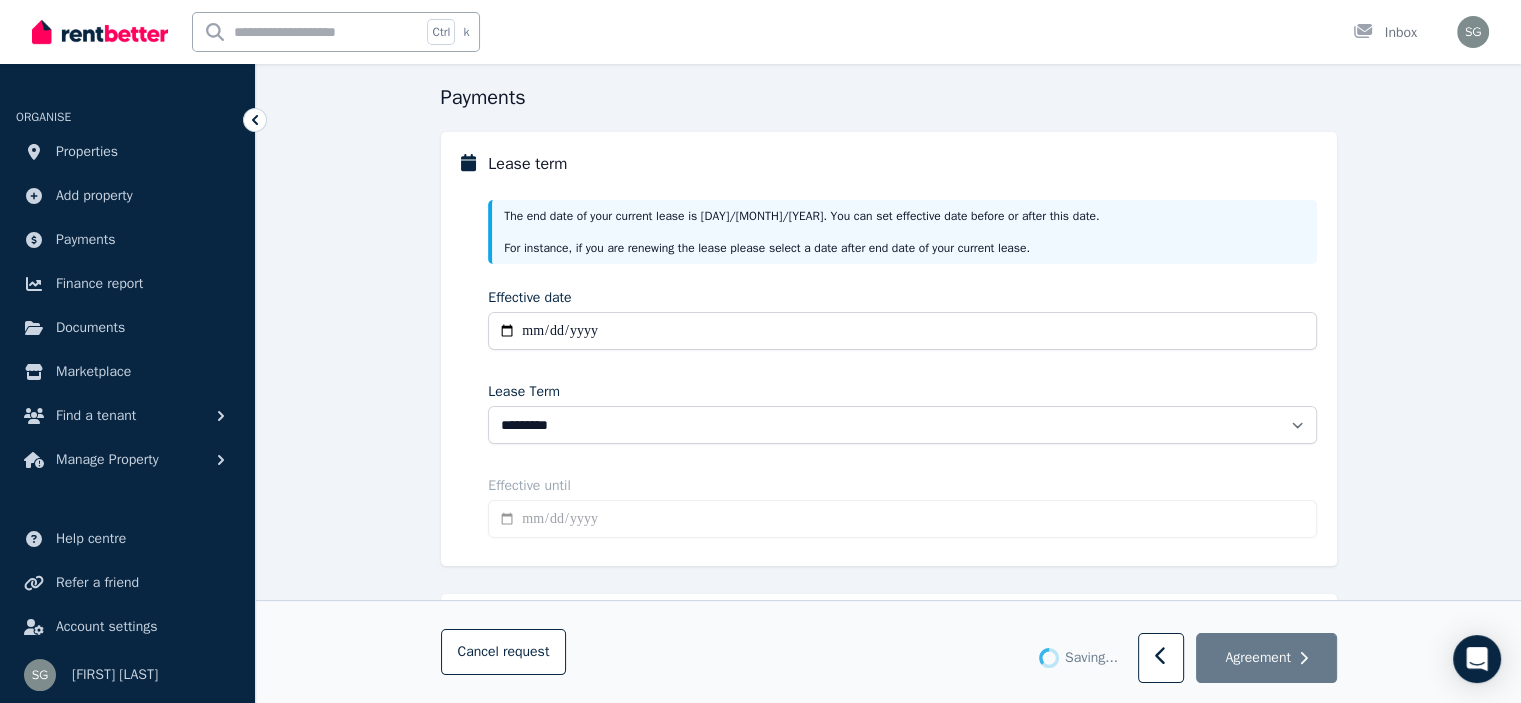type on "**********" 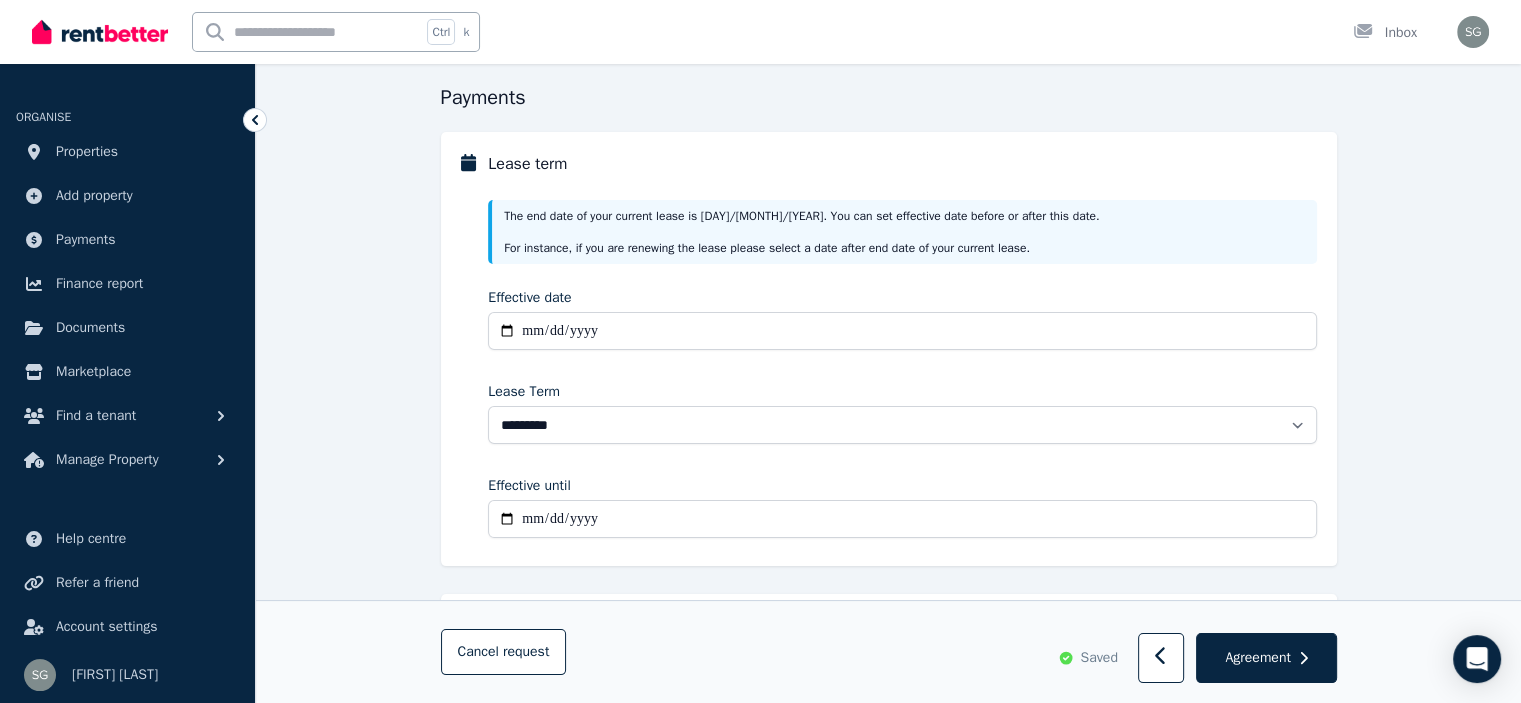 click on "**********" at bounding box center [888, 556] 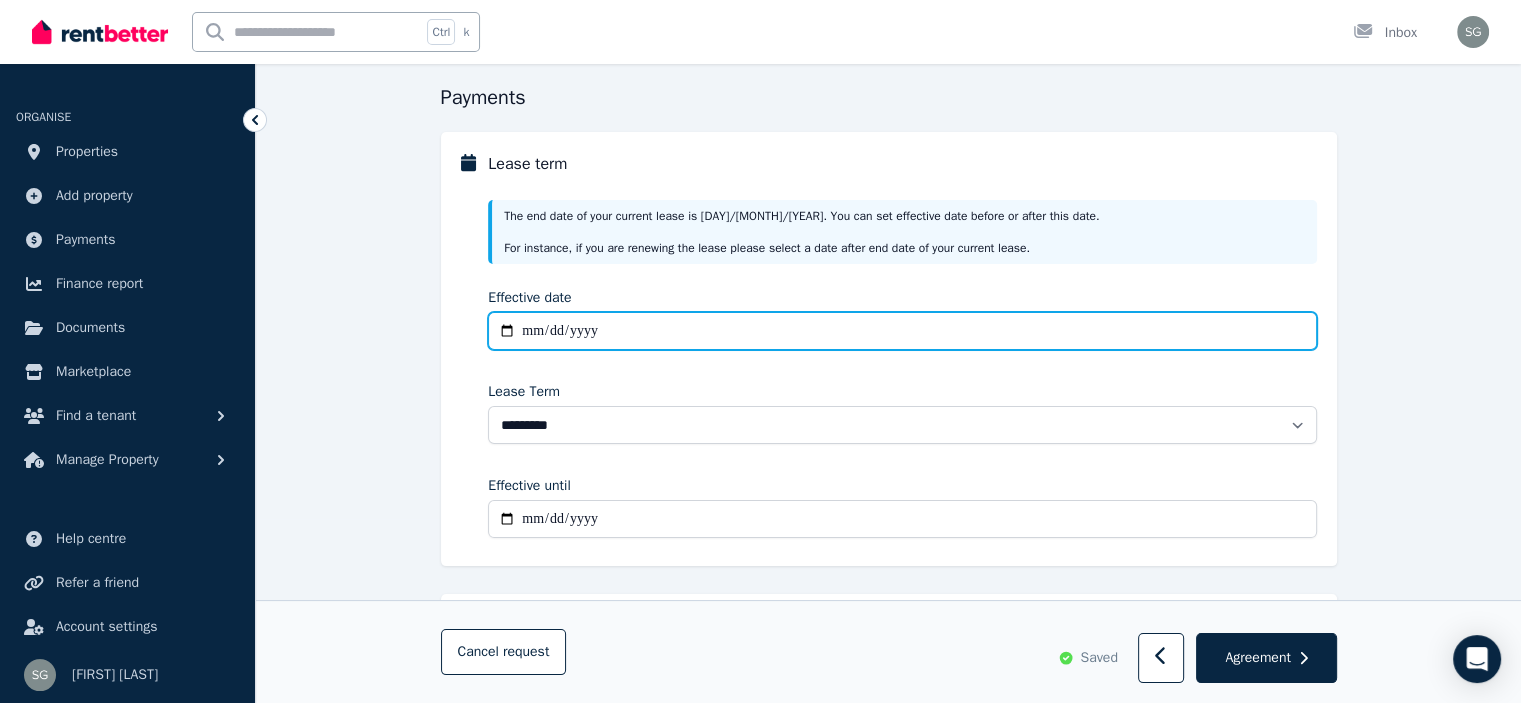click on "**********" at bounding box center (902, 331) 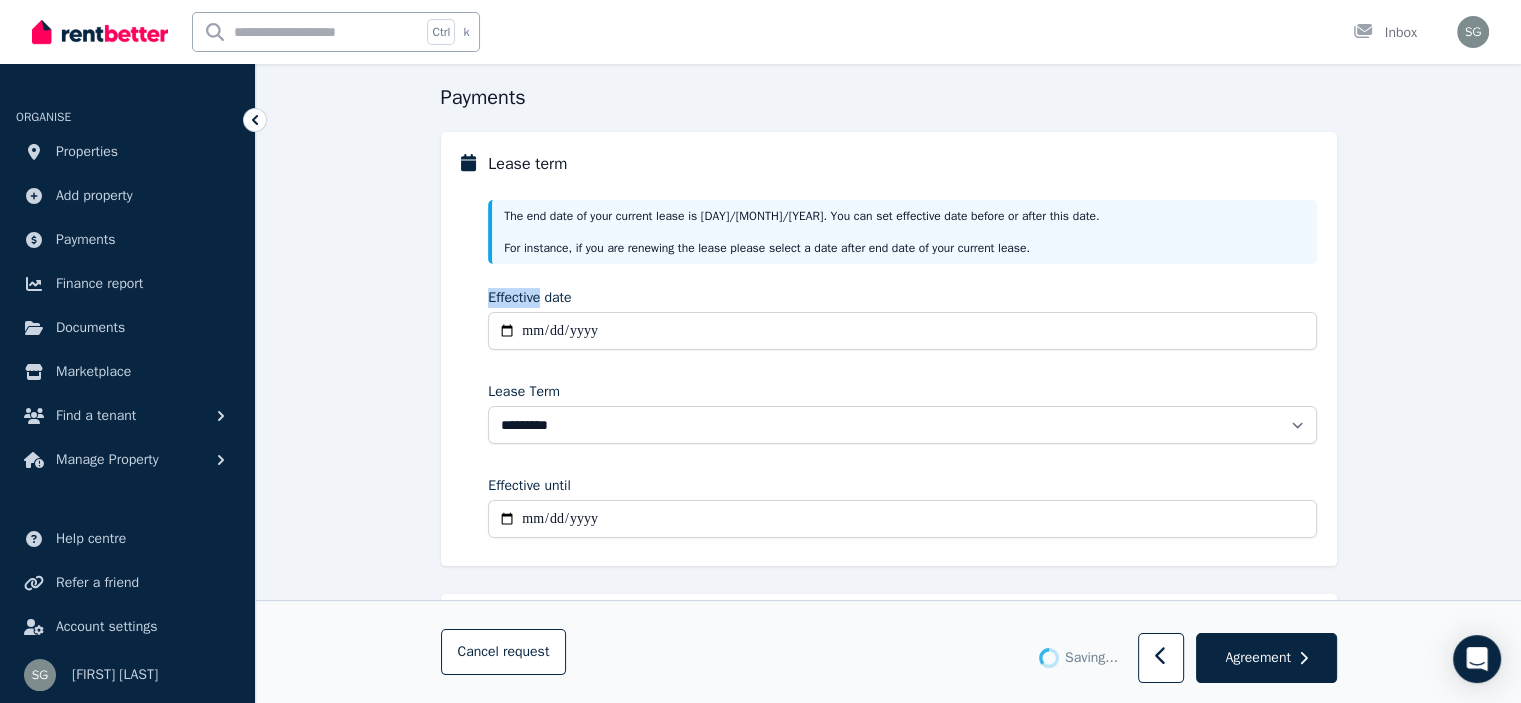 click on "Effective date" at bounding box center (529, 298) 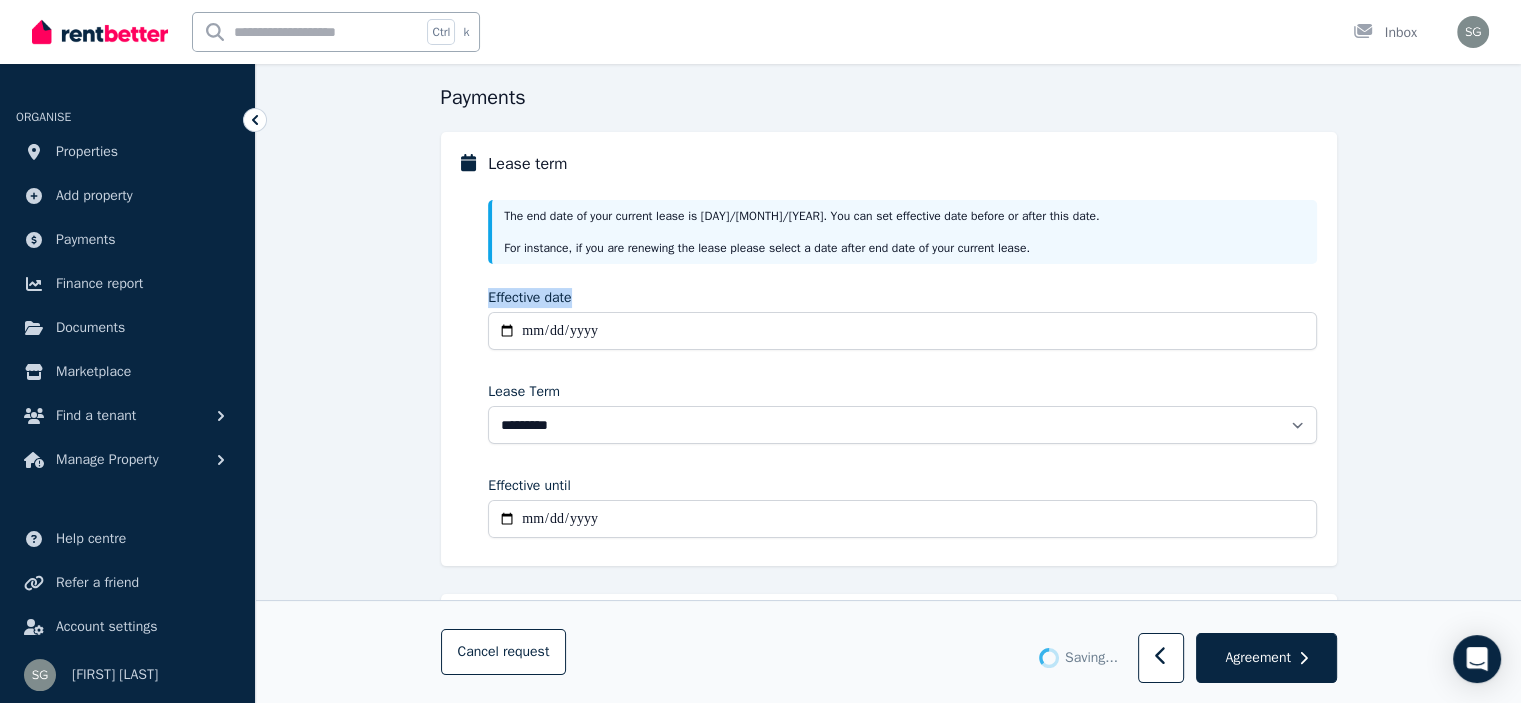 click on "Effective date" at bounding box center [529, 298] 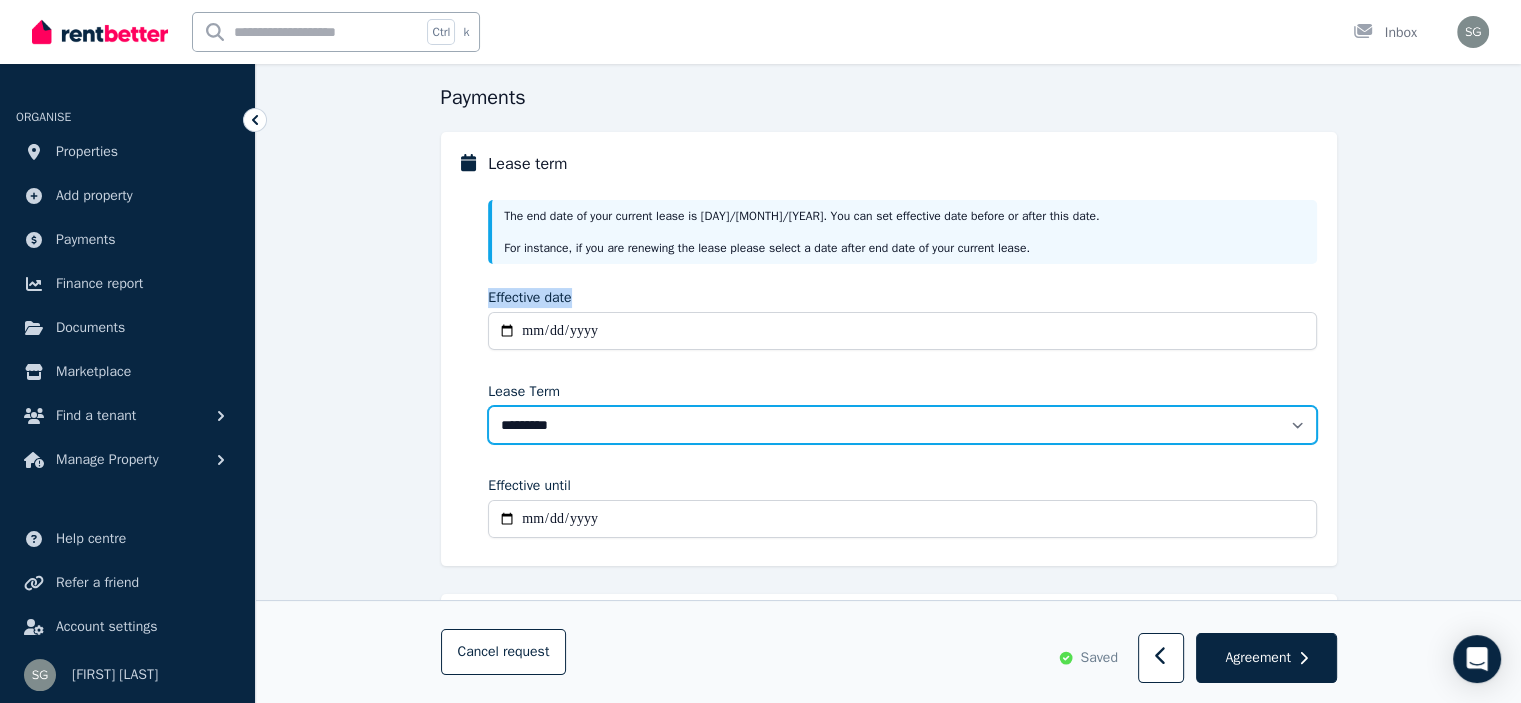 click on "******** ******** ********* ******* ******* ******* ******* ***** ********" at bounding box center [902, 425] 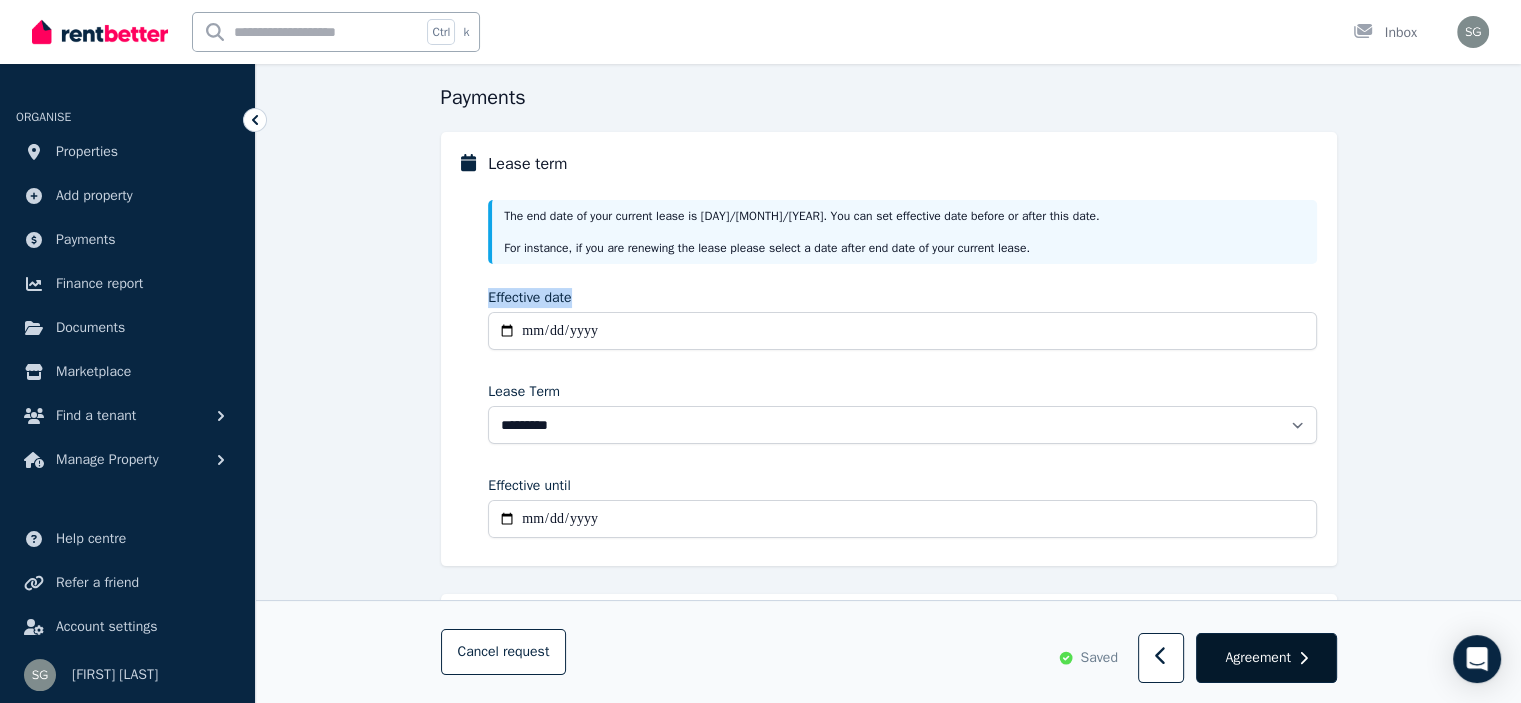 click on "Agreement" at bounding box center [1257, 658] 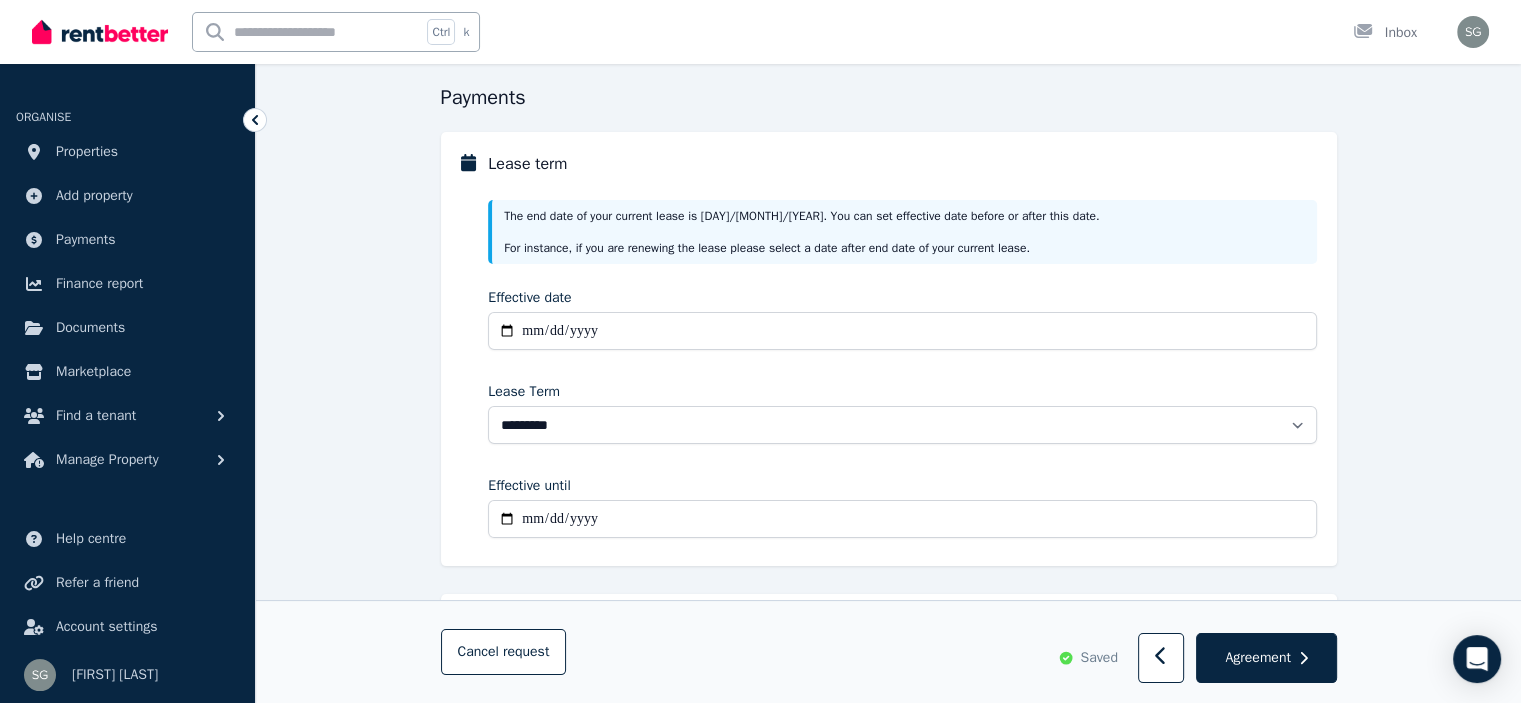 click on "Rent Will the rent be changing as part of this lease renewal? Yes No The rent at the time of the adjustment is   $[PRICE] per week" at bounding box center [889, 690] 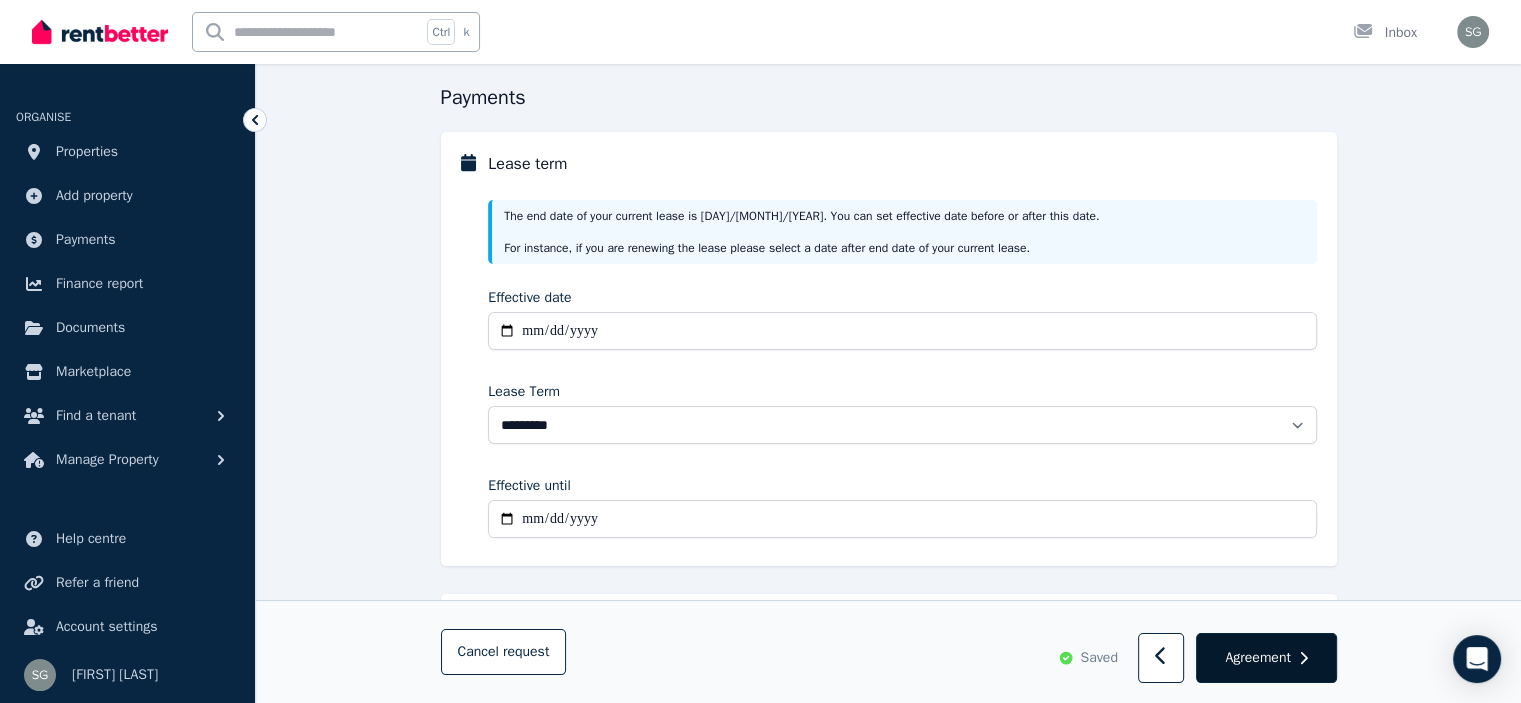 click on "Agreement" at bounding box center (1266, 659) 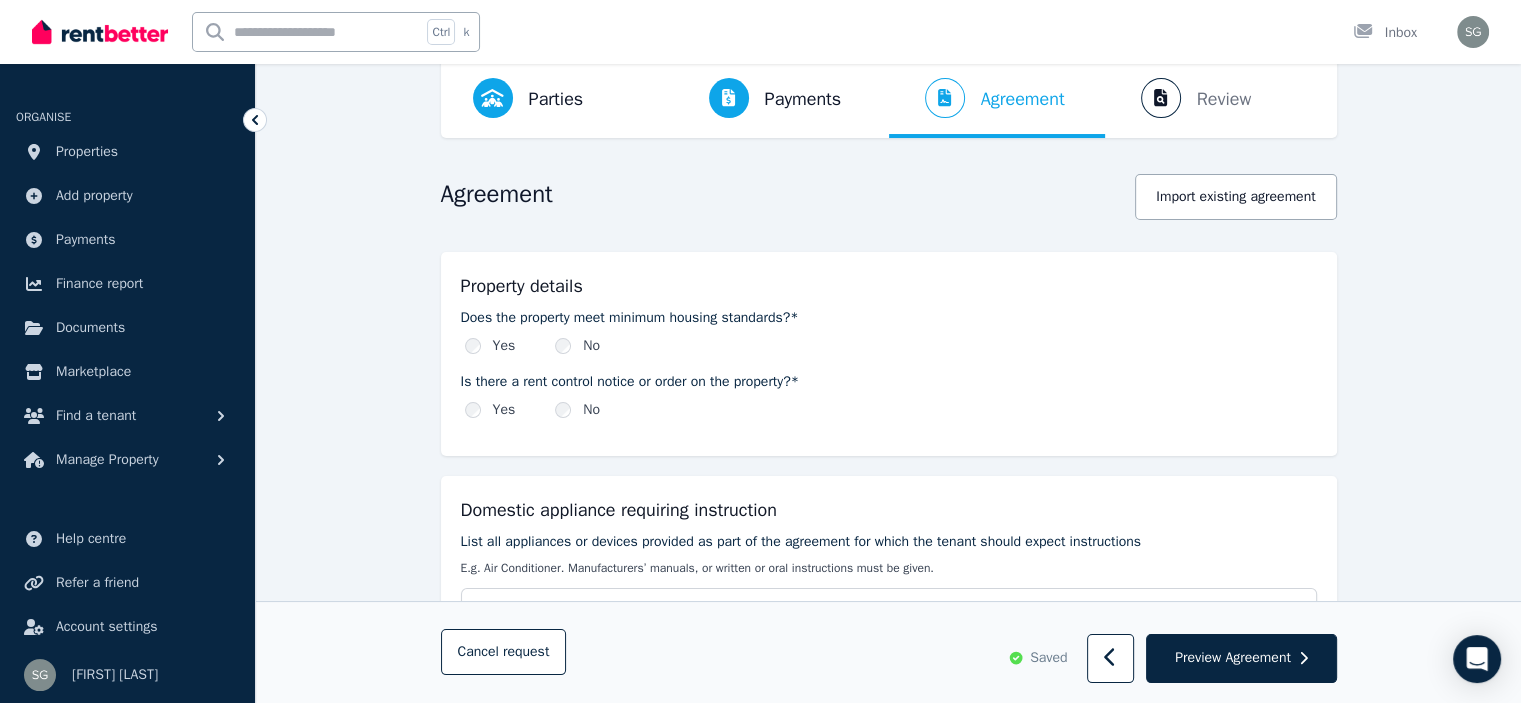 scroll, scrollTop: 124, scrollLeft: 0, axis: vertical 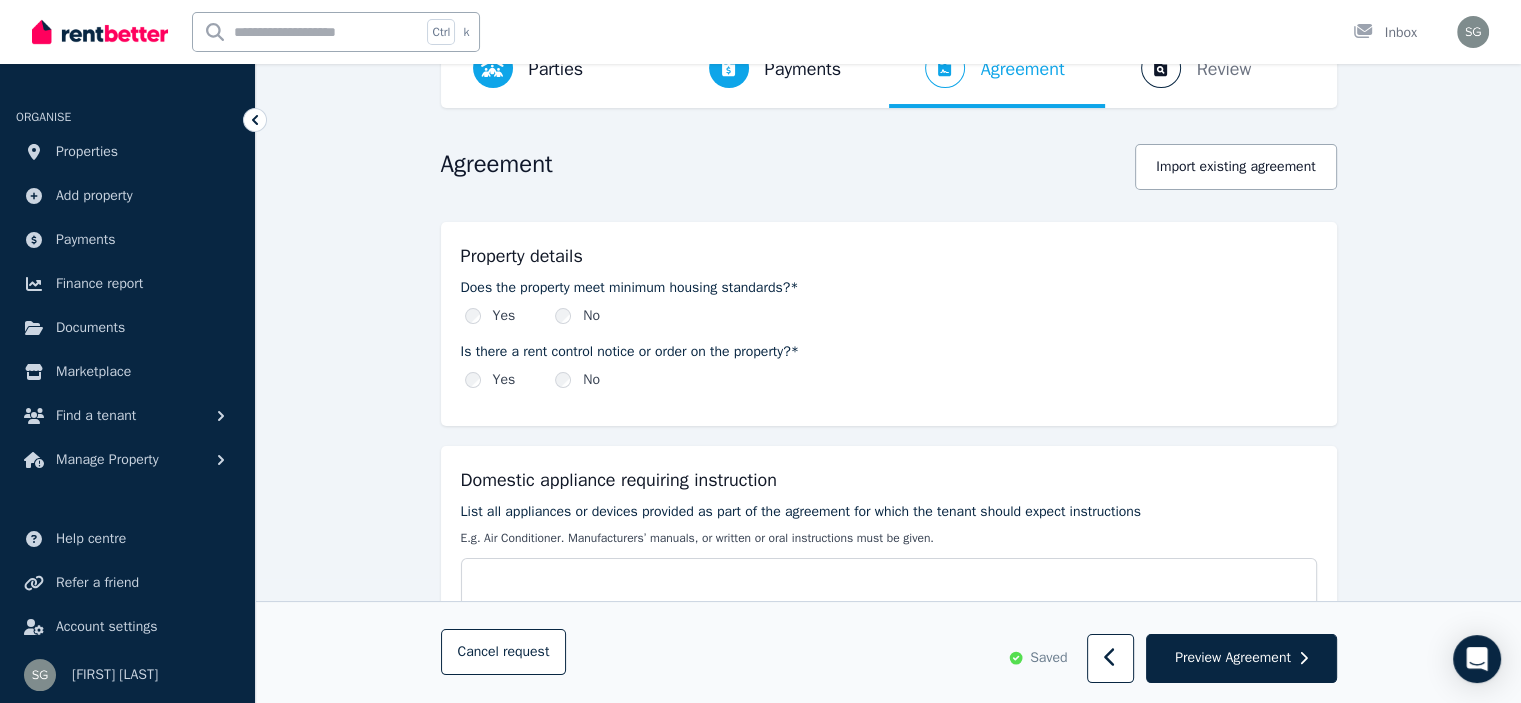 click on "Yes" at bounding box center (504, 316) 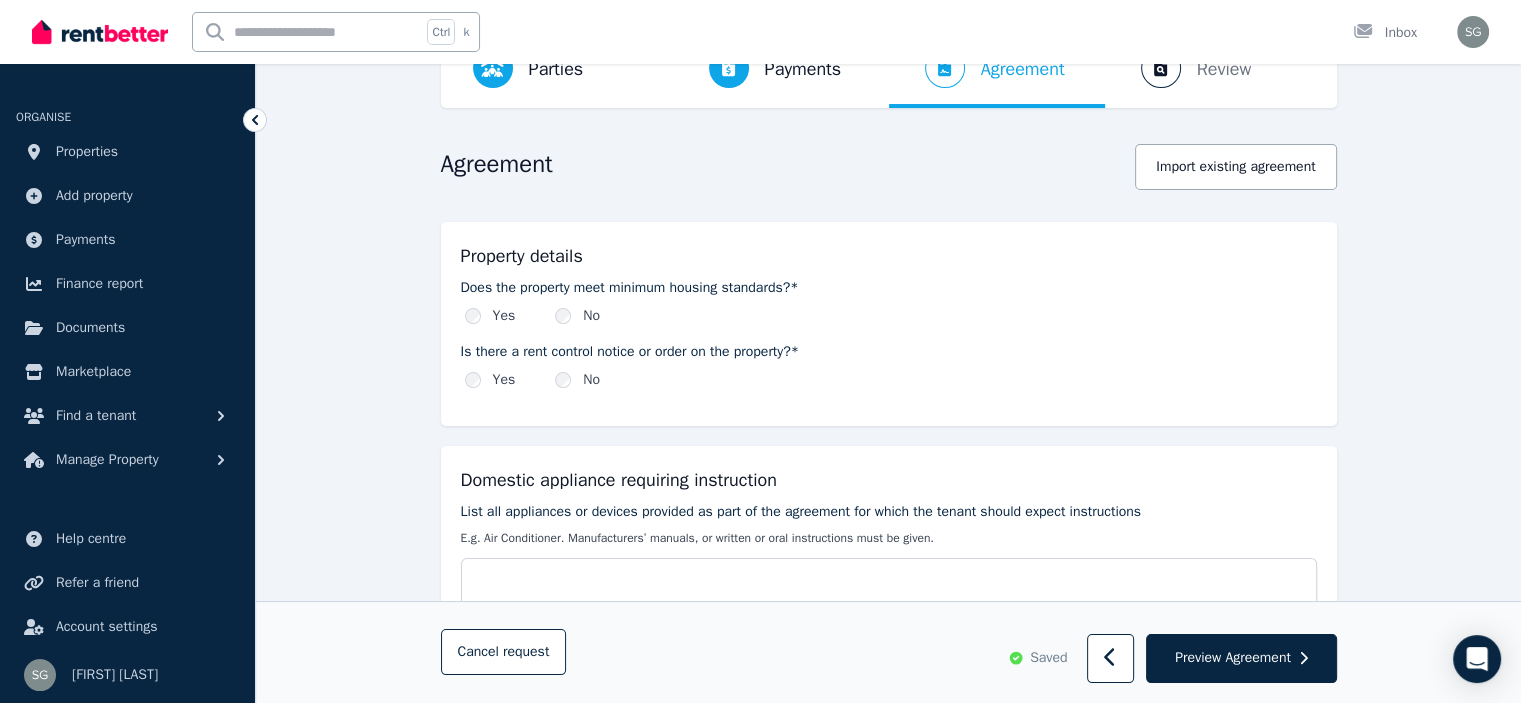 click on "Yes" at bounding box center (504, 380) 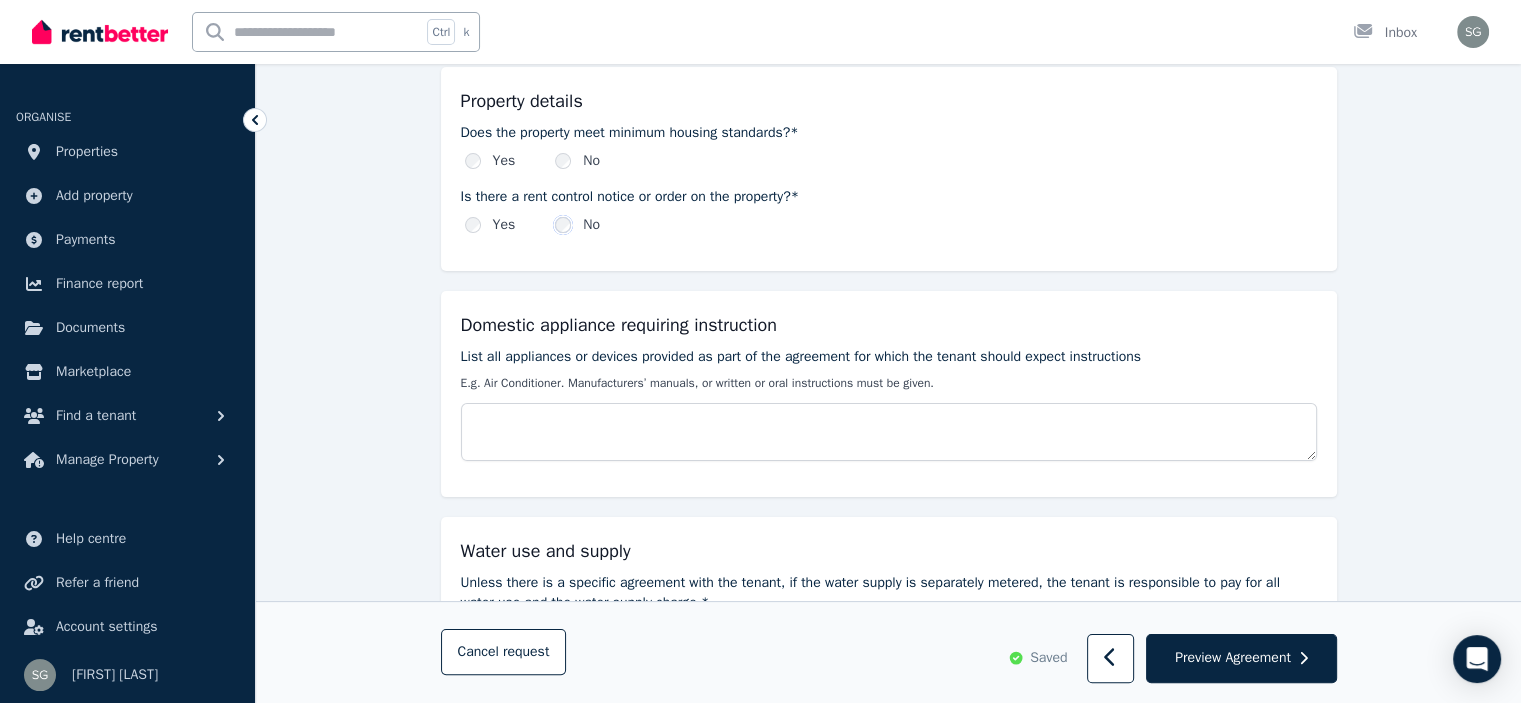 scroll, scrollTop: 210, scrollLeft: 0, axis: vertical 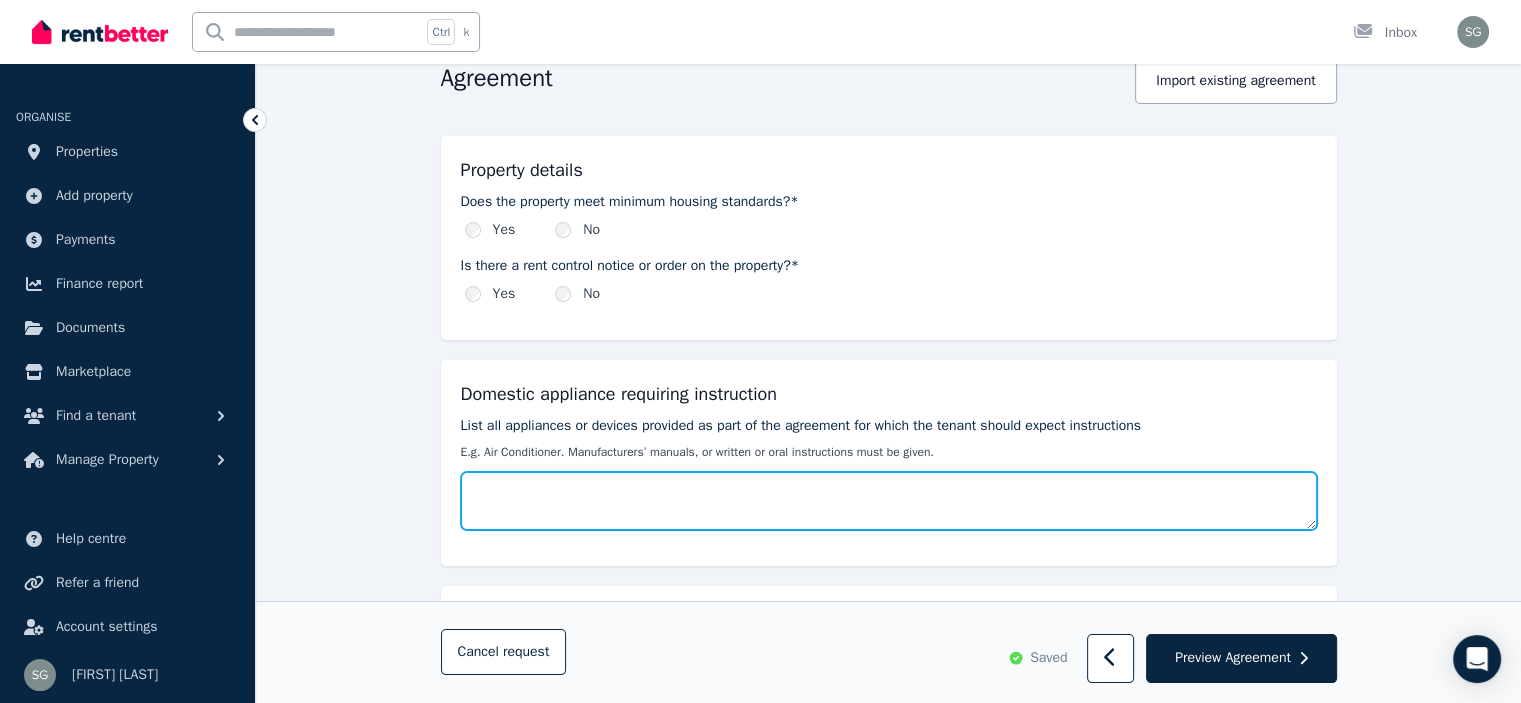 click on "List all appliances or devices provided as part of the agreement for which the tenant should expect instructions" at bounding box center [889, 501] 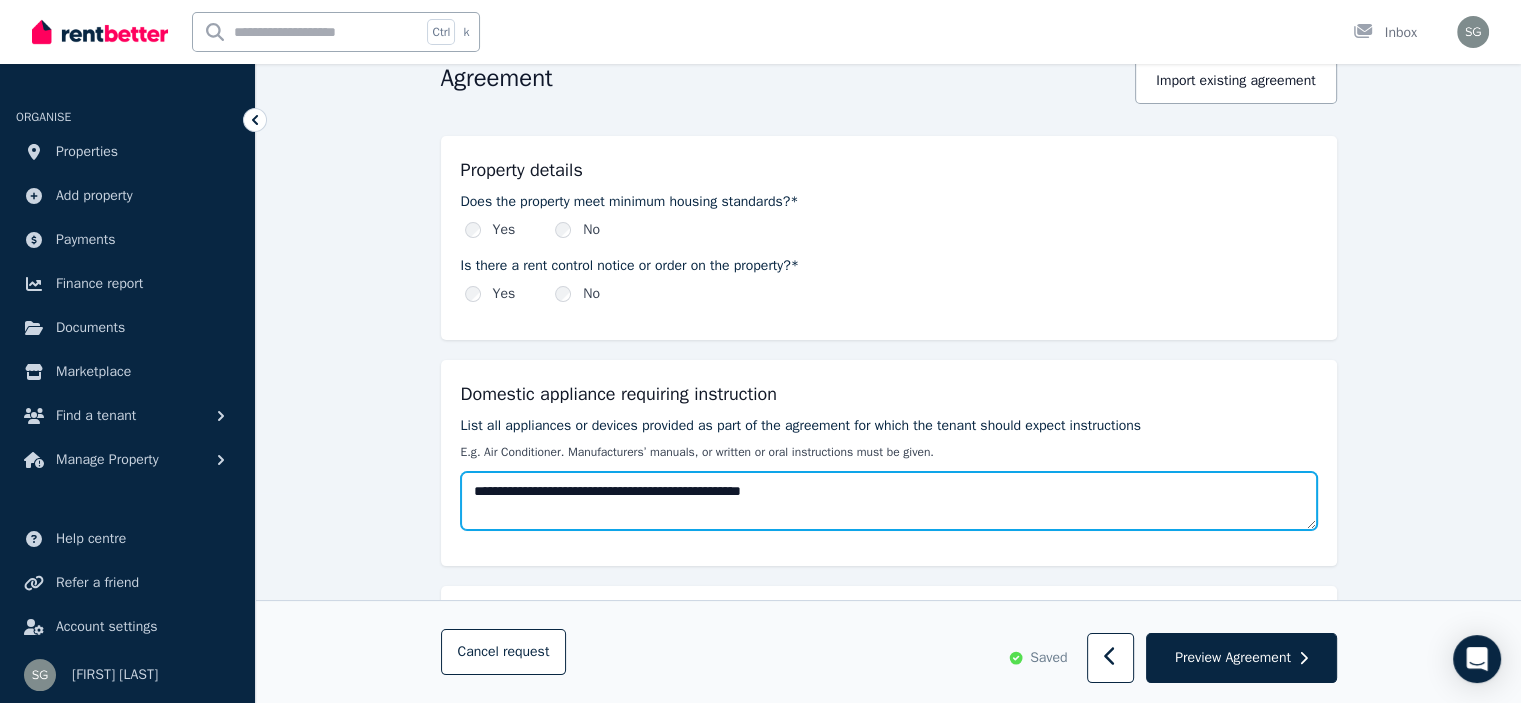 click on "**********" at bounding box center [889, 501] 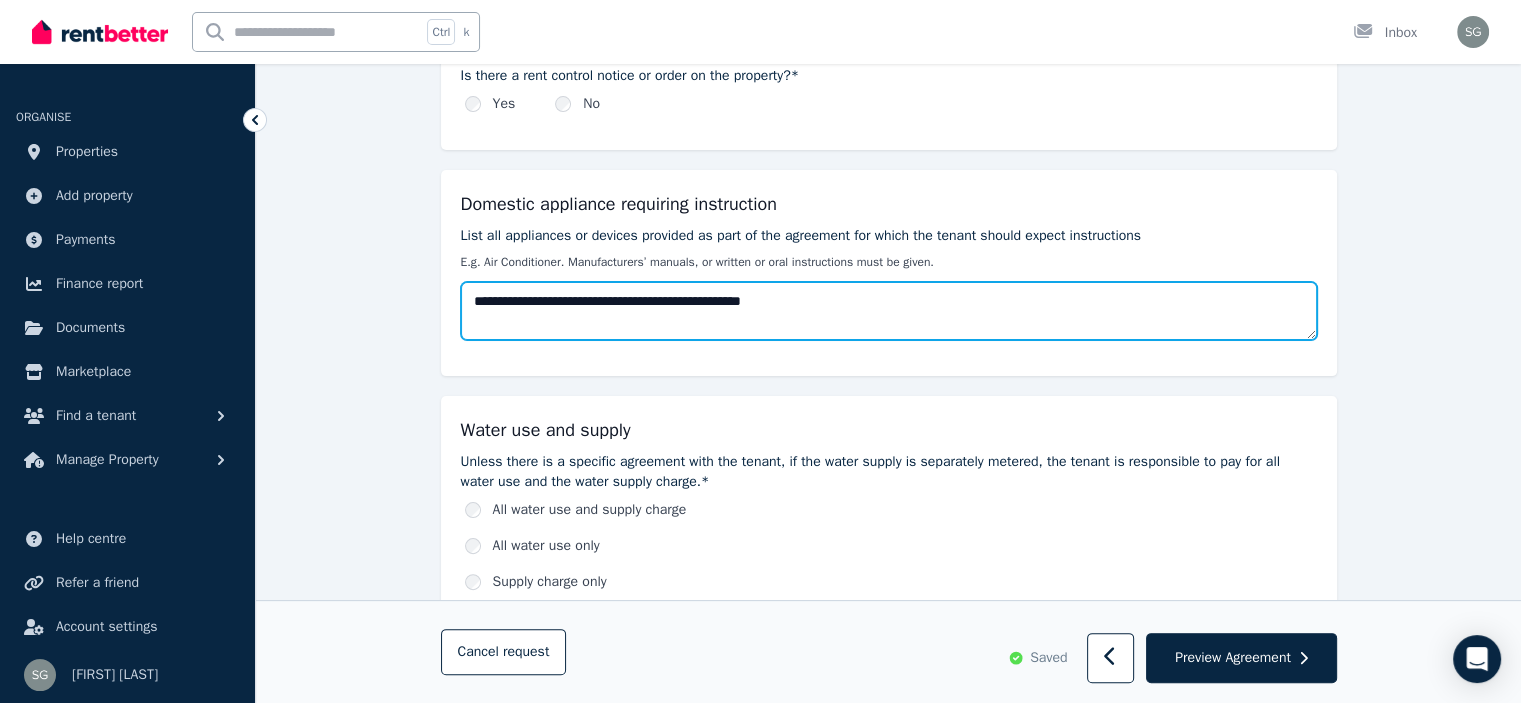 scroll, scrollTop: 412, scrollLeft: 0, axis: vertical 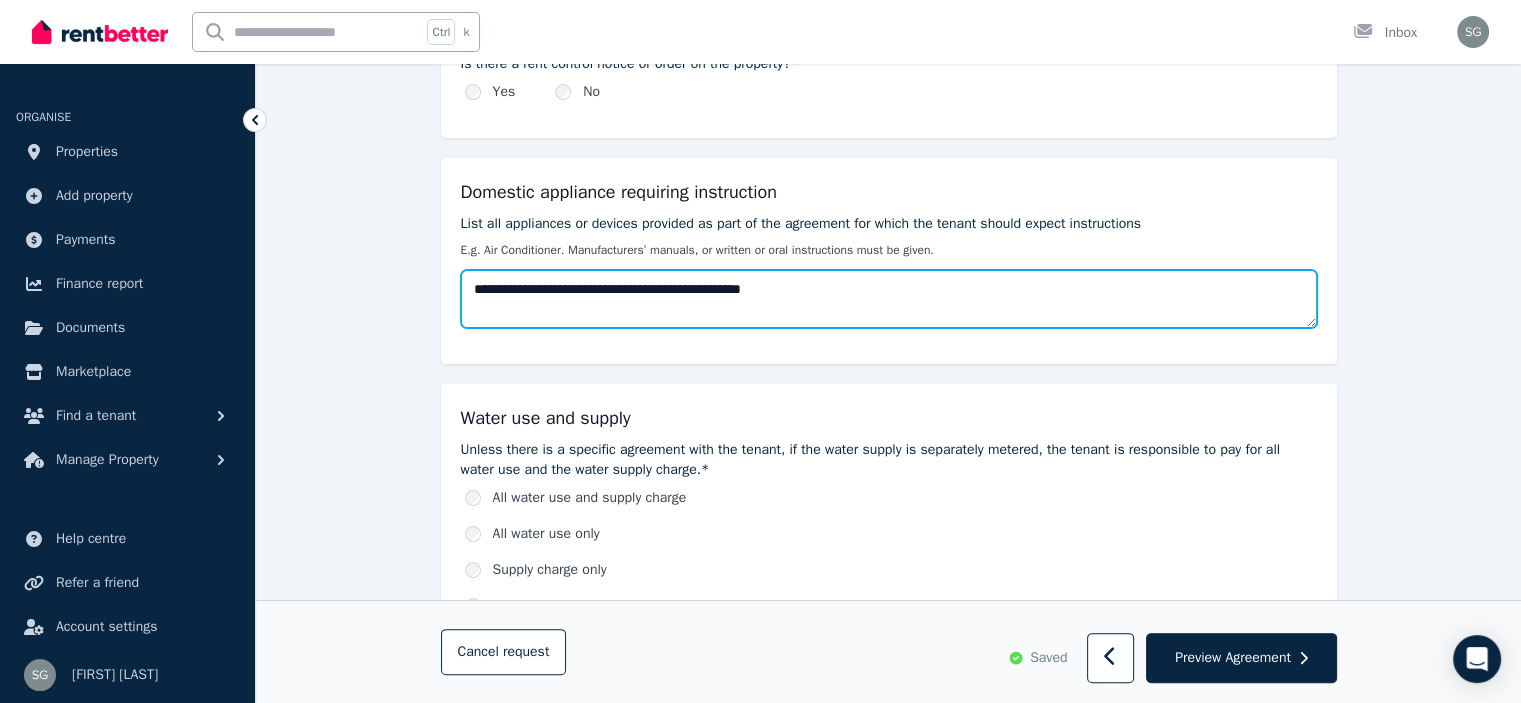 click on "**********" at bounding box center (889, 299) 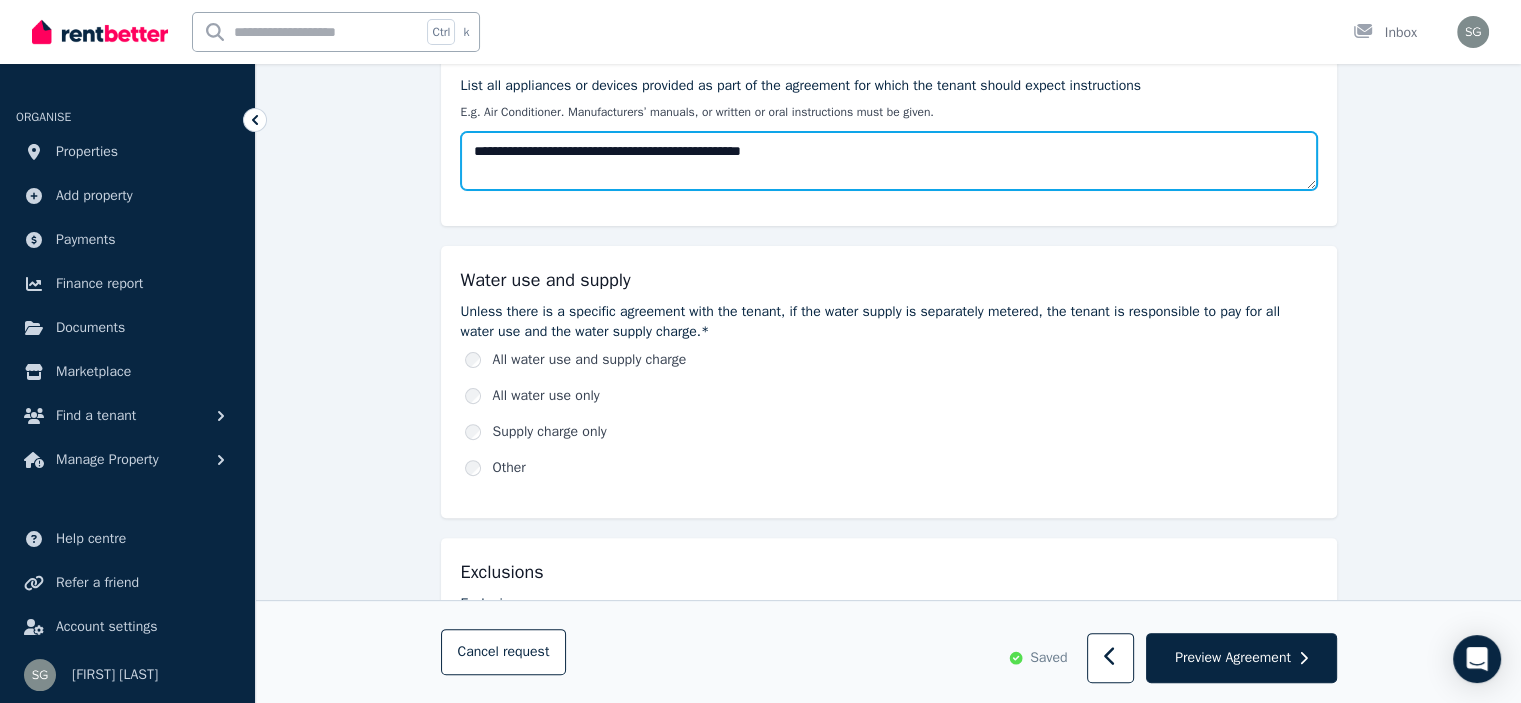 scroll, scrollTop: 556, scrollLeft: 0, axis: vertical 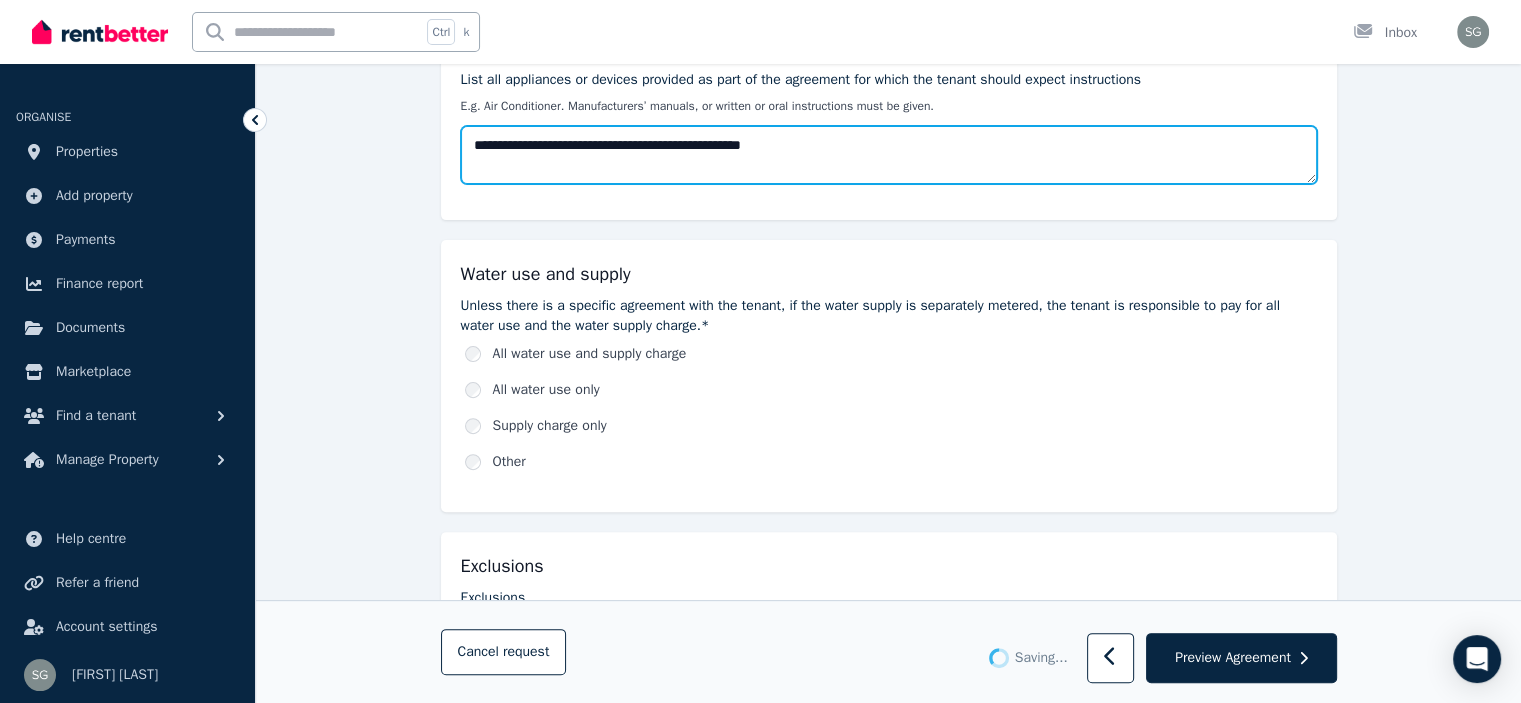 type on "**********" 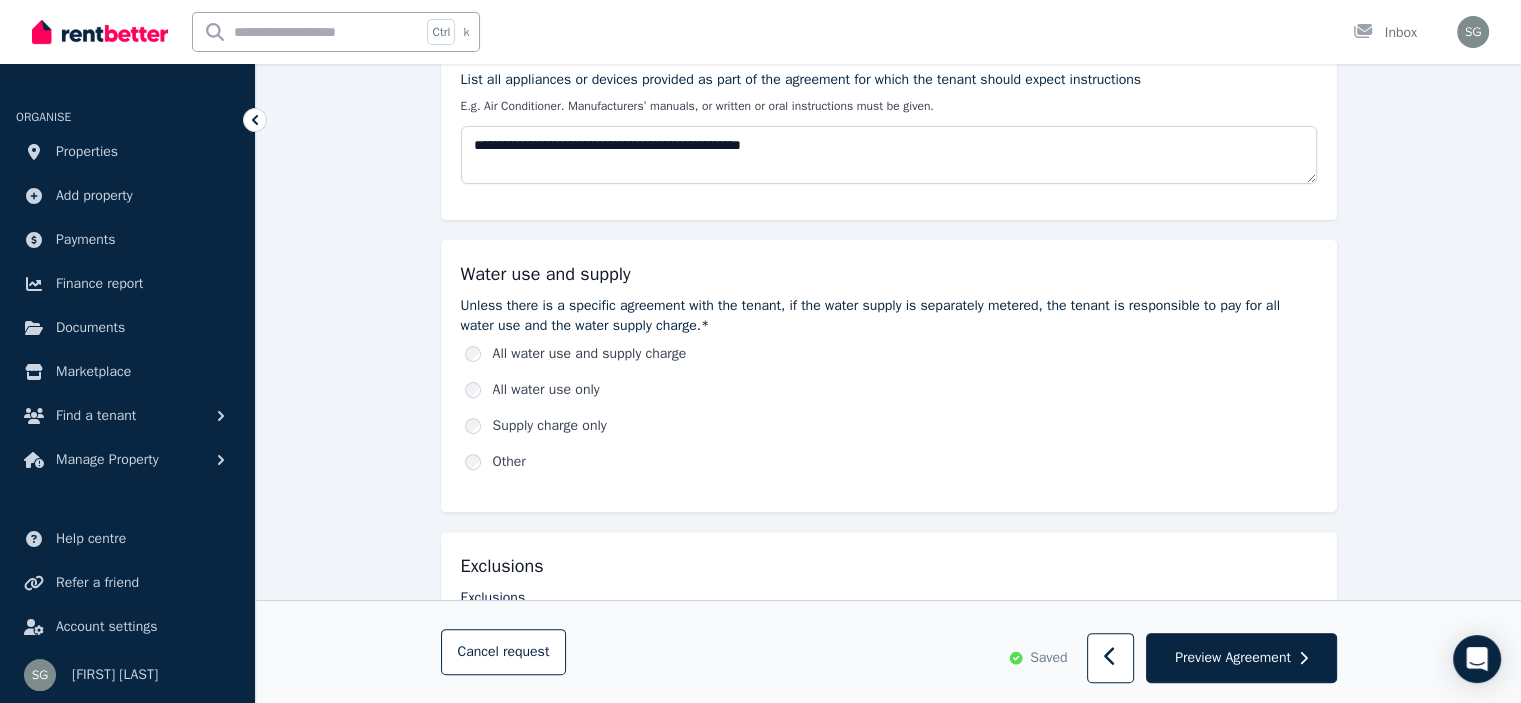 click on "All water use only" at bounding box center [546, 390] 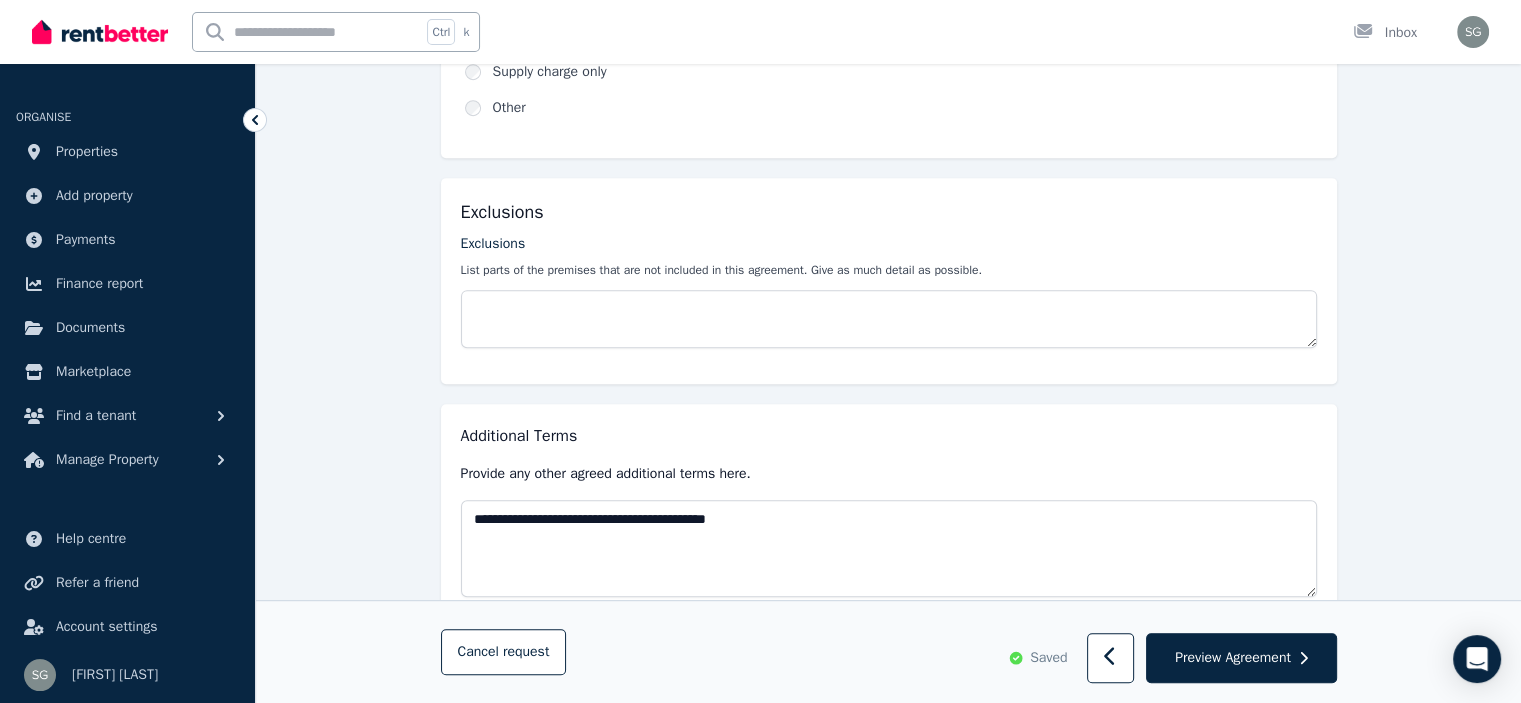 scroll, scrollTop: 915, scrollLeft: 0, axis: vertical 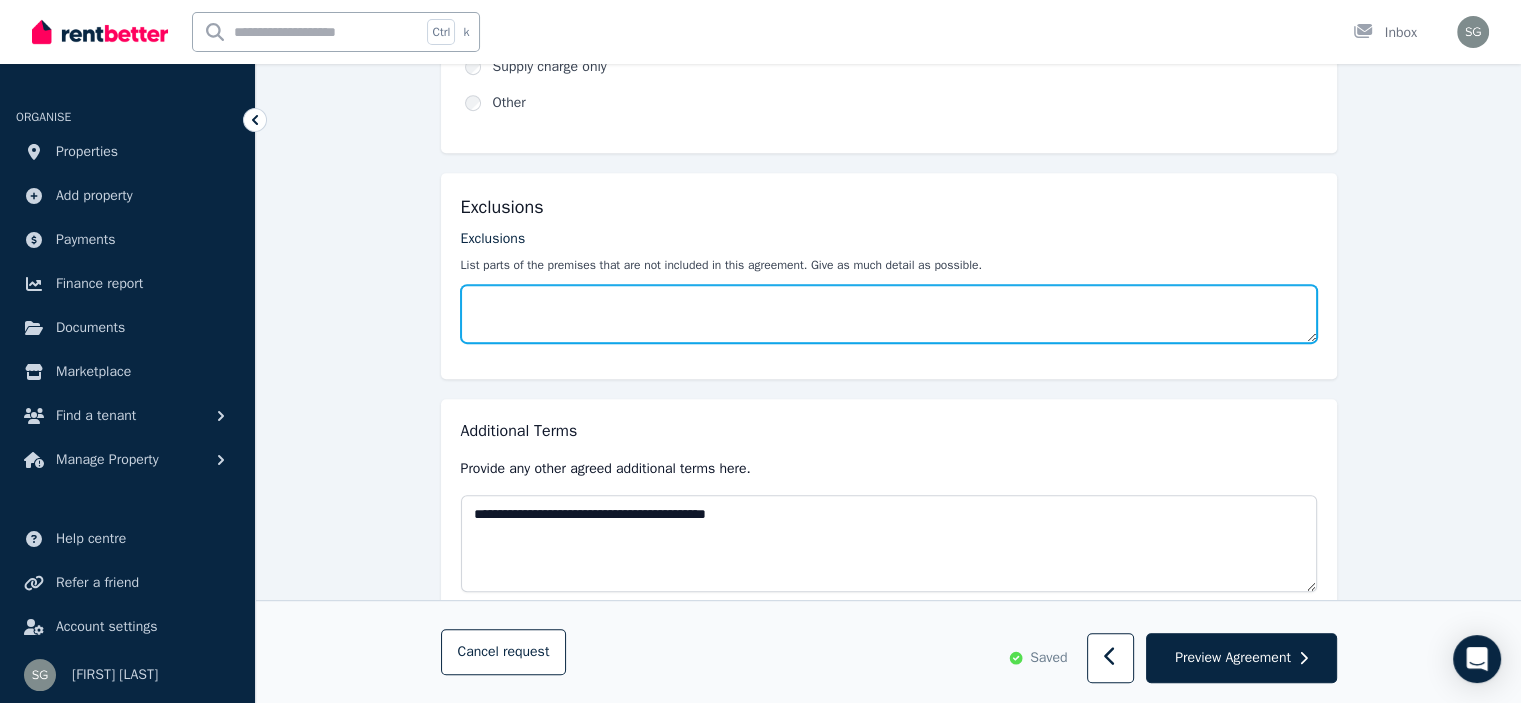 click on "Exclusions" at bounding box center (889, 314) 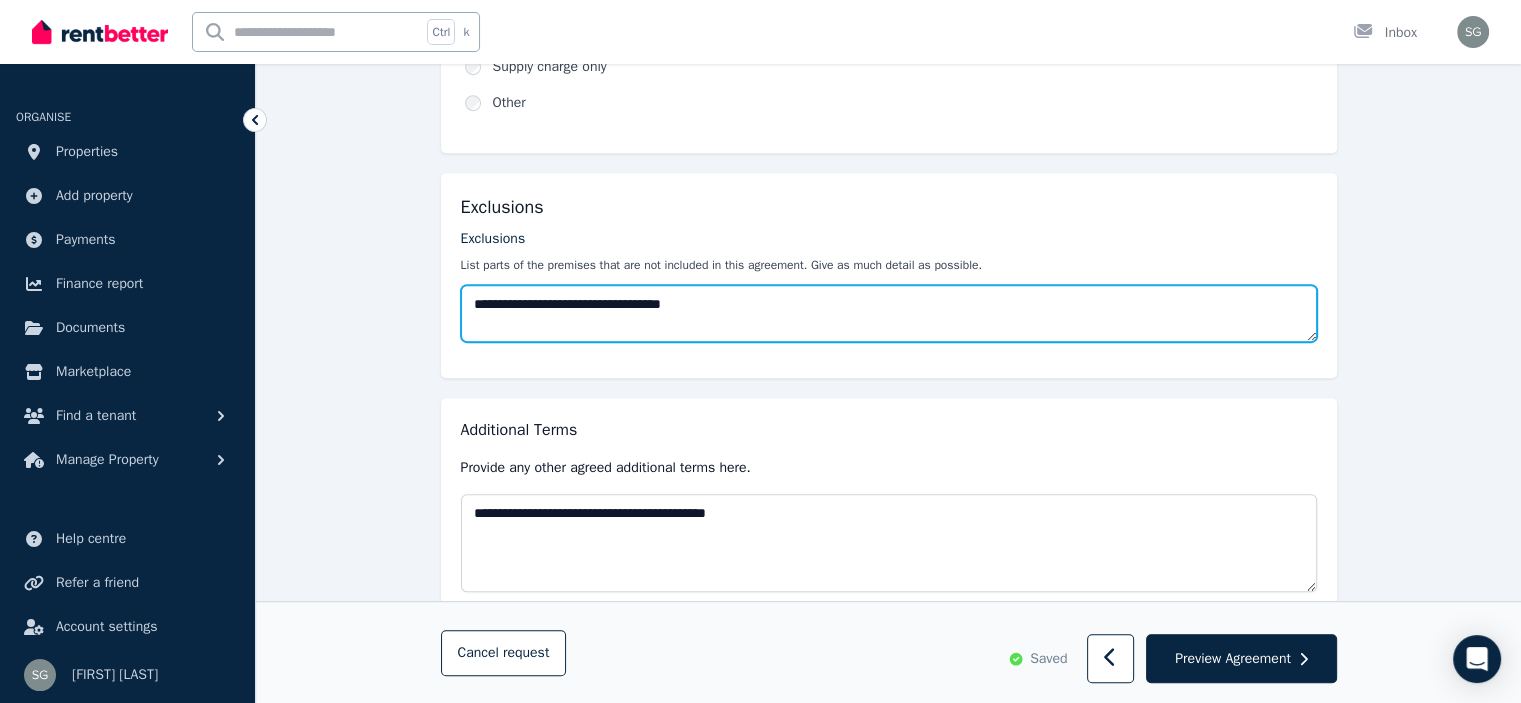 type on "**********" 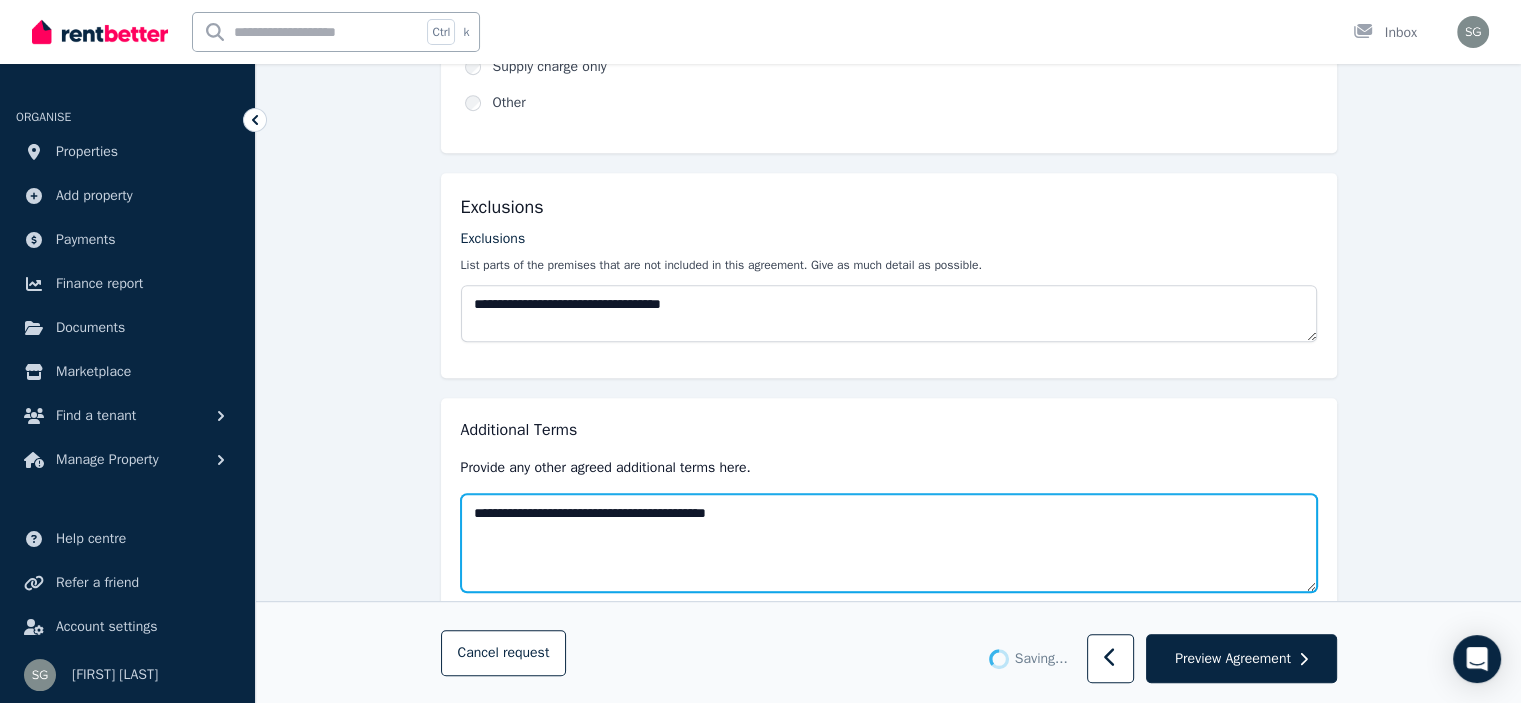 drag, startPoint x: 644, startPoint y: 513, endPoint x: 904, endPoint y: 527, distance: 260.37665 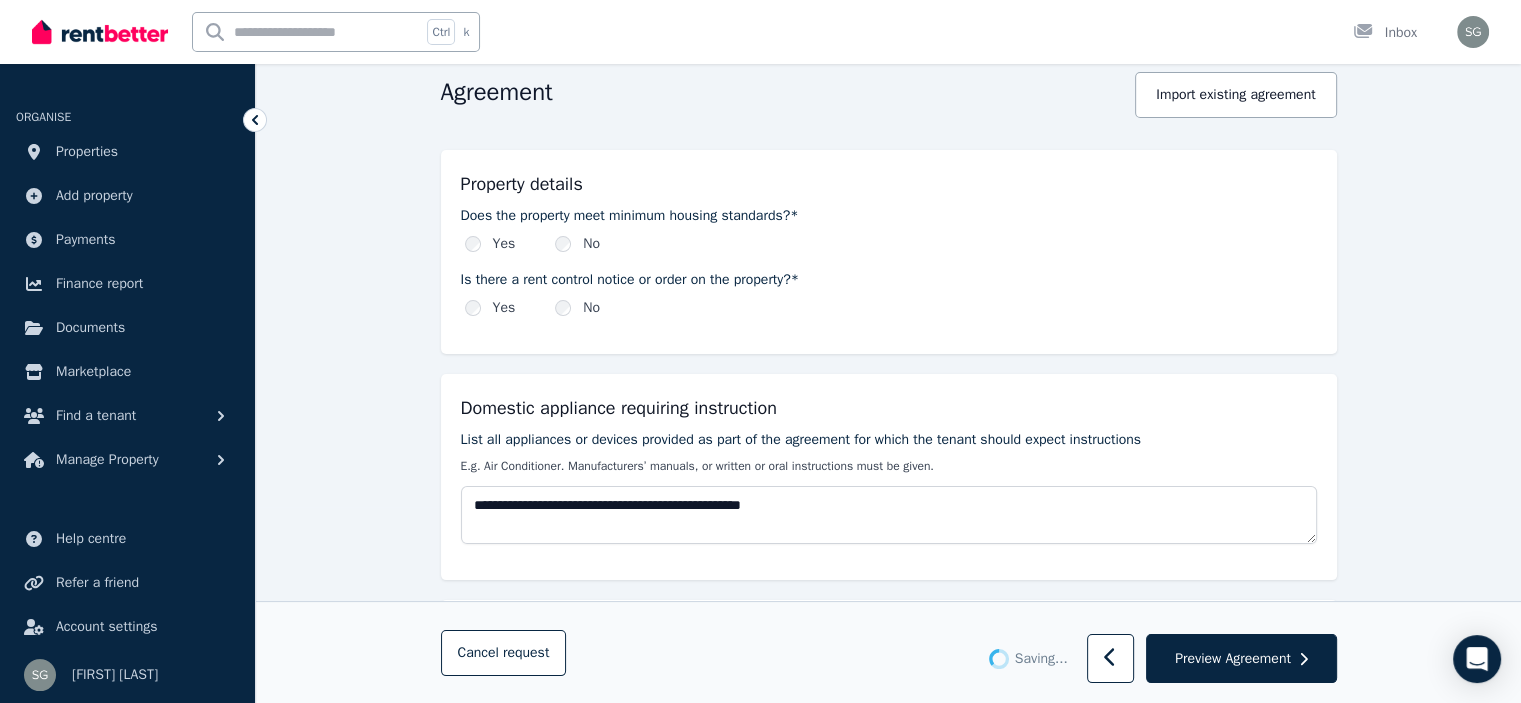 scroll, scrollTop: 168, scrollLeft: 0, axis: vertical 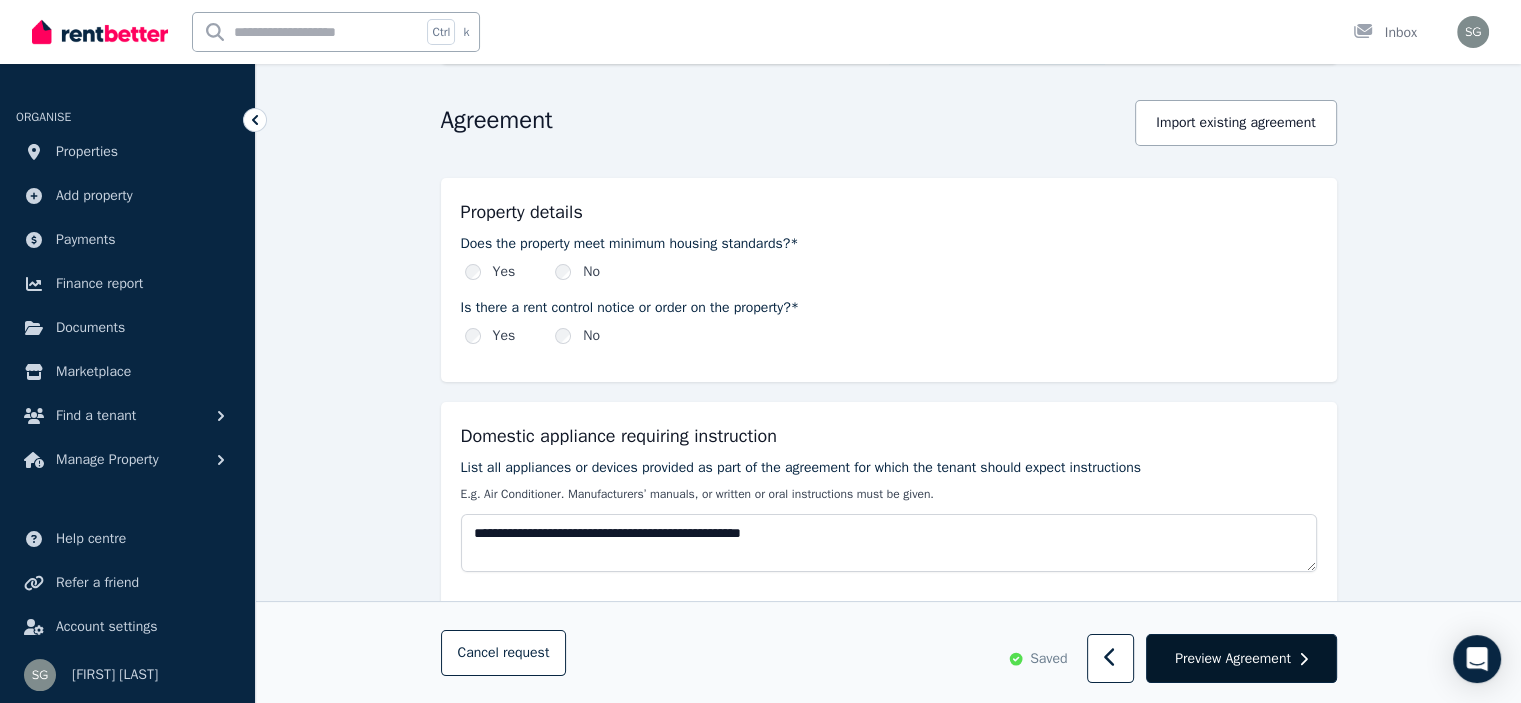 type on "**********" 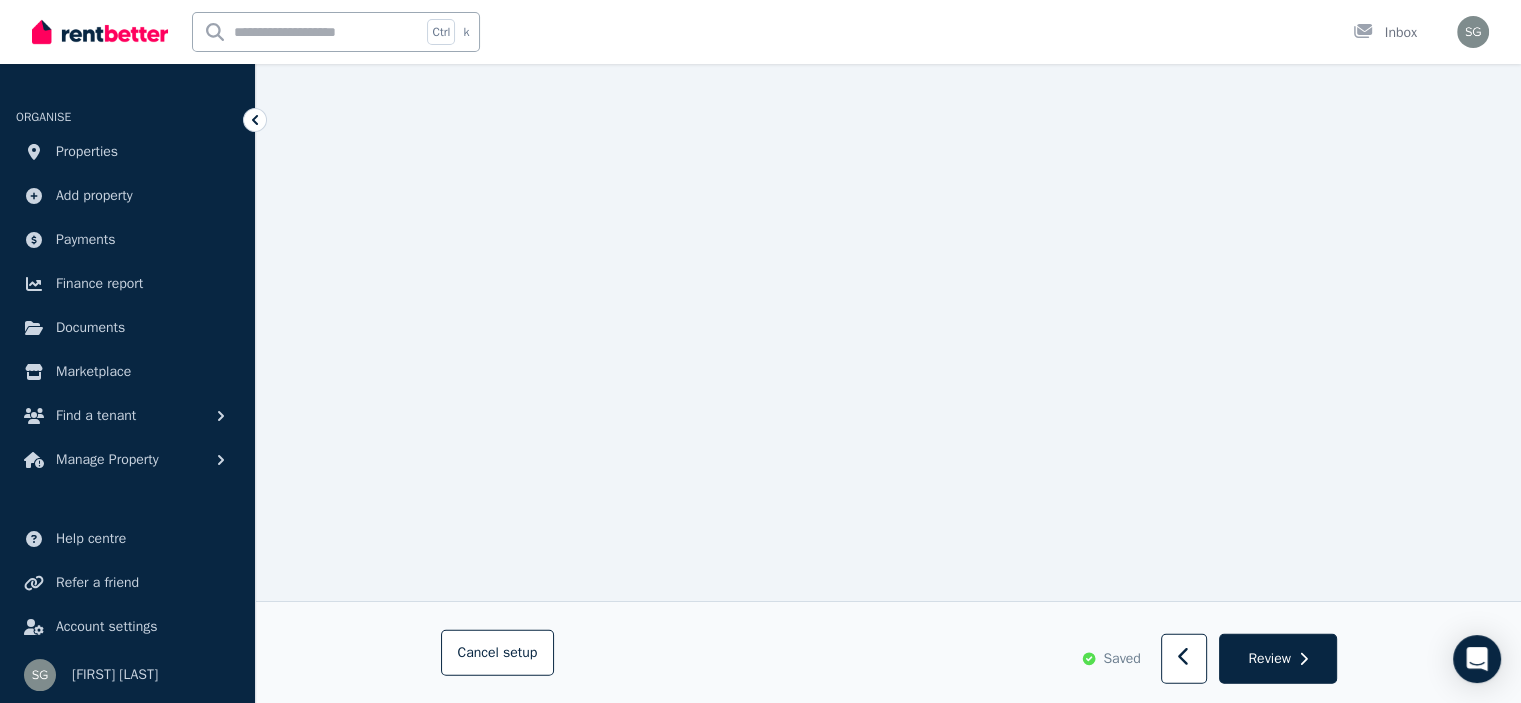 scroll, scrollTop: 5287, scrollLeft: 0, axis: vertical 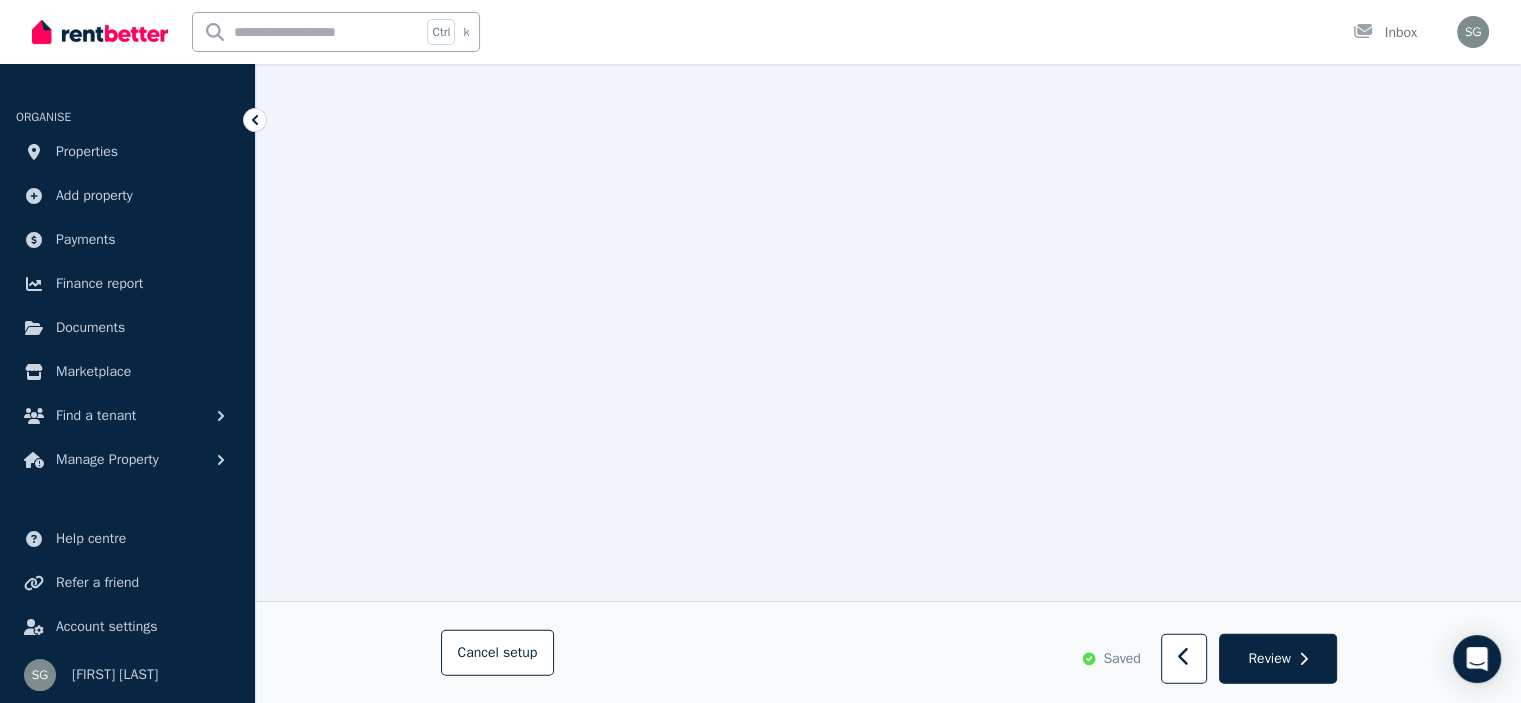 click on "Cancel setup Saved Review" at bounding box center [888, 652] 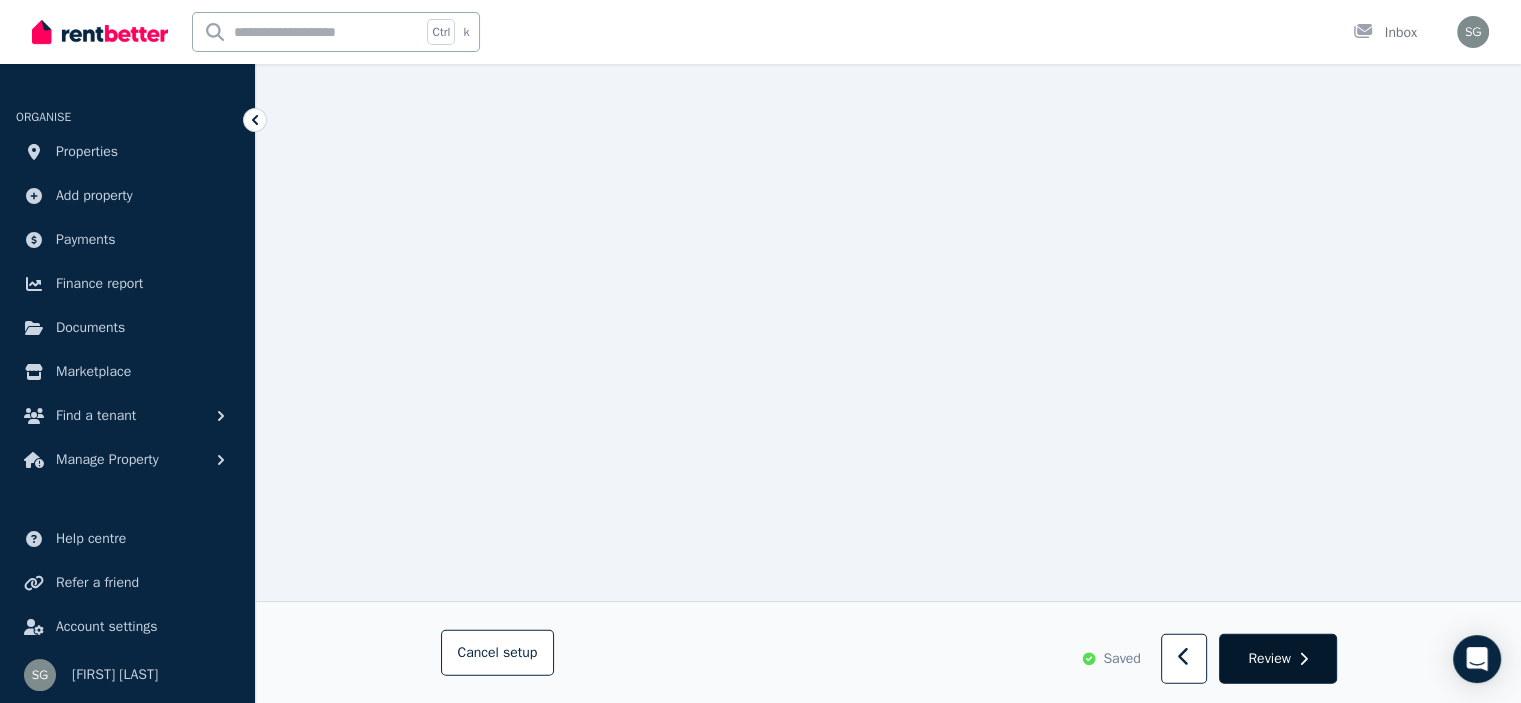 click on "Review" at bounding box center (1269, 658) 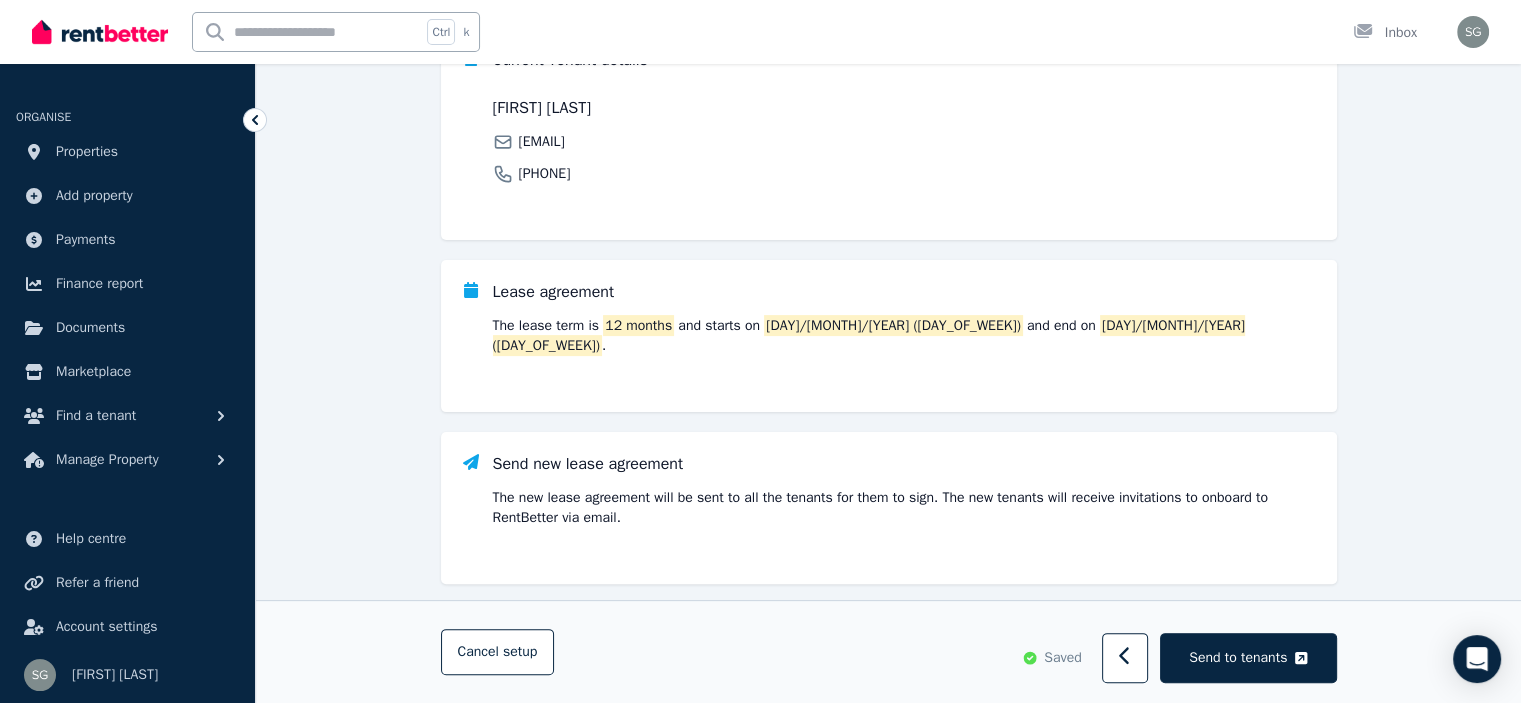scroll, scrollTop: 436, scrollLeft: 0, axis: vertical 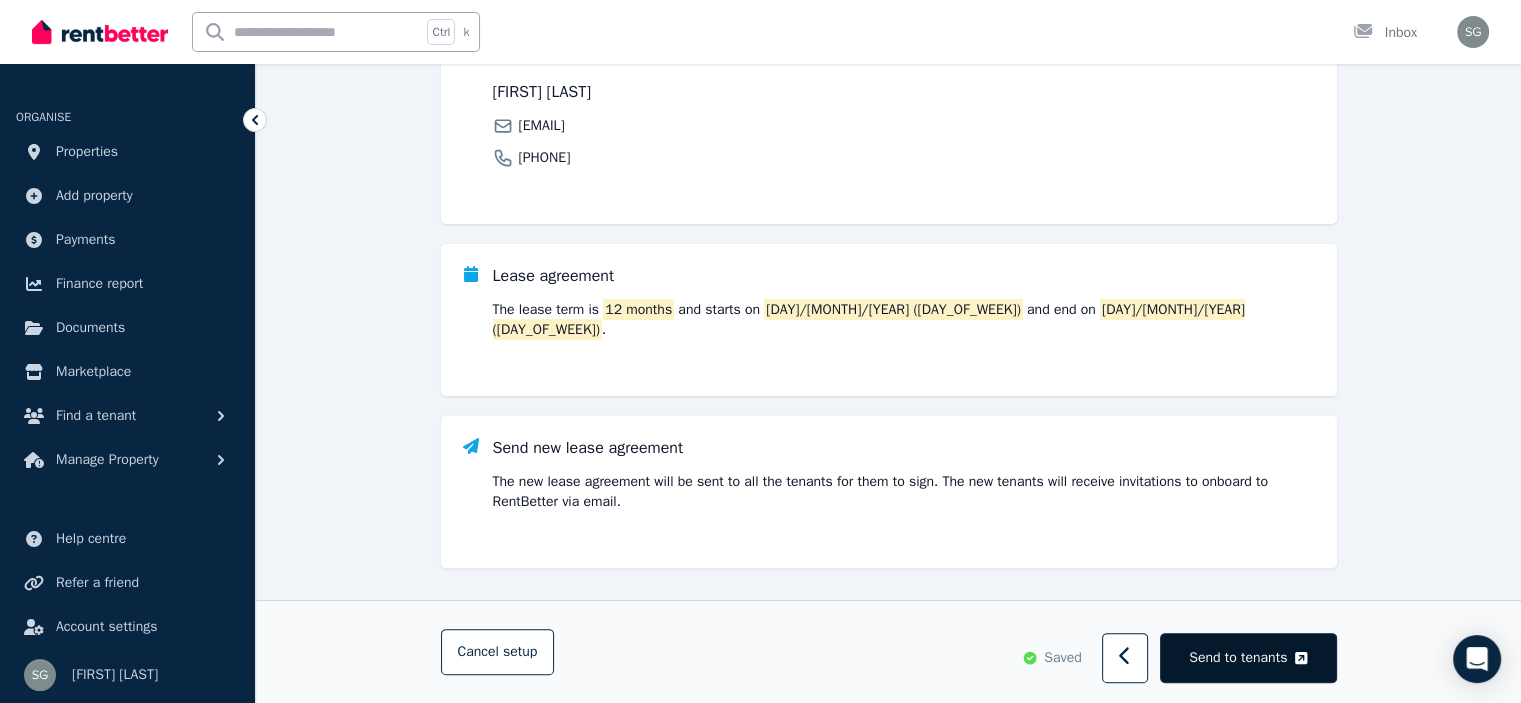 click on "Send to tenants" at bounding box center (1238, 658) 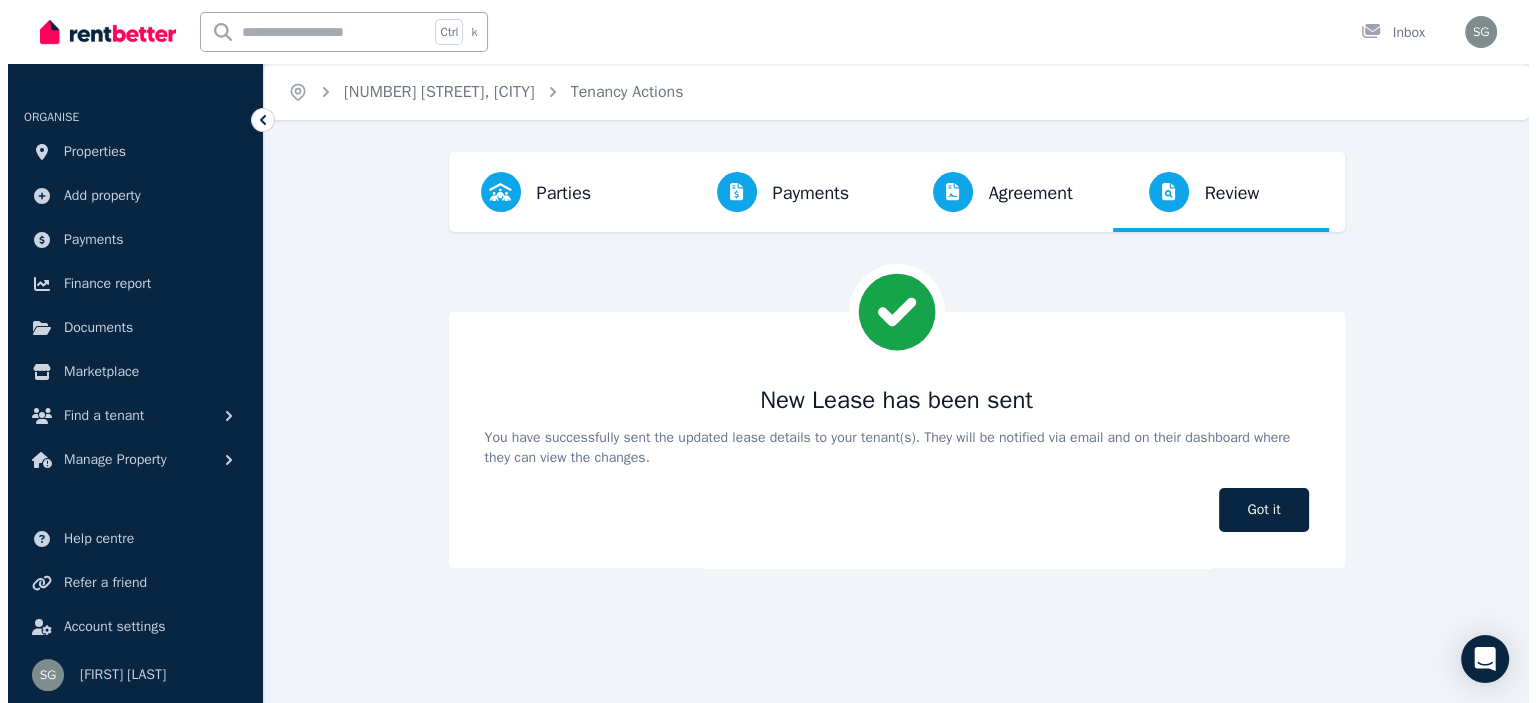 scroll, scrollTop: 0, scrollLeft: 0, axis: both 